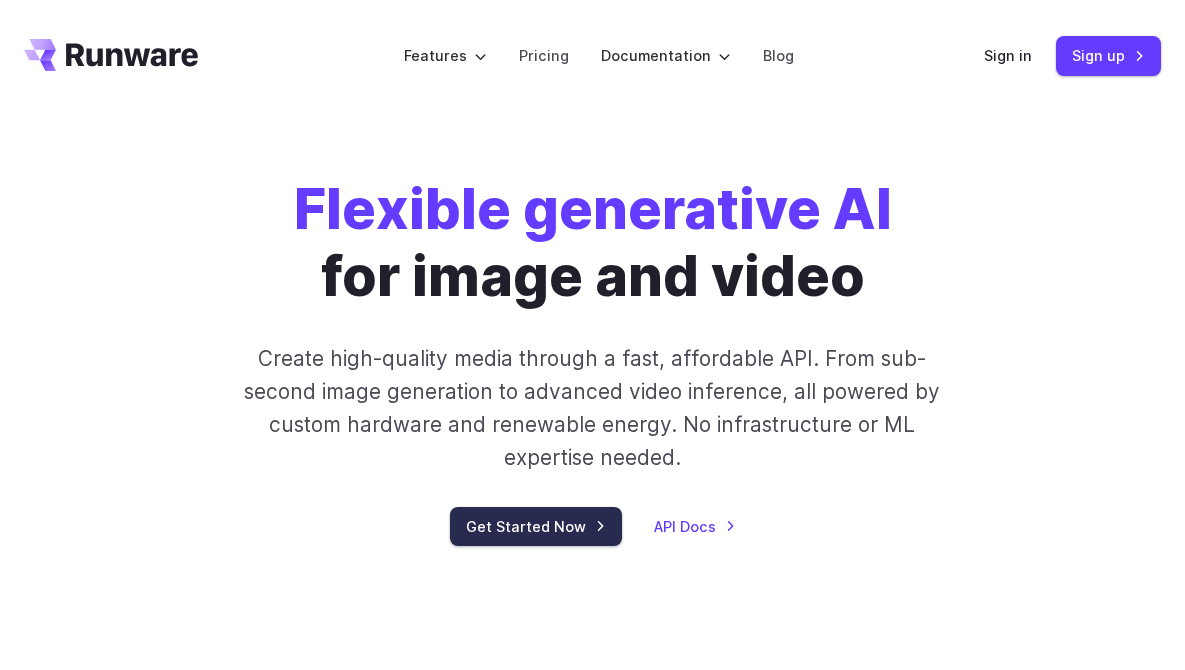 scroll, scrollTop: 0, scrollLeft: 0, axis: both 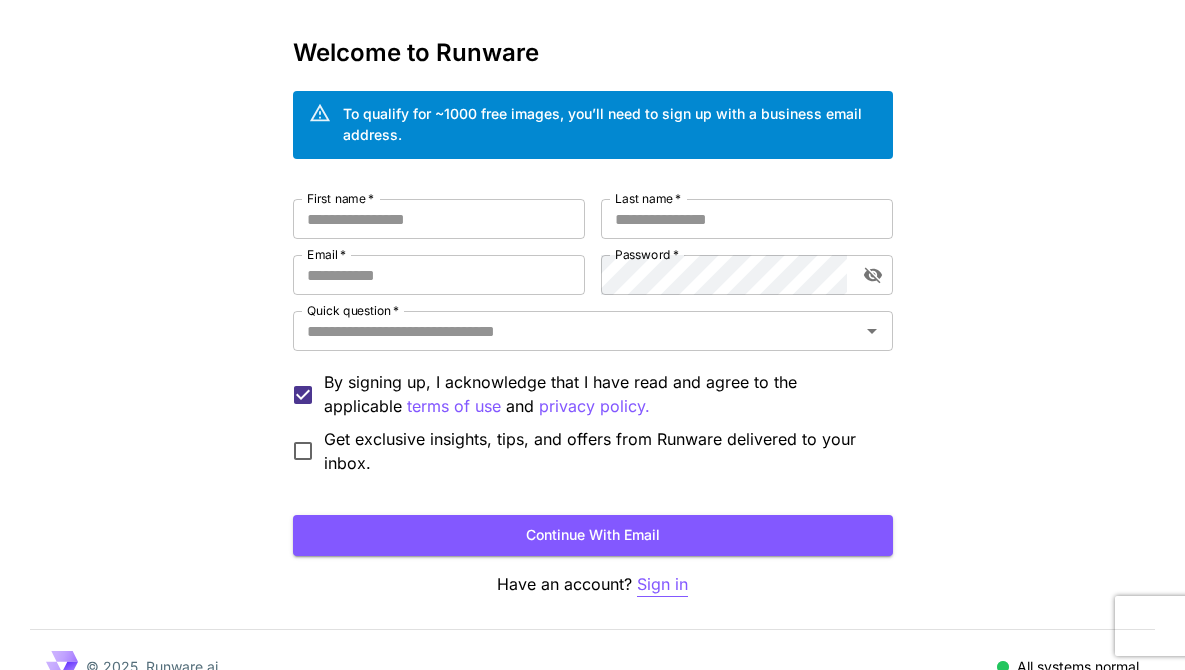 click on "Sign in" at bounding box center (662, 584) 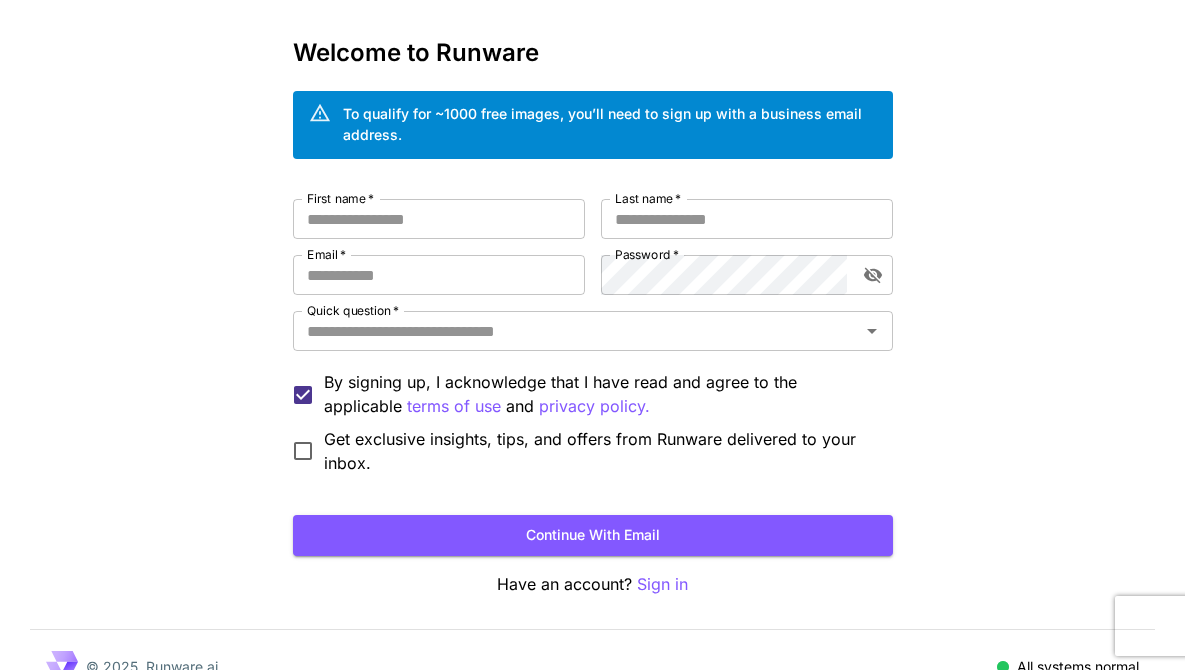 scroll, scrollTop: 0, scrollLeft: 0, axis: both 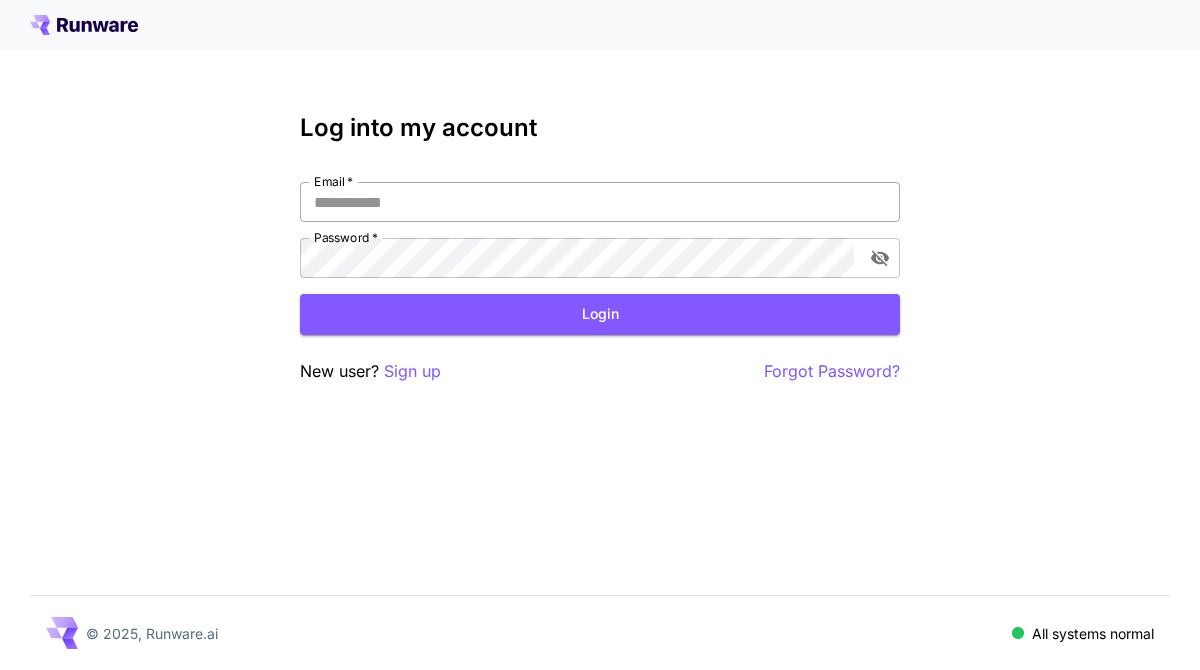 click on "Email   *" at bounding box center (600, 202) 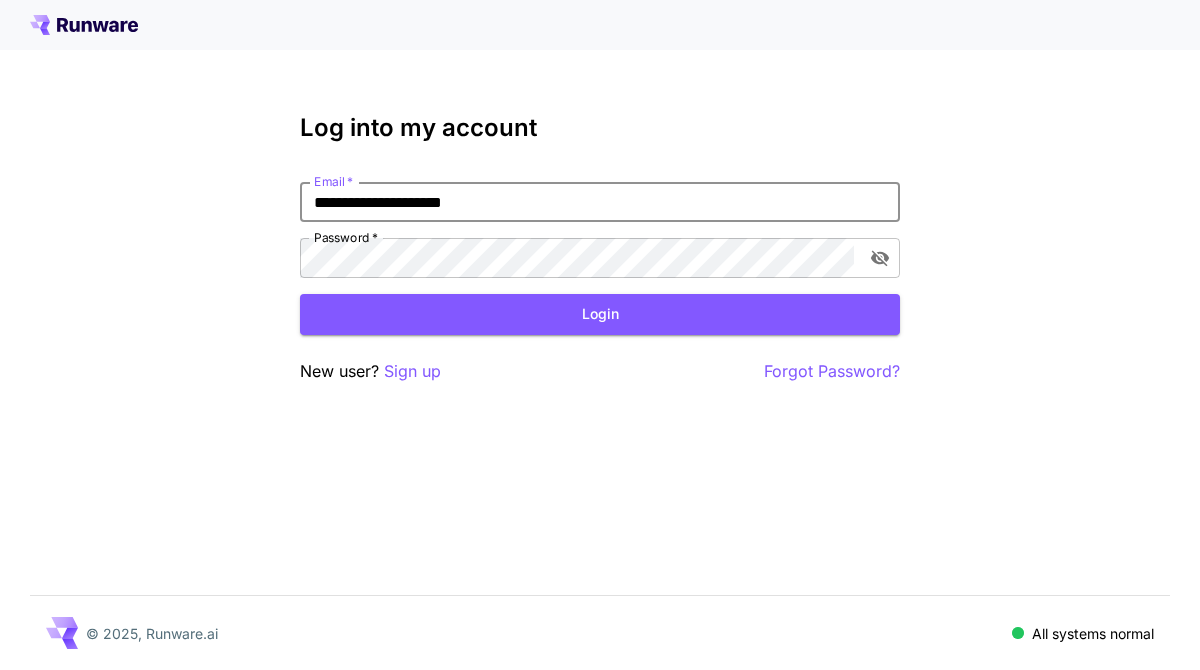type on "**********" 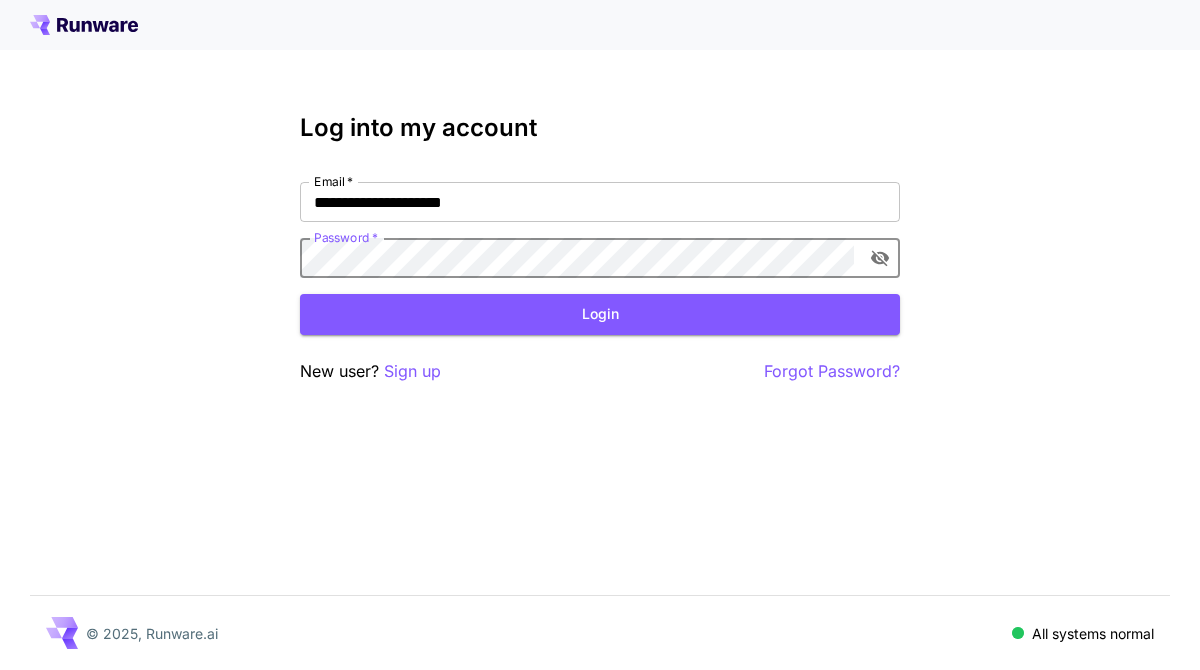 click at bounding box center [880, 258] 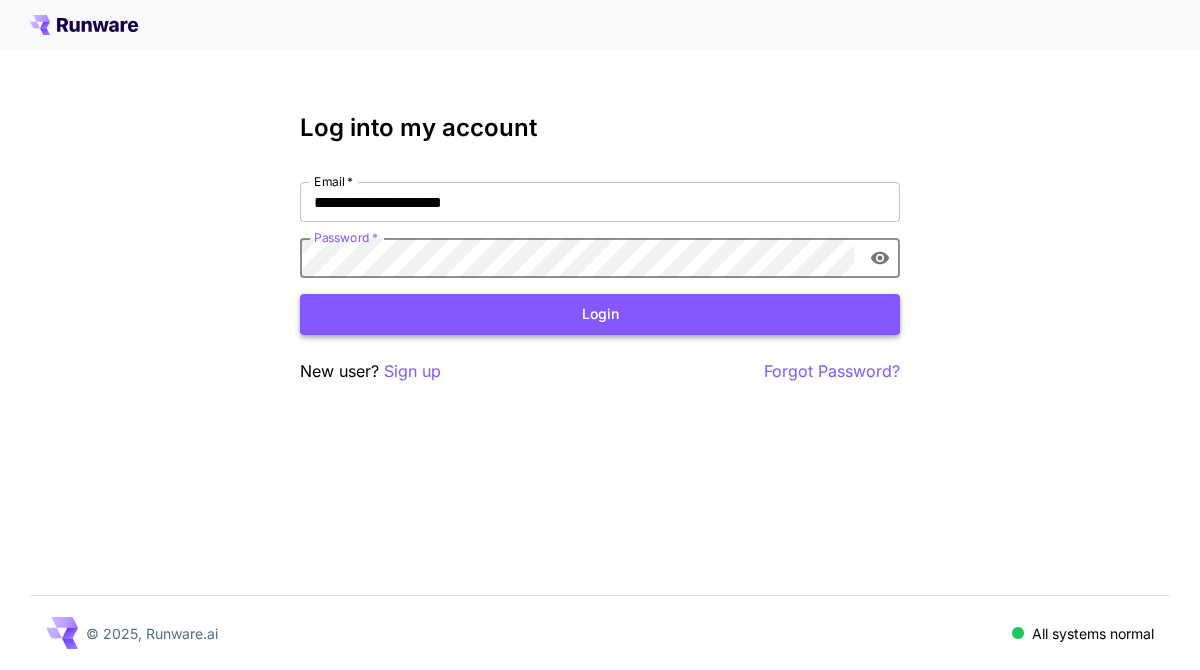 click on "Login" at bounding box center [600, 314] 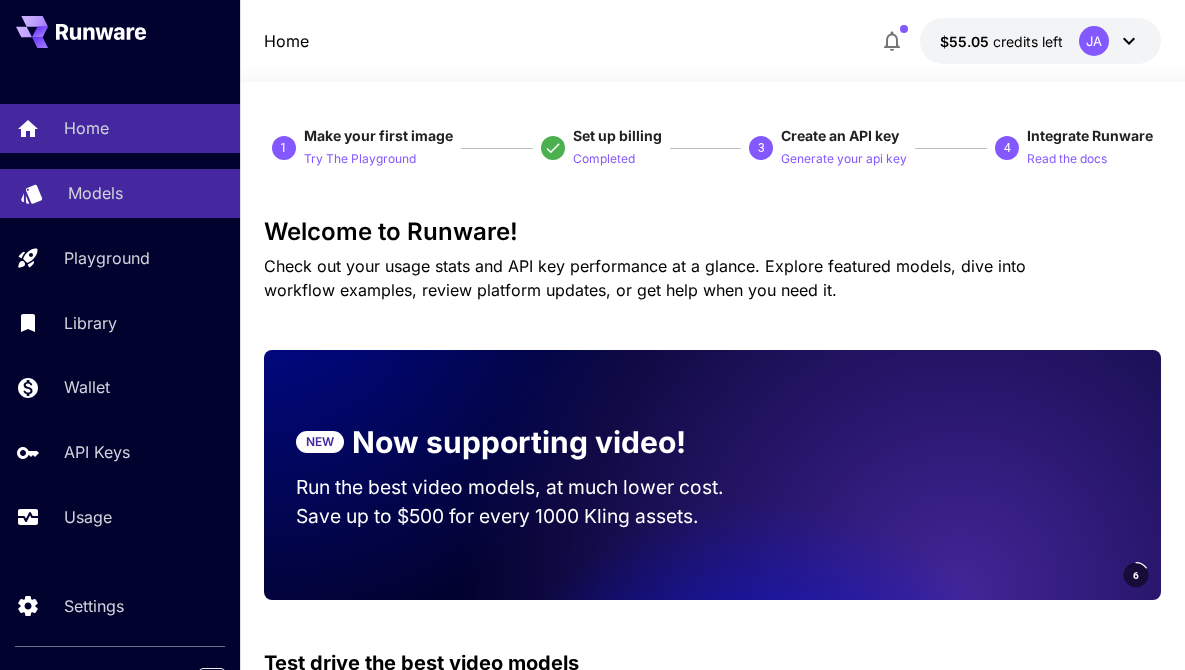 scroll, scrollTop: 4, scrollLeft: 0, axis: vertical 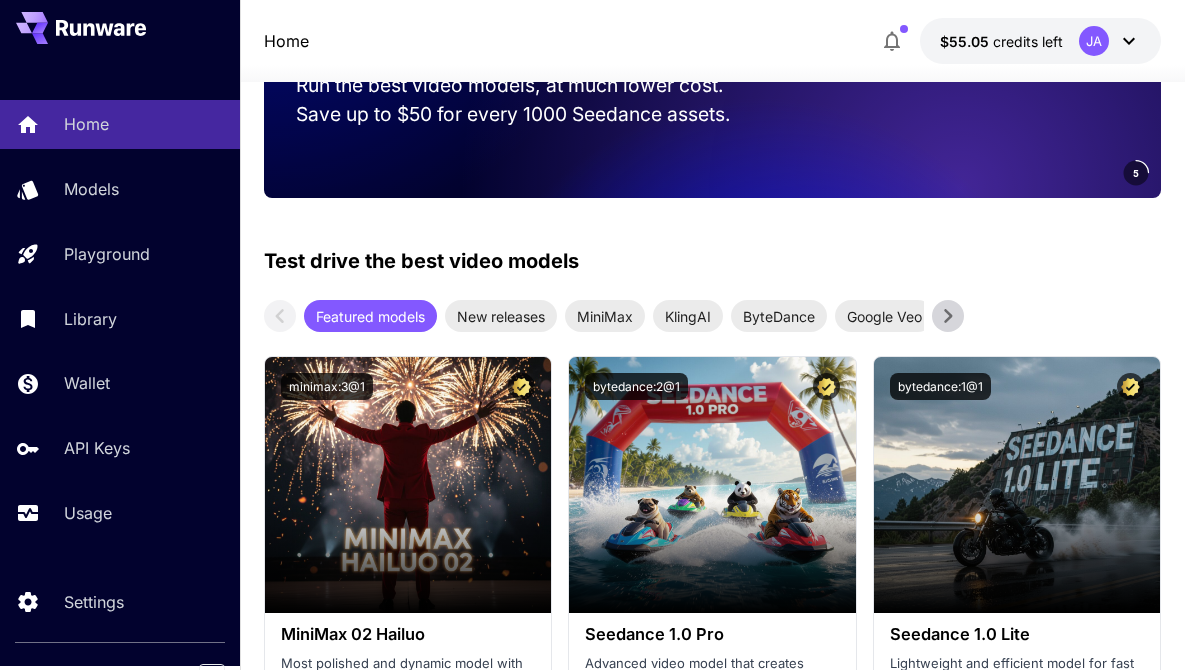 click 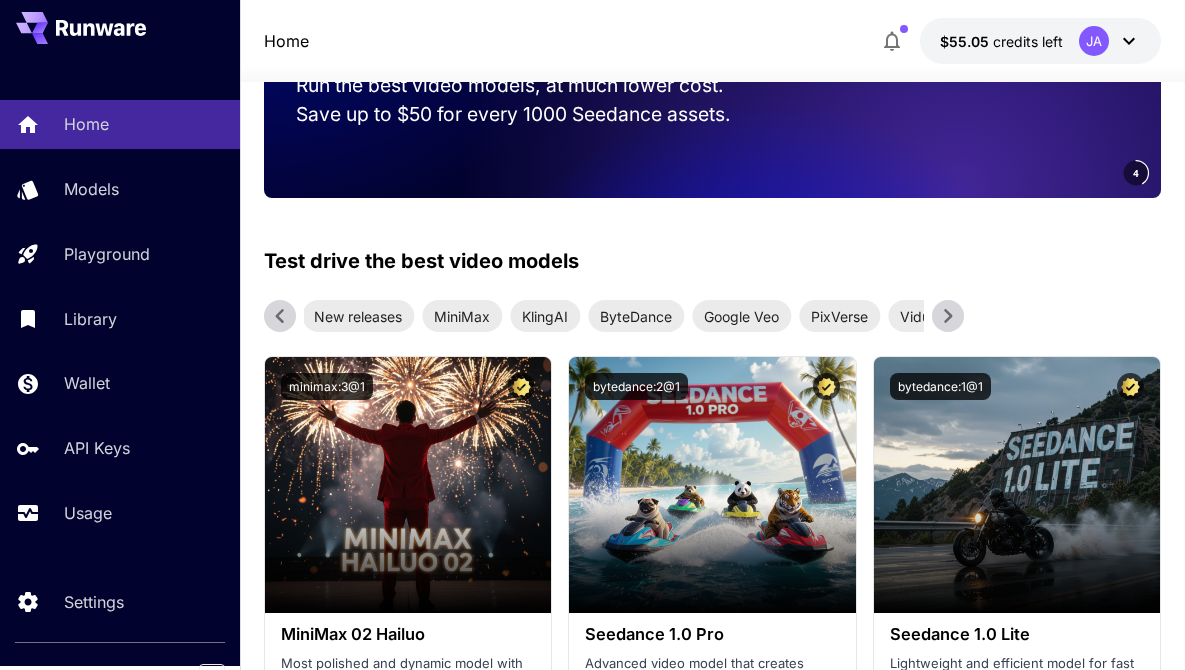 click 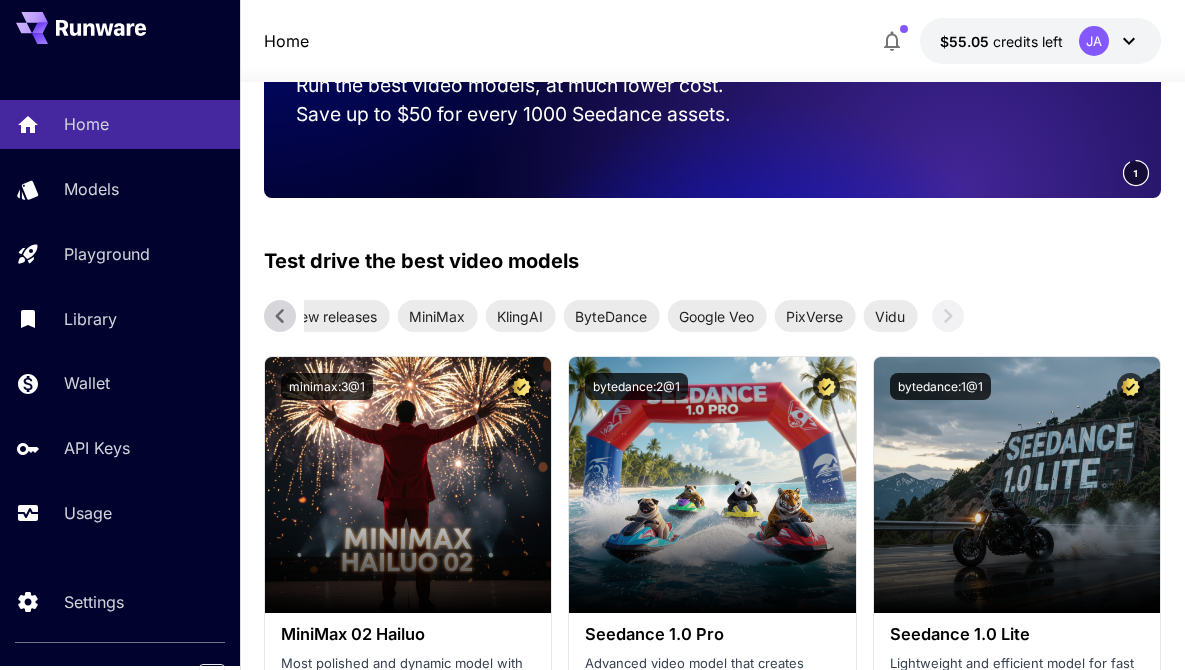 click 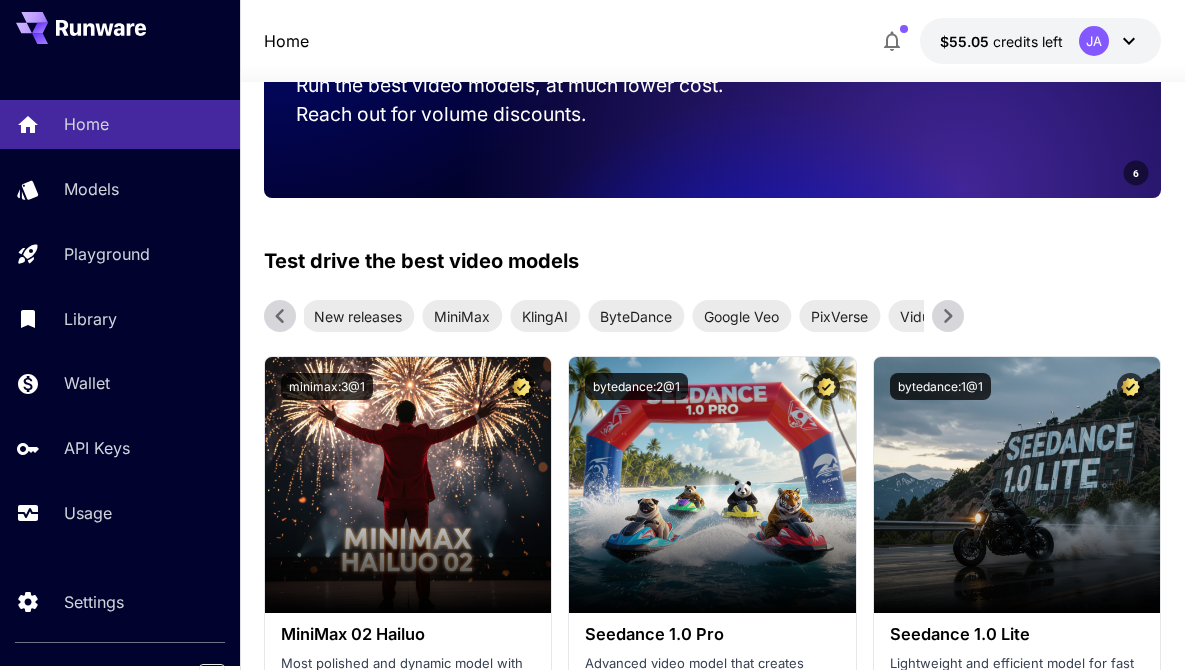 click 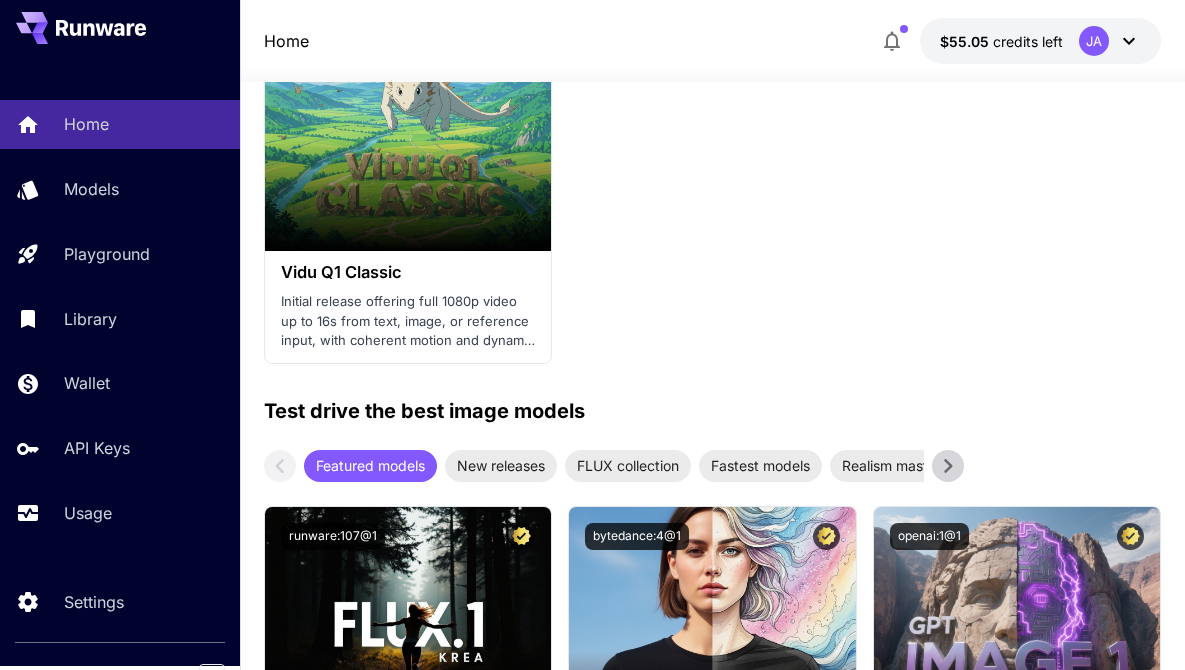 scroll, scrollTop: 3159, scrollLeft: 0, axis: vertical 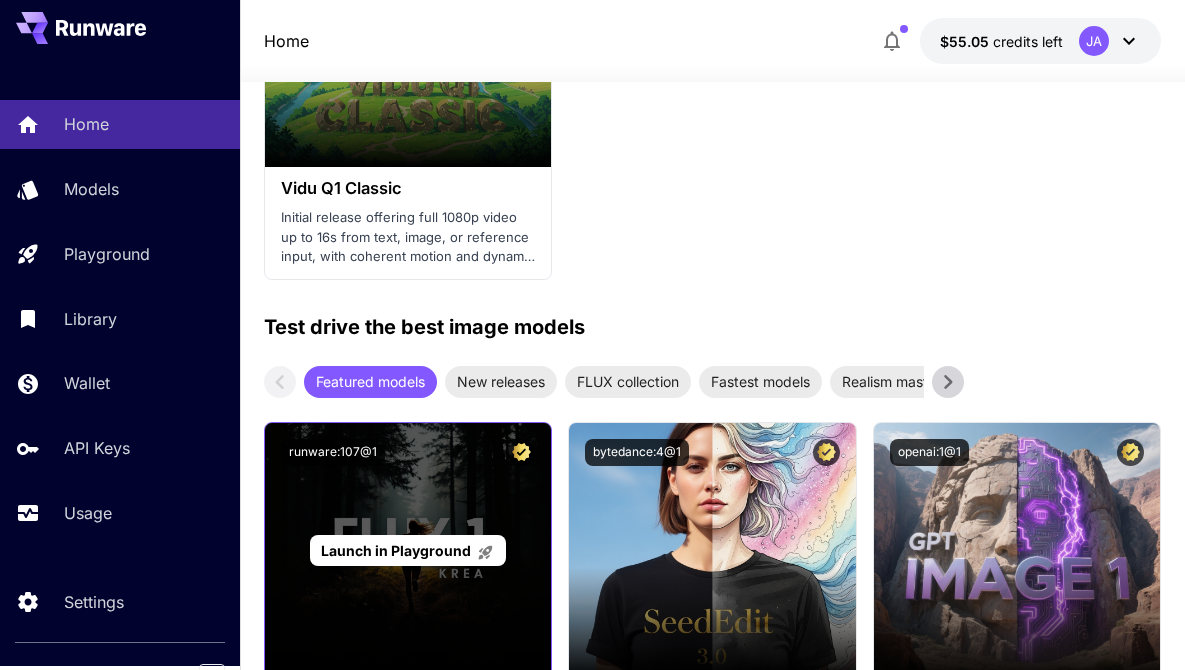 click on "Launch in Playground" at bounding box center (408, 551) 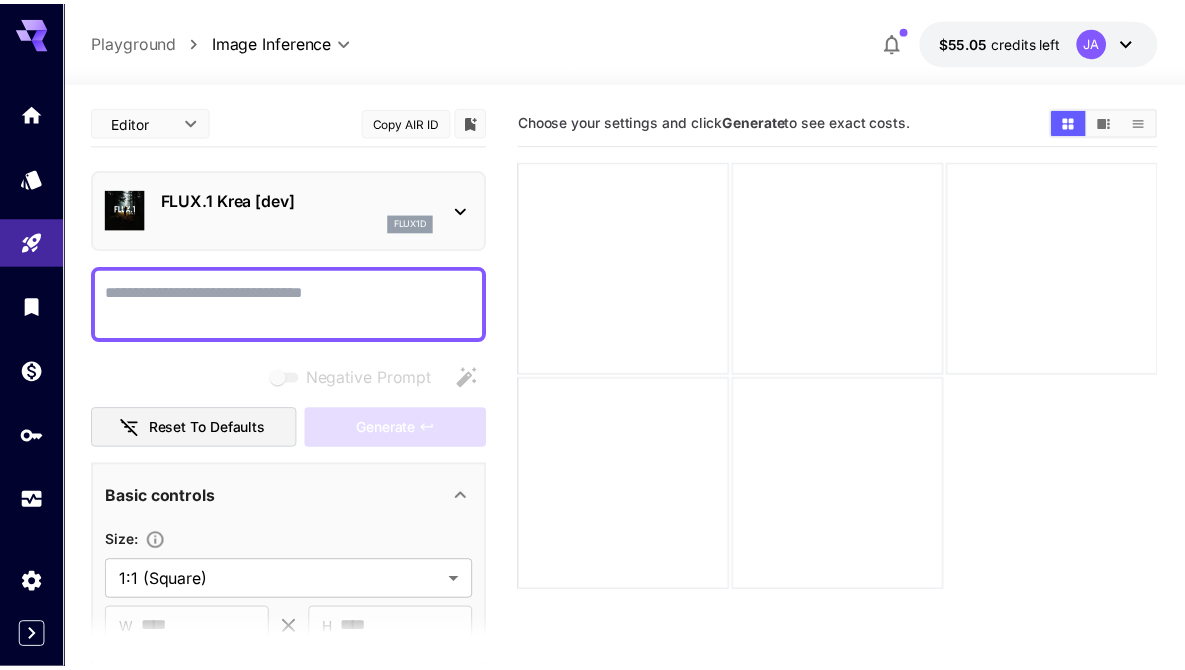 scroll, scrollTop: 0, scrollLeft: 0, axis: both 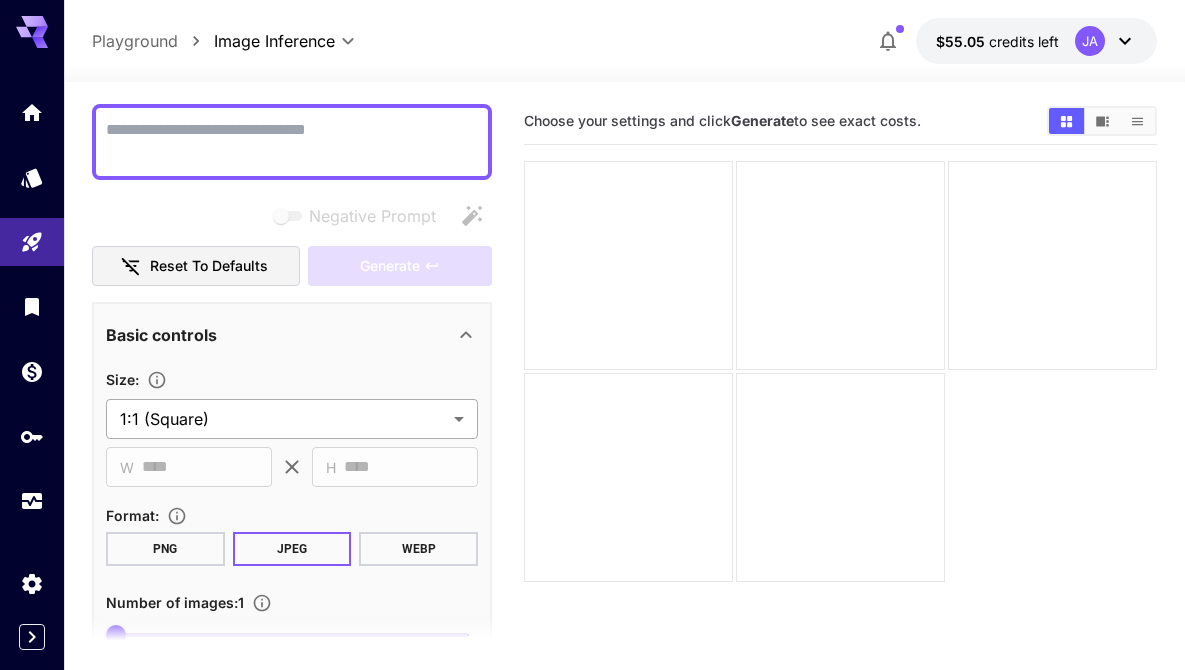 click on "**********" at bounding box center (592, 414) 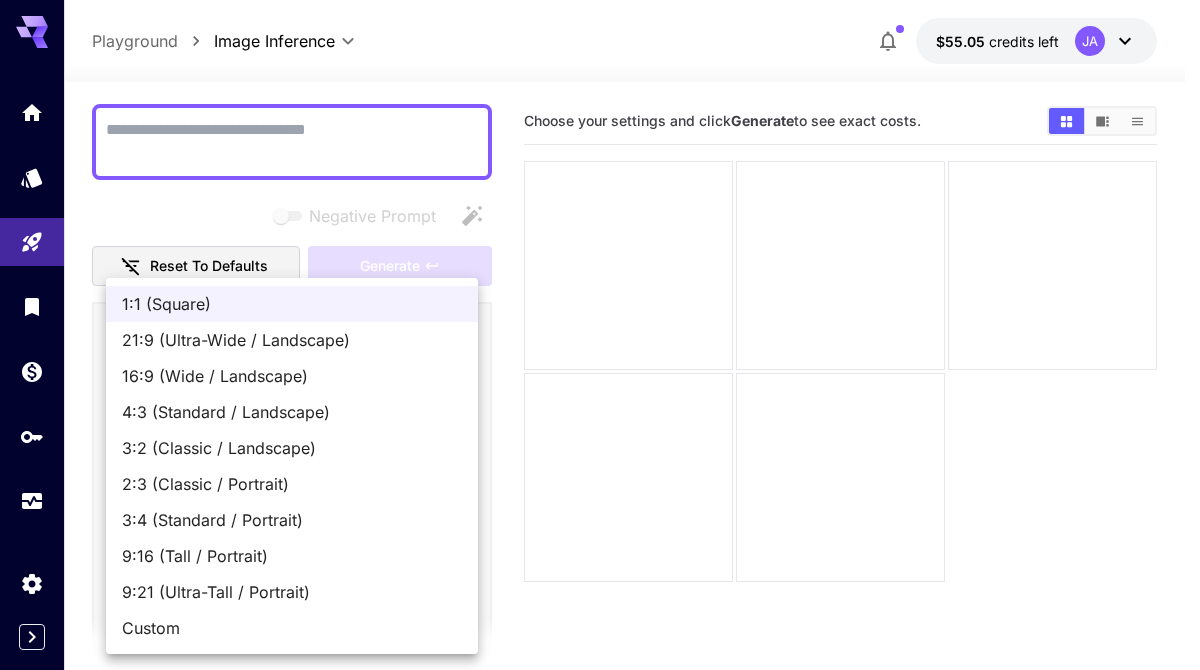 click on "16:9 (Wide / Landscape)" at bounding box center (292, 376) 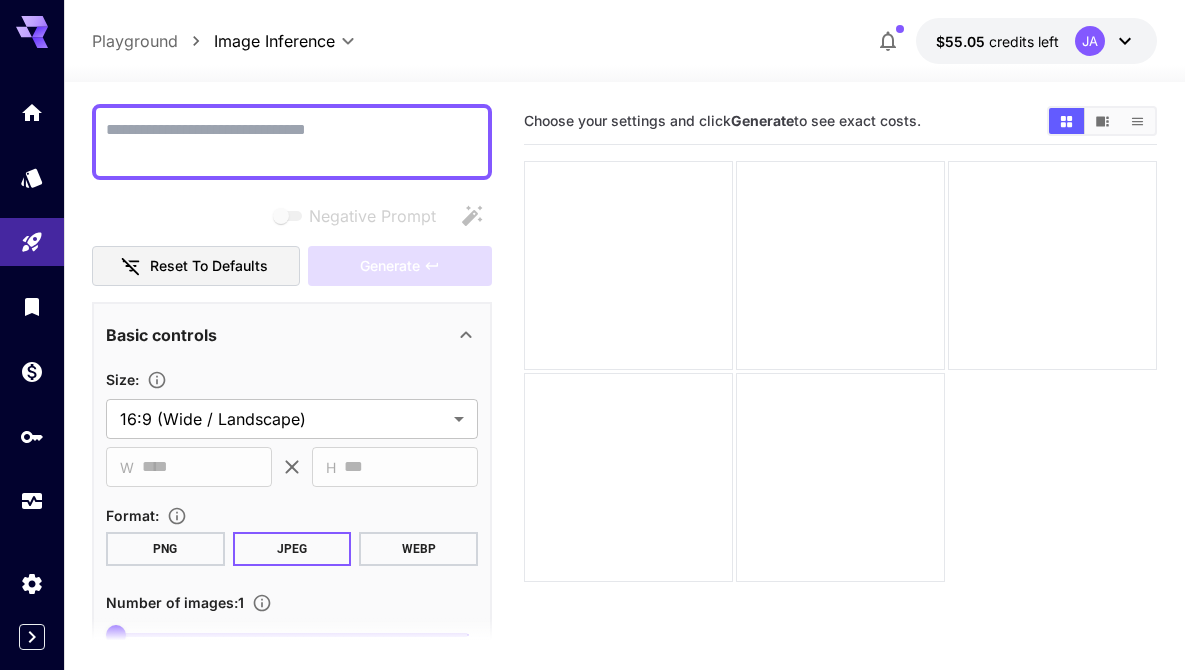 click on "Negative Prompt" at bounding box center [292, 216] 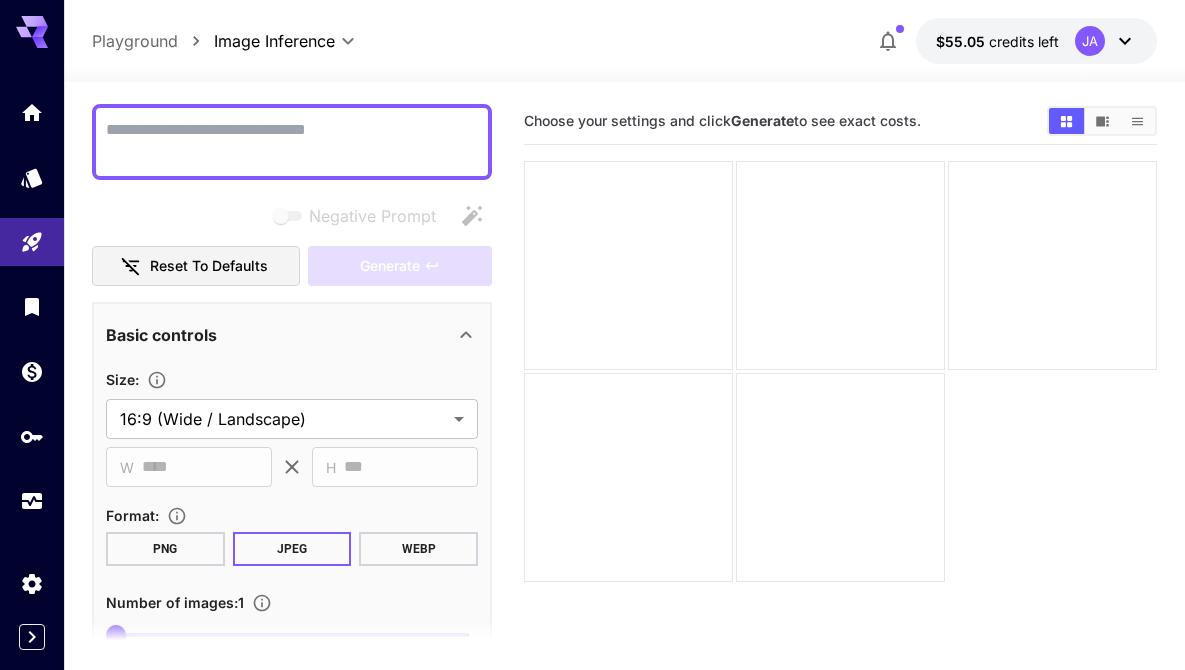 click on "Generate" at bounding box center (400, 266) 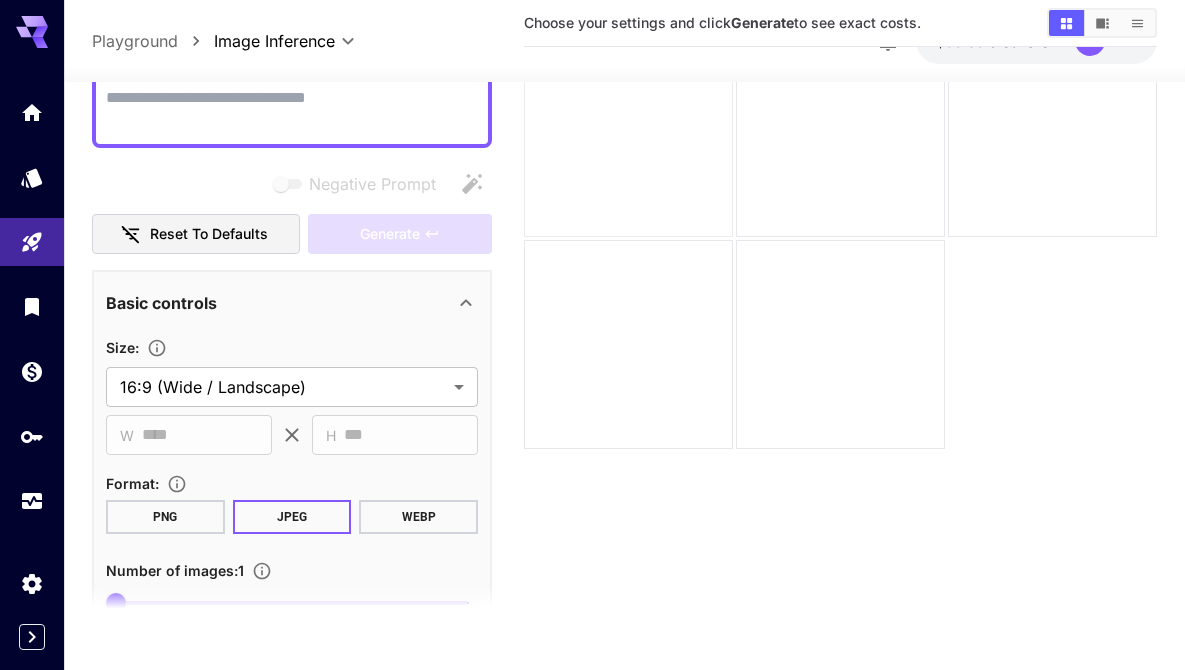 scroll, scrollTop: 158, scrollLeft: 0, axis: vertical 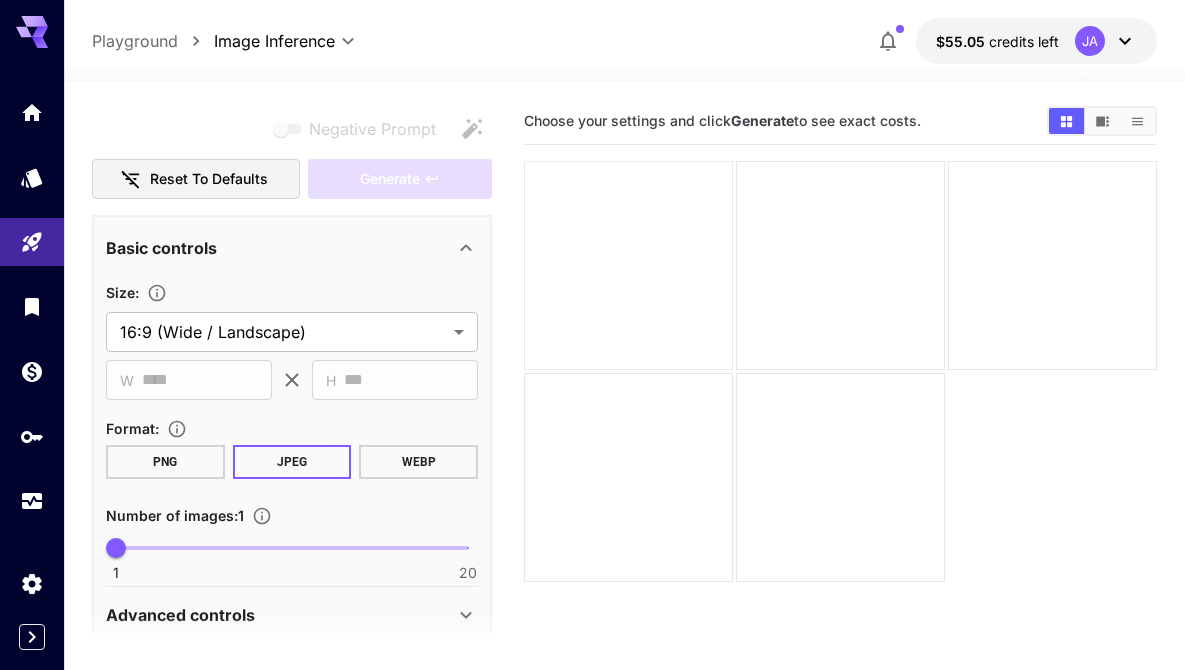 click at bounding box center (628, 265) 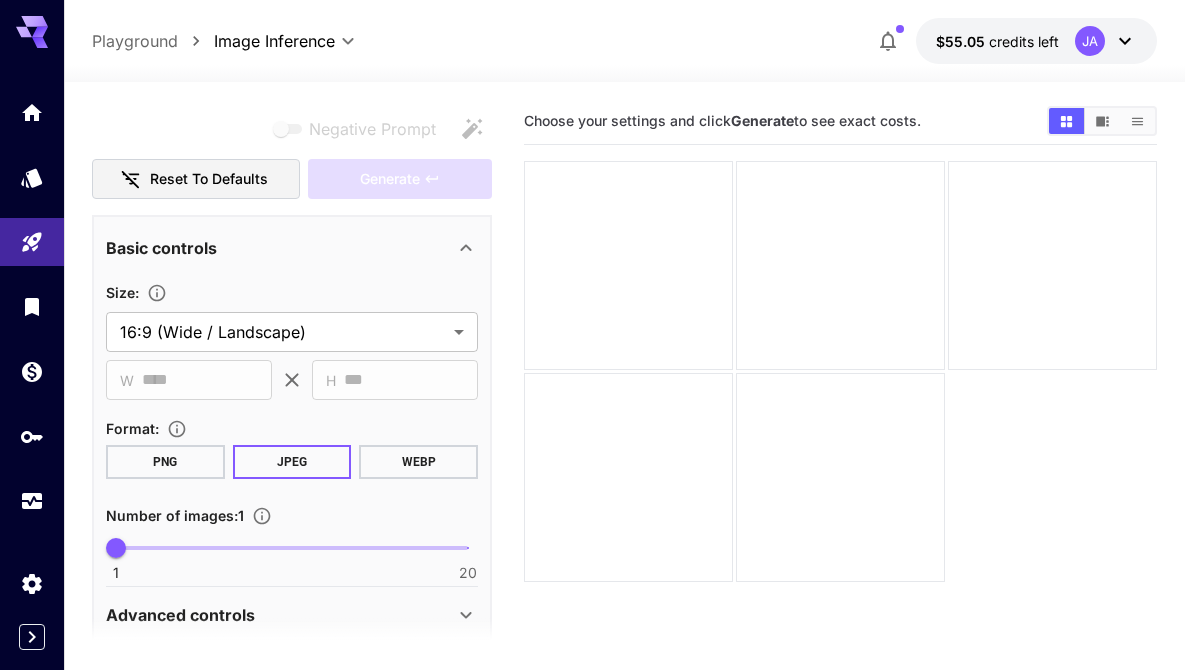 click 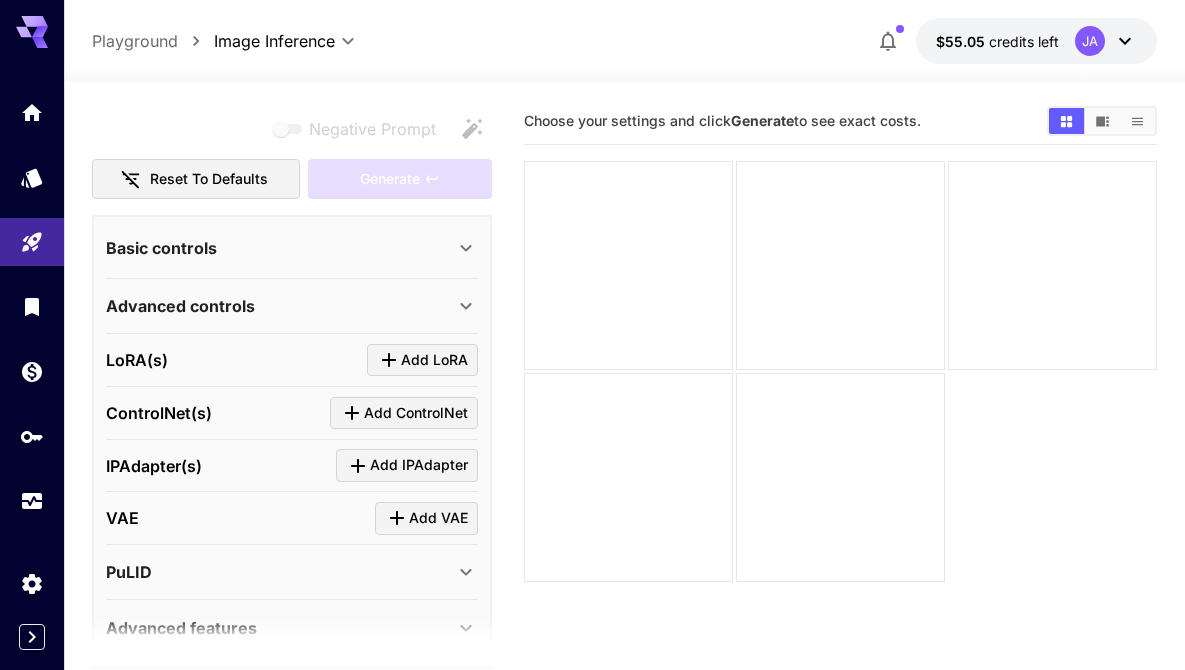 click 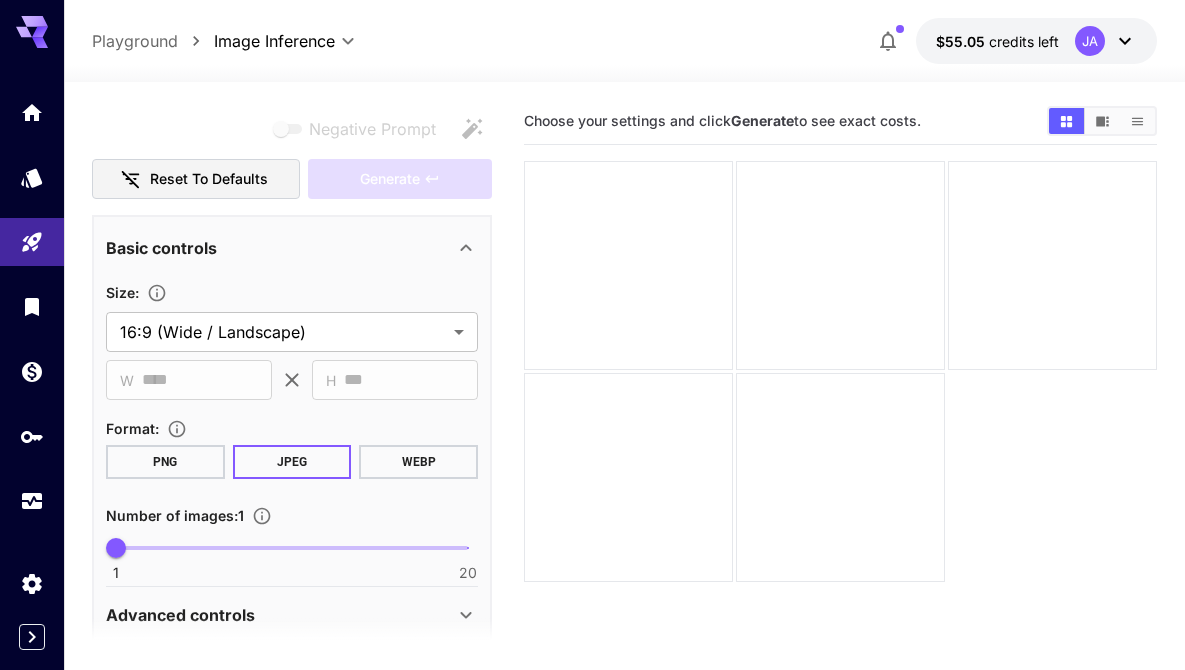 click on "Reset to defaults" at bounding box center [196, 179] 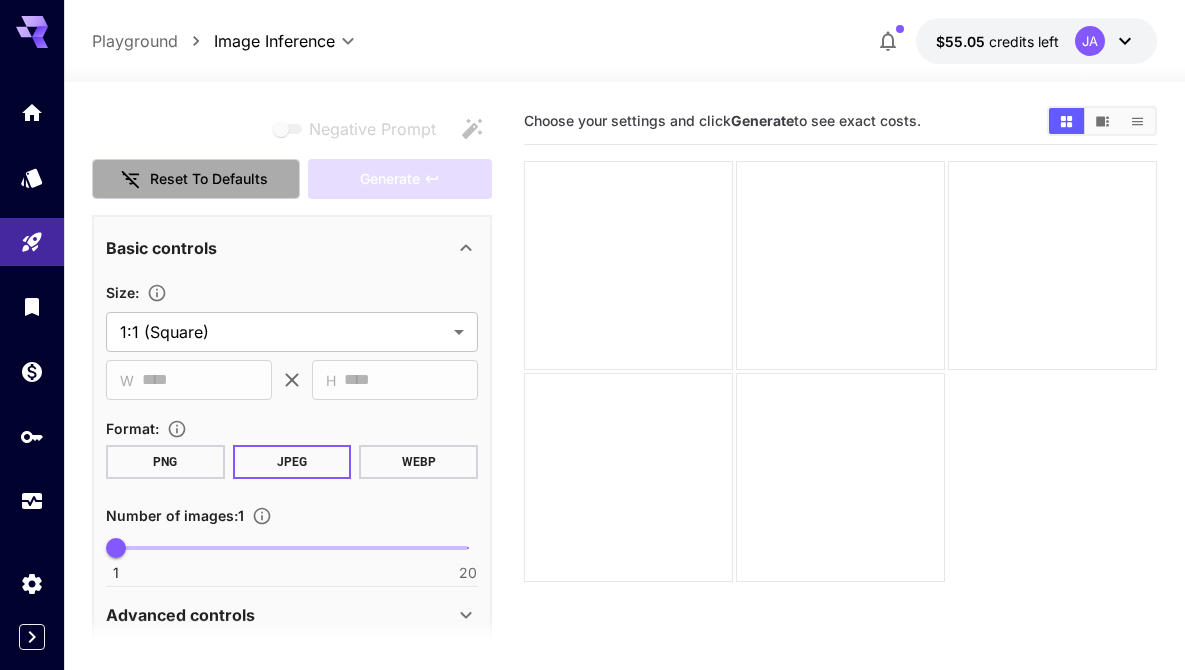 click on "Reset to defaults" at bounding box center (196, 179) 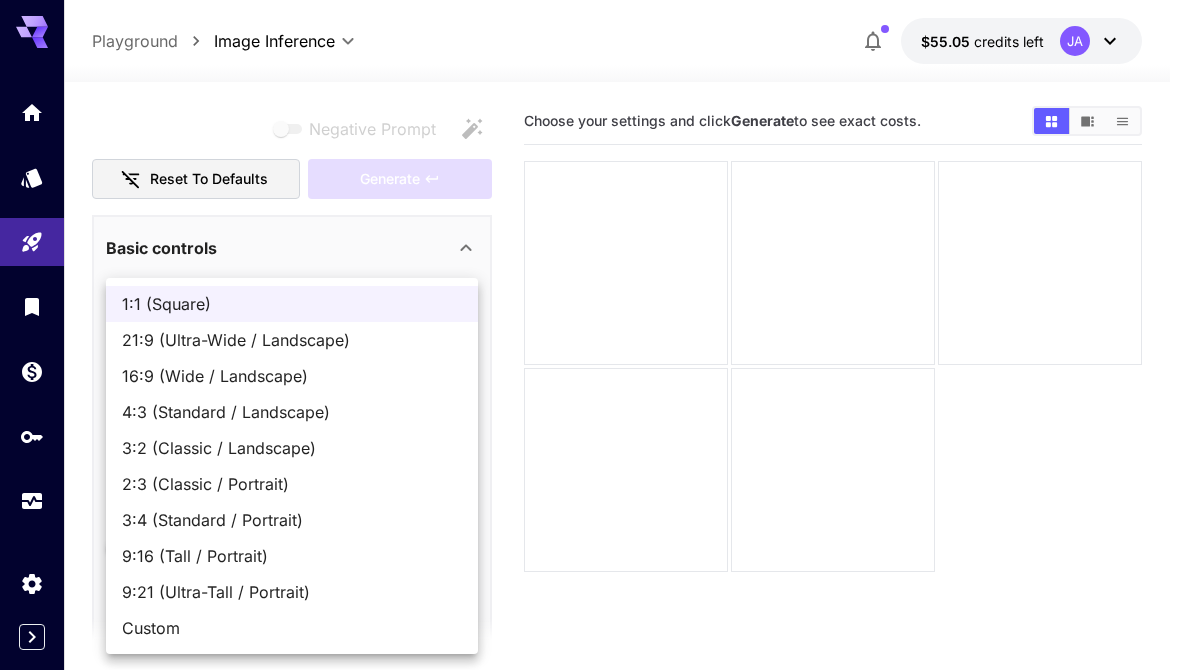 click on "**********" at bounding box center (592, 414) 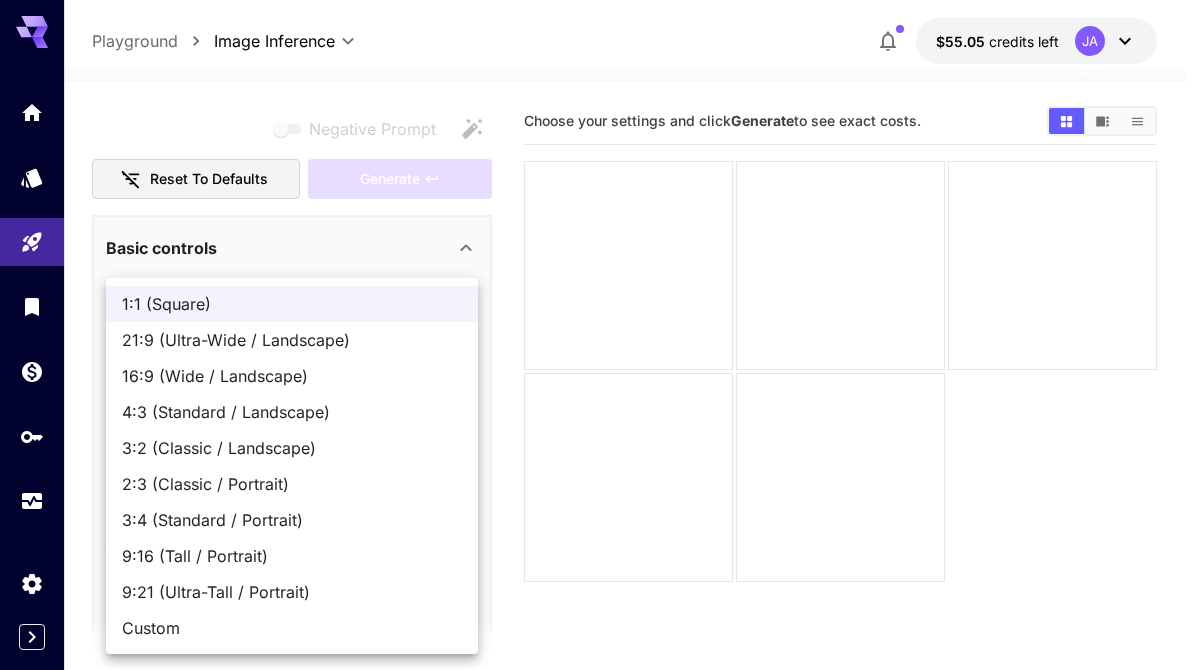 click on "16:9 (Wide / Landscape)" at bounding box center (292, 376) 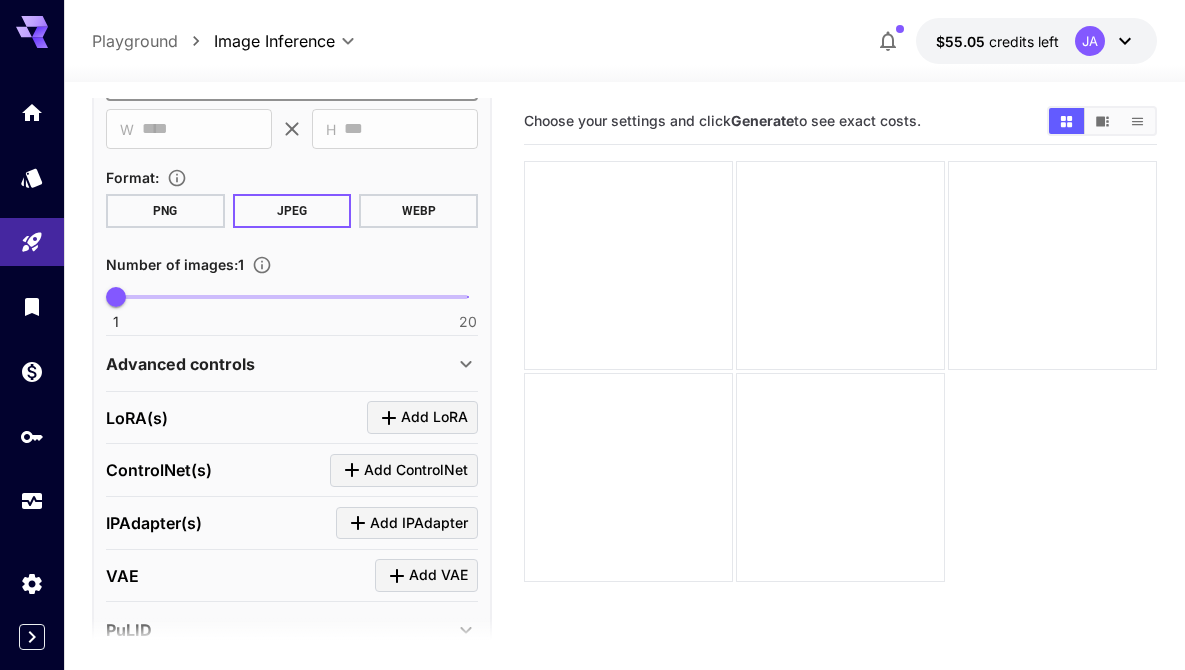 scroll, scrollTop: 649, scrollLeft: 0, axis: vertical 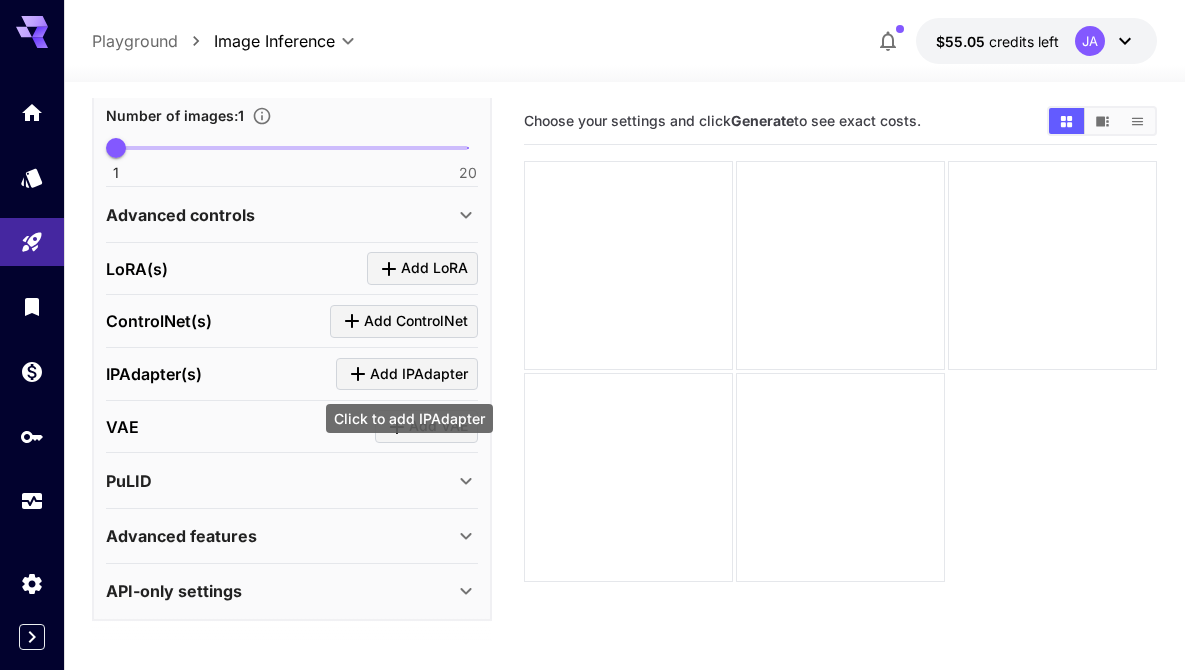 click 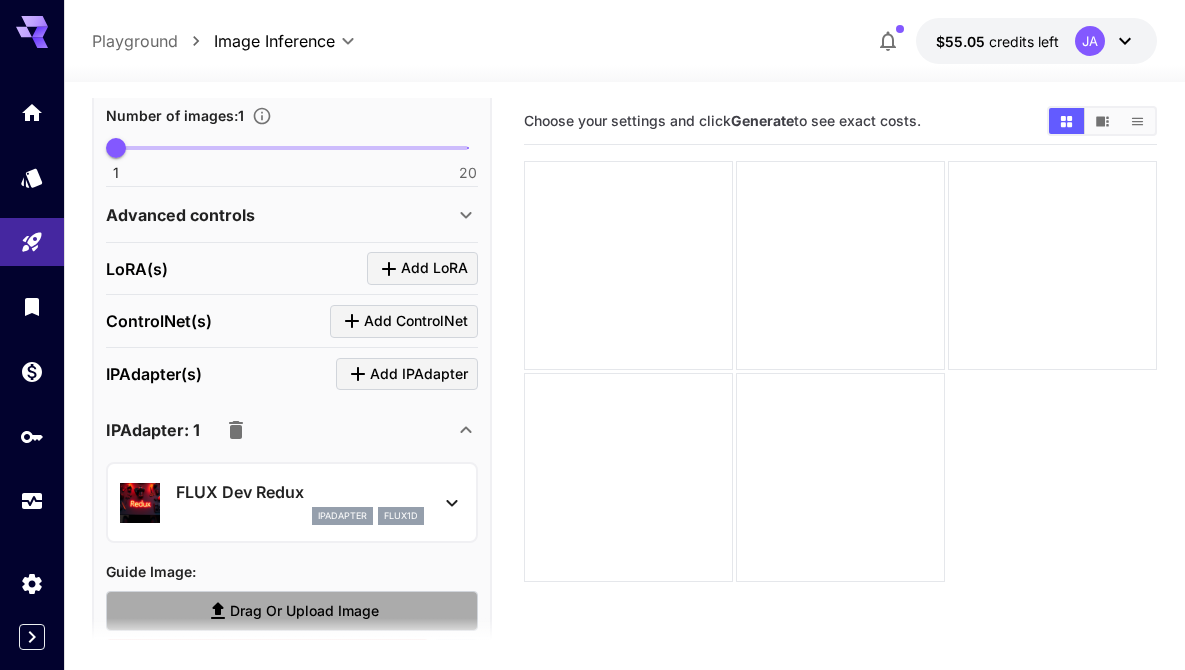 click on "Drag or upload image" at bounding box center [304, 611] 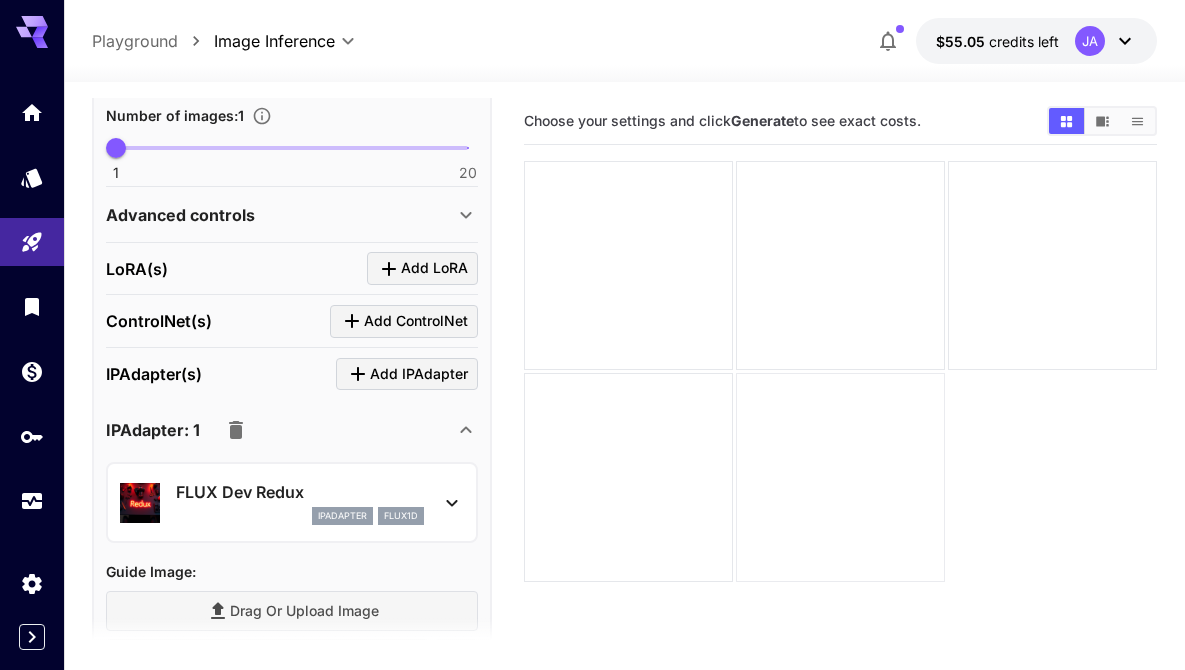 type on "**********" 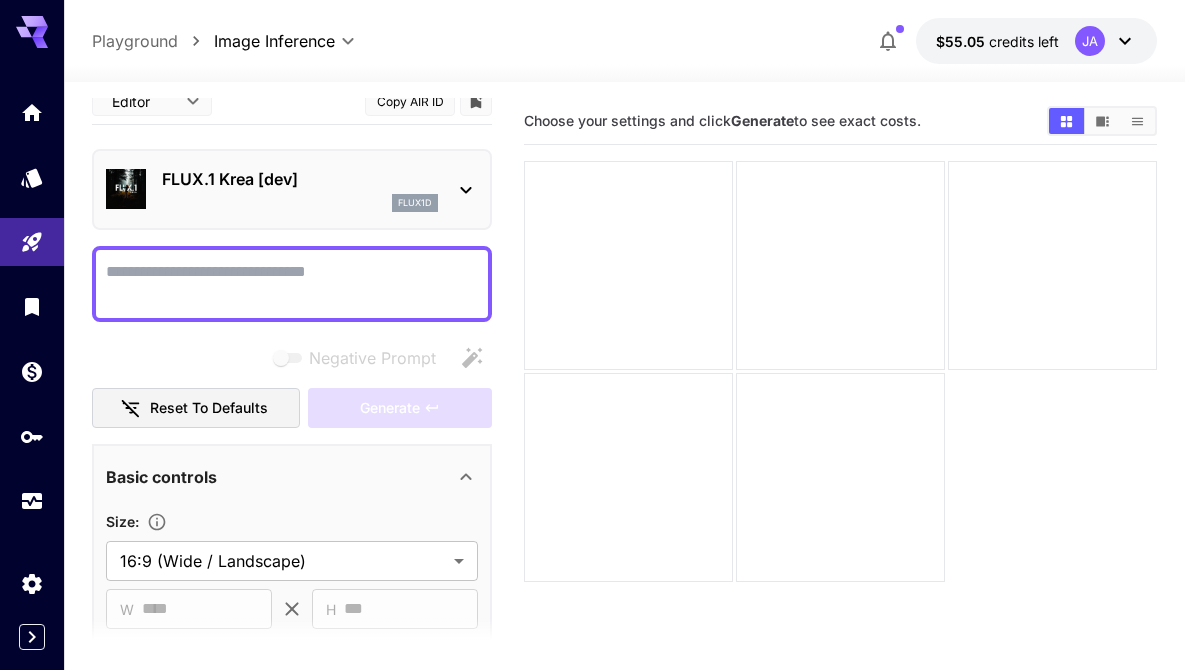 scroll, scrollTop: 0, scrollLeft: 0, axis: both 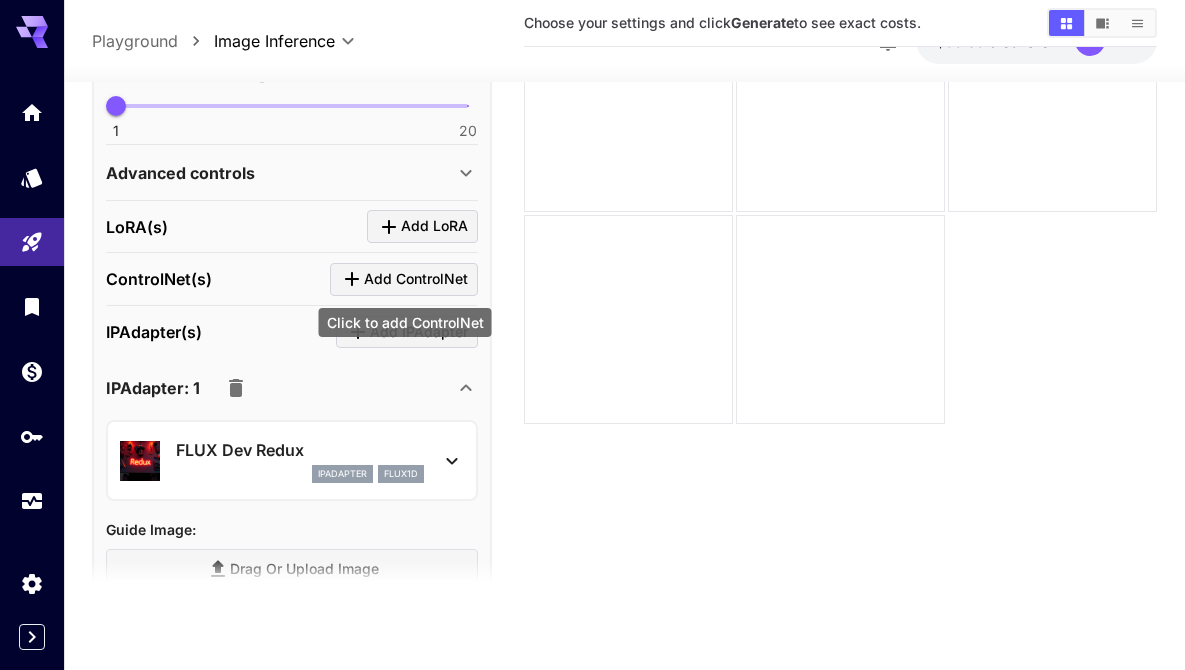 click 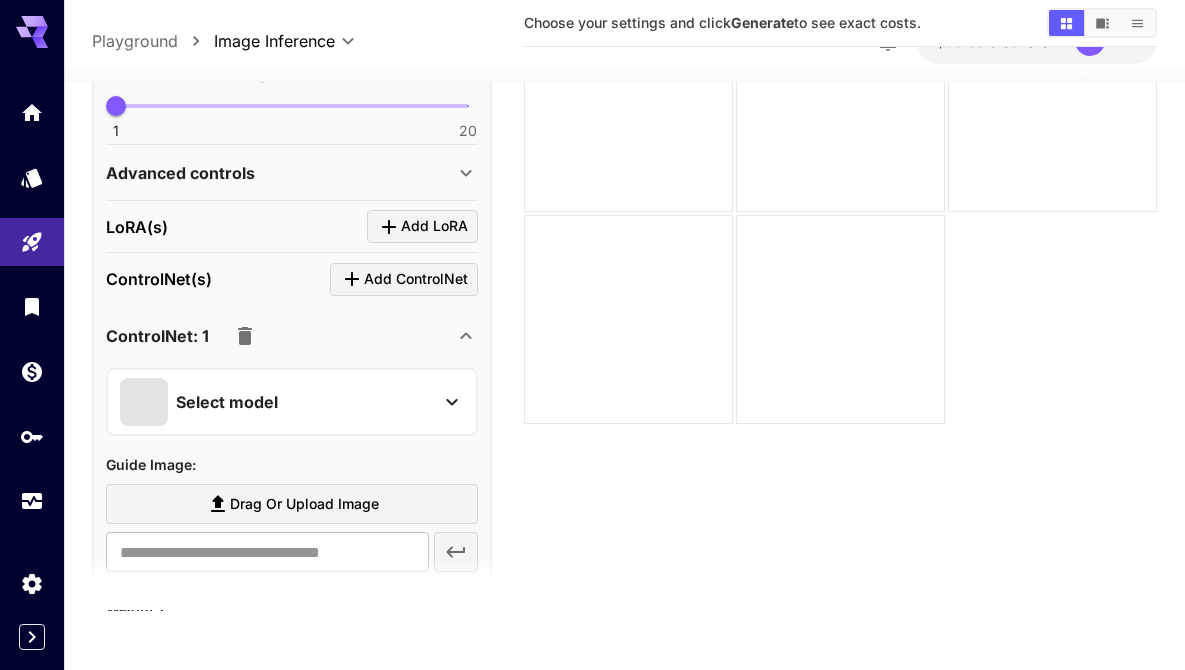 click at bounding box center [144, 401] 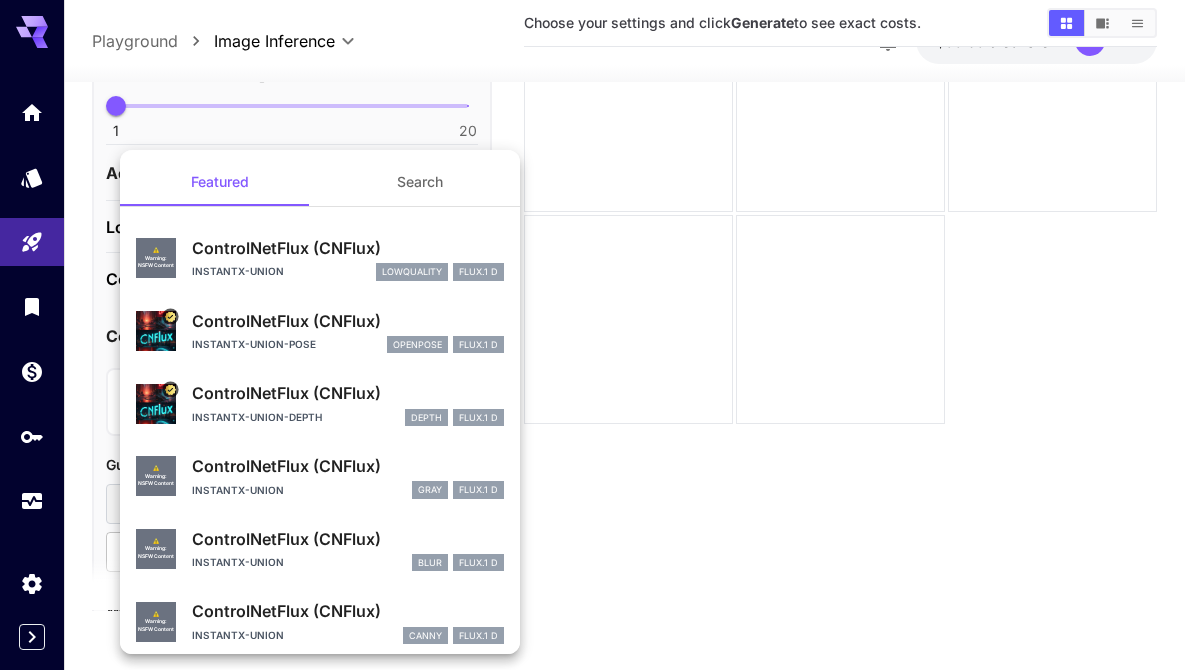 click on "Search" at bounding box center [420, 182] 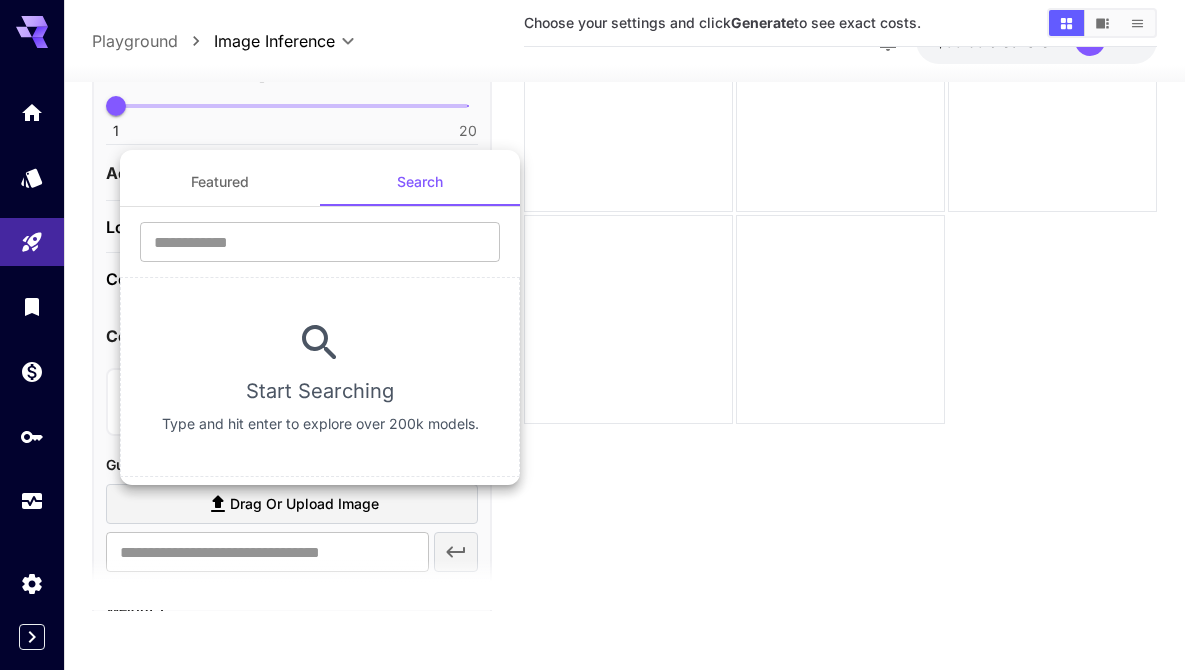 click 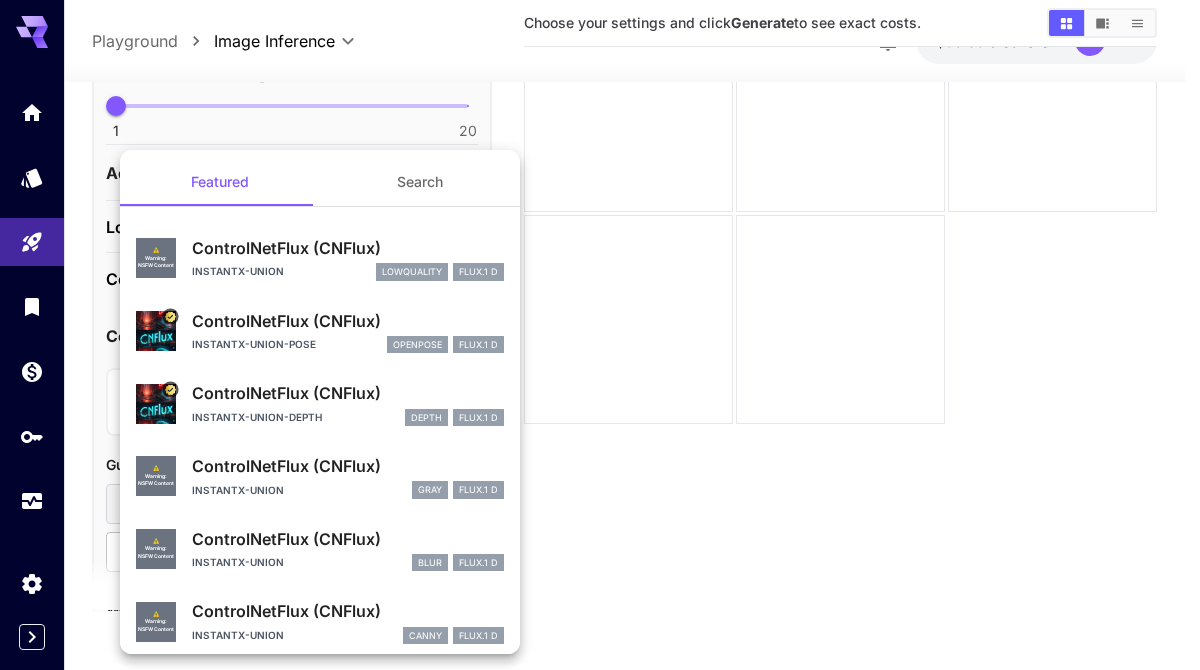click at bounding box center [600, 335] 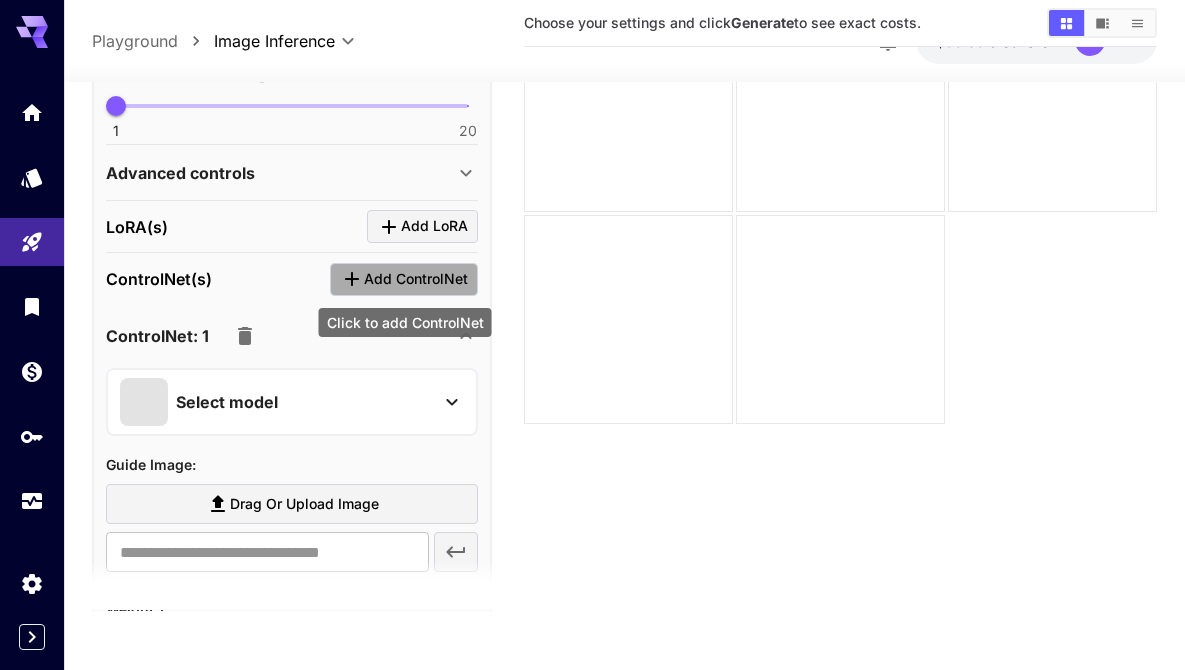 click 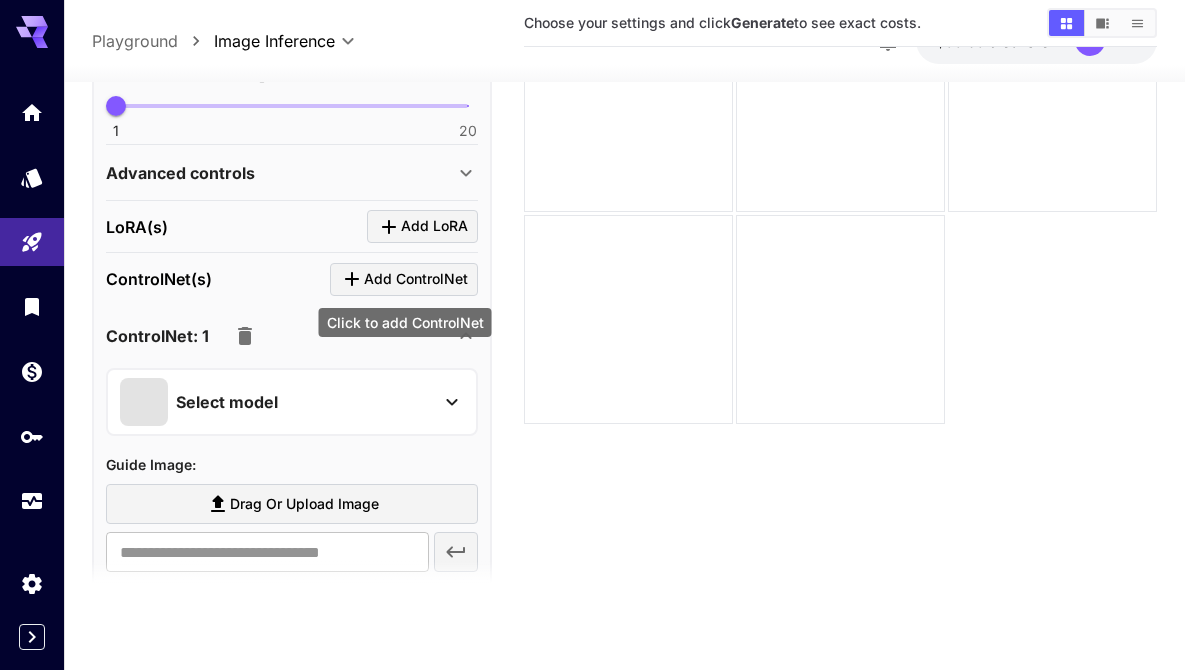 click 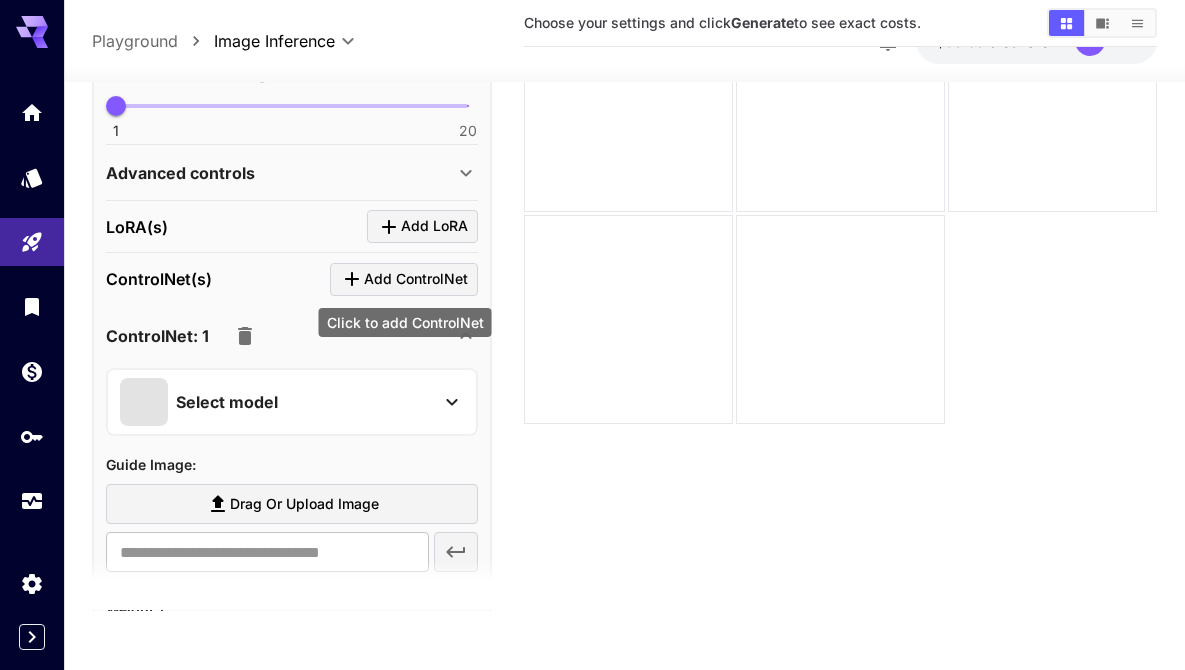 click on "Add ControlNet" at bounding box center (416, 279) 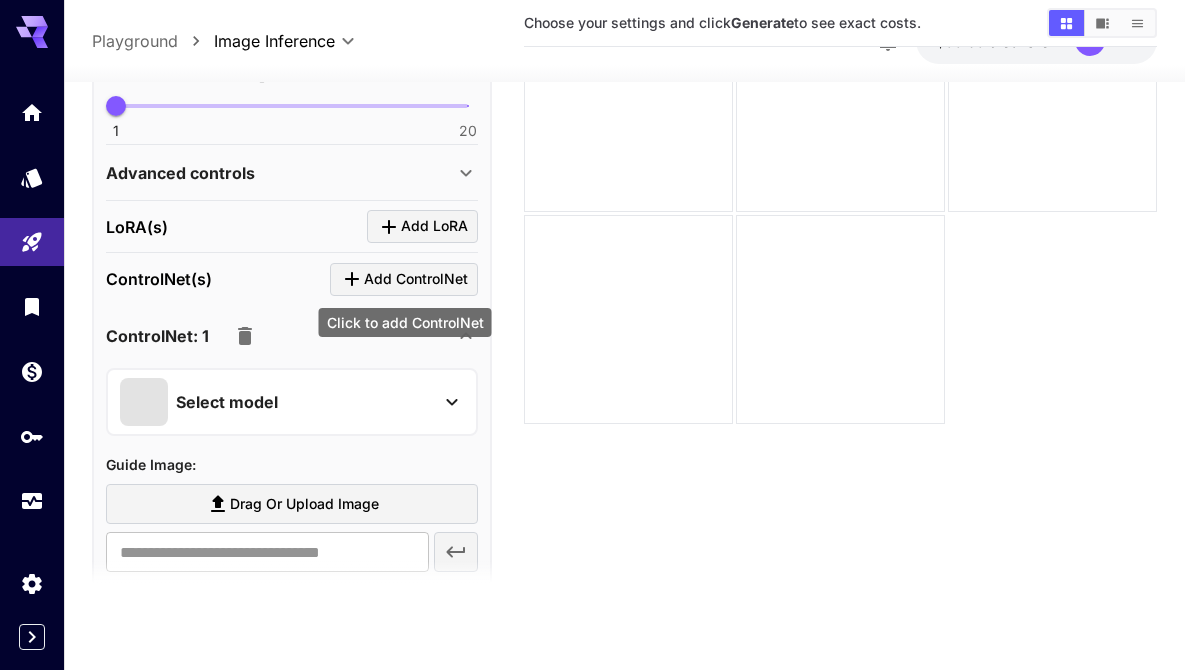 click on "Add ControlNet" at bounding box center [416, 279] 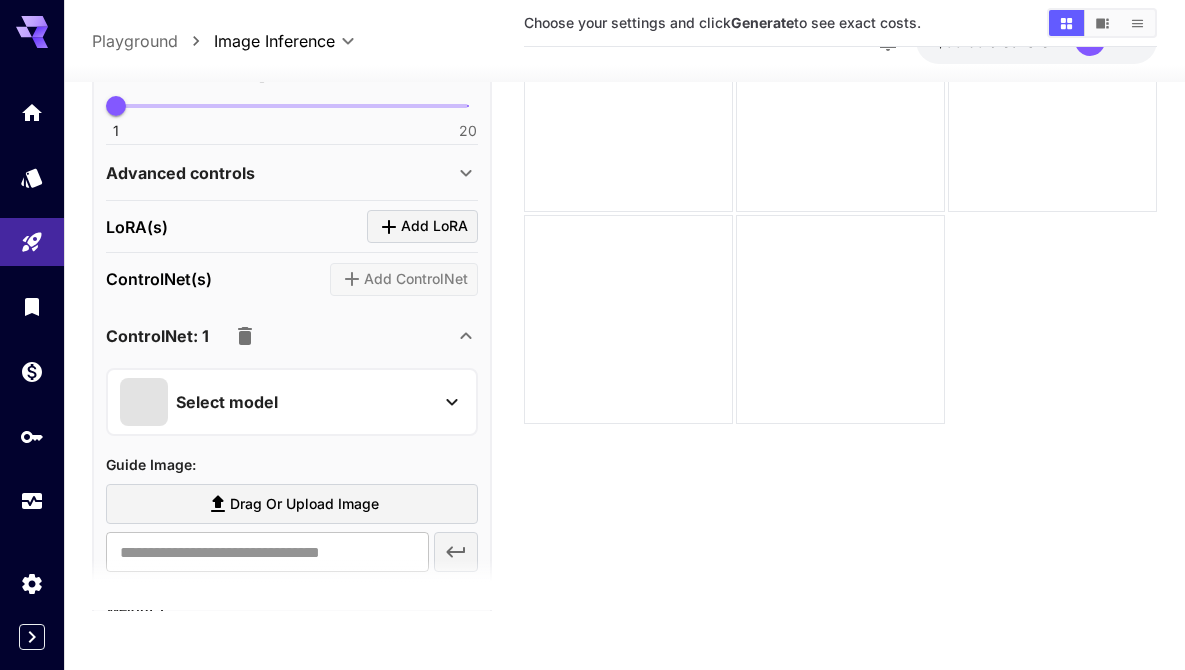 click on "Add ControlNet" at bounding box center [404, 279] 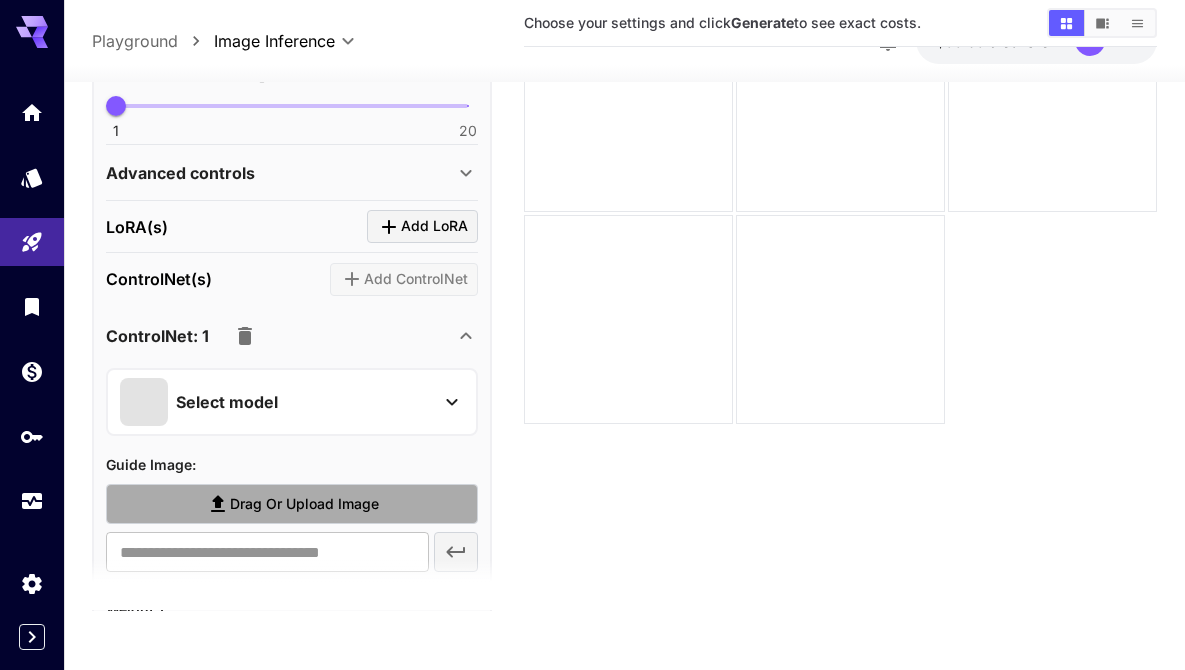 click on "Drag or upload image" at bounding box center [304, 503] 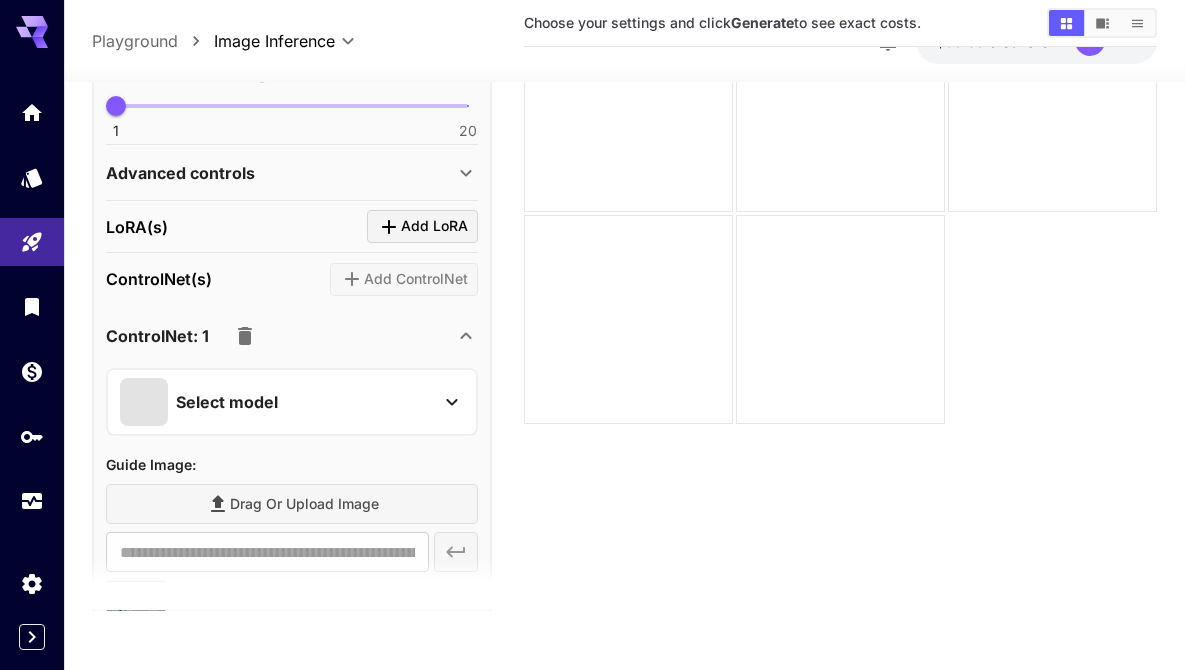 type on "**********" 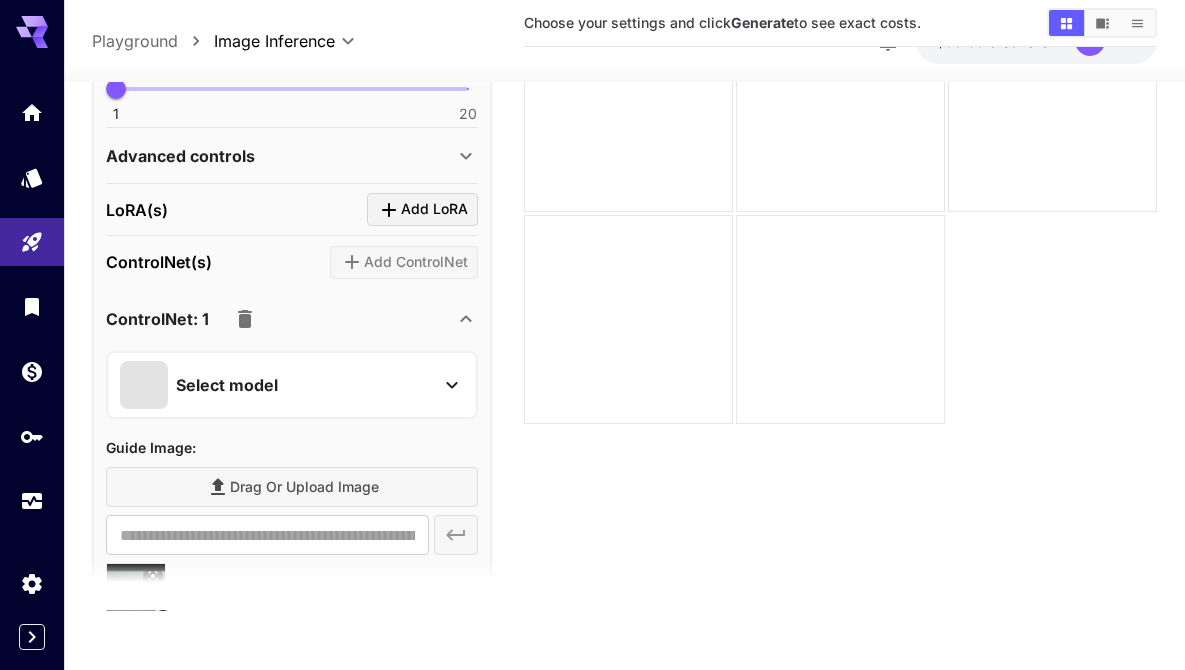 scroll, scrollTop: 106, scrollLeft: 0, axis: vertical 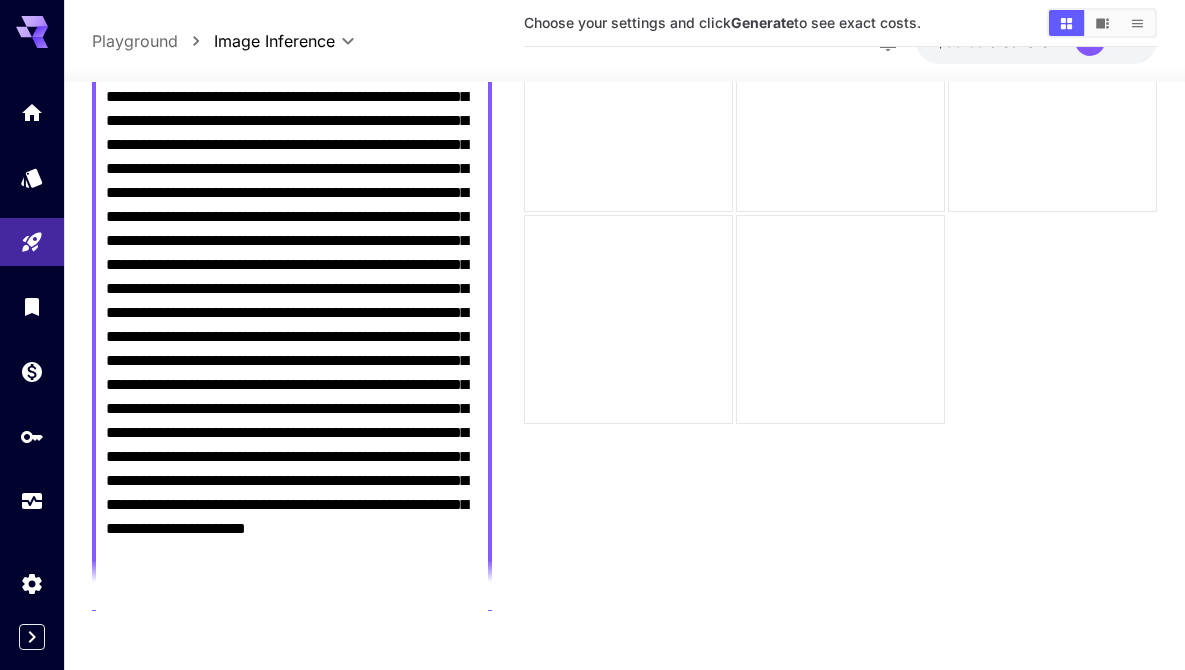 type on "**********" 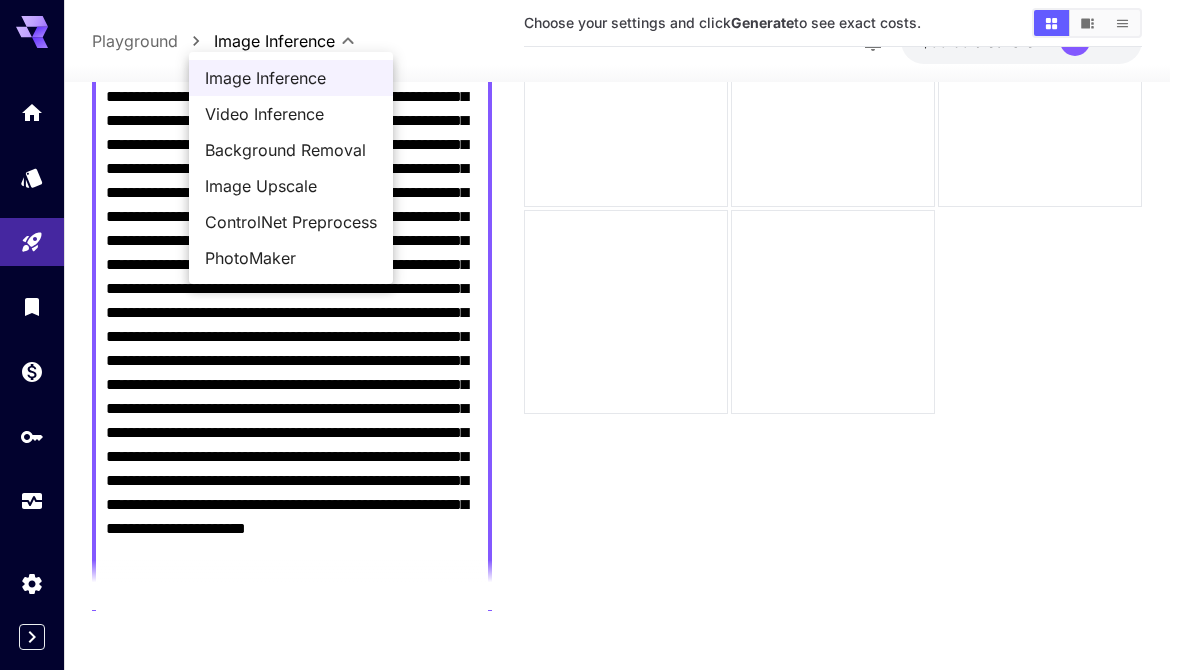 click on "**********" at bounding box center (592, 256) 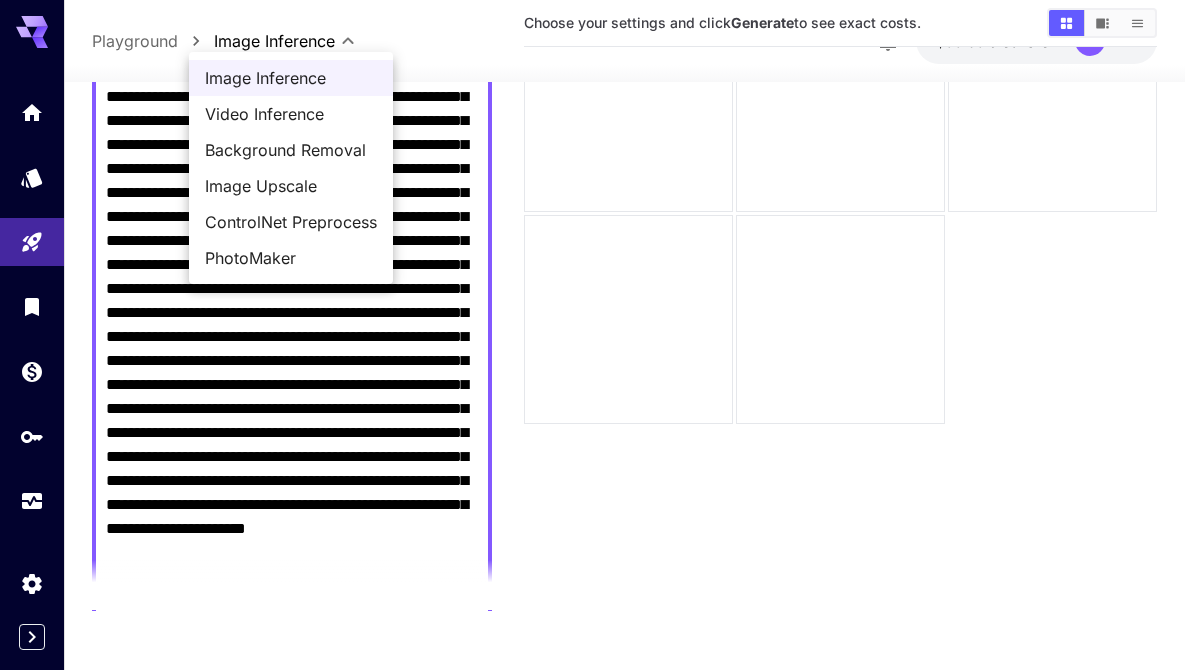 click at bounding box center (600, 335) 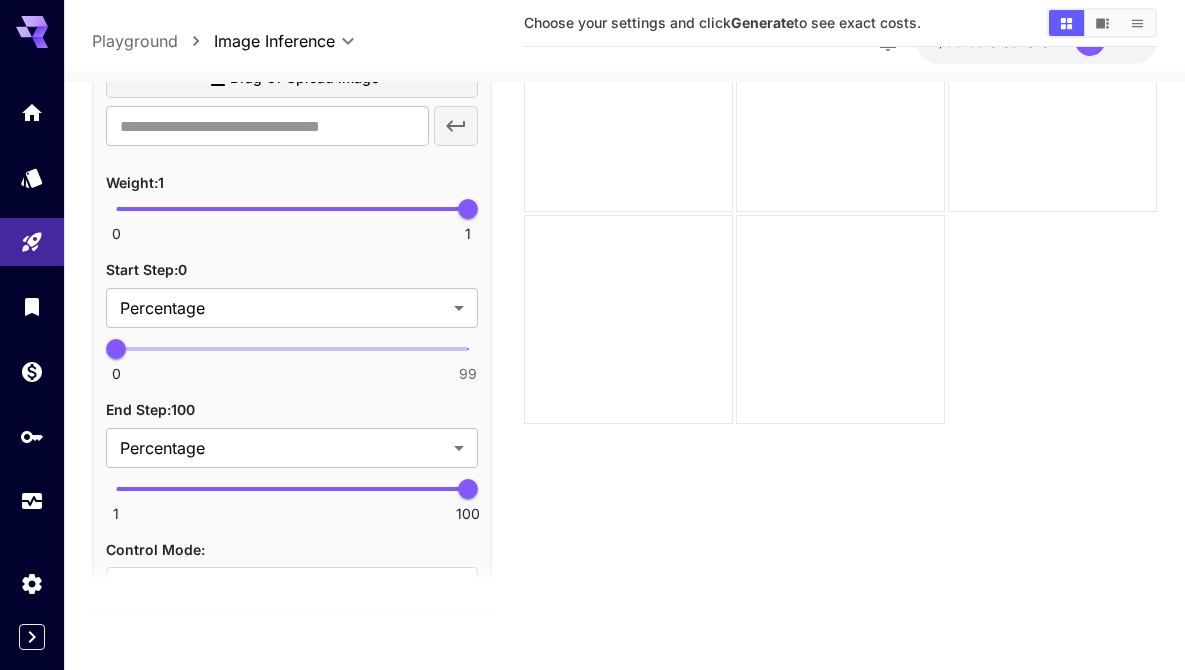 scroll, scrollTop: 3879, scrollLeft: 0, axis: vertical 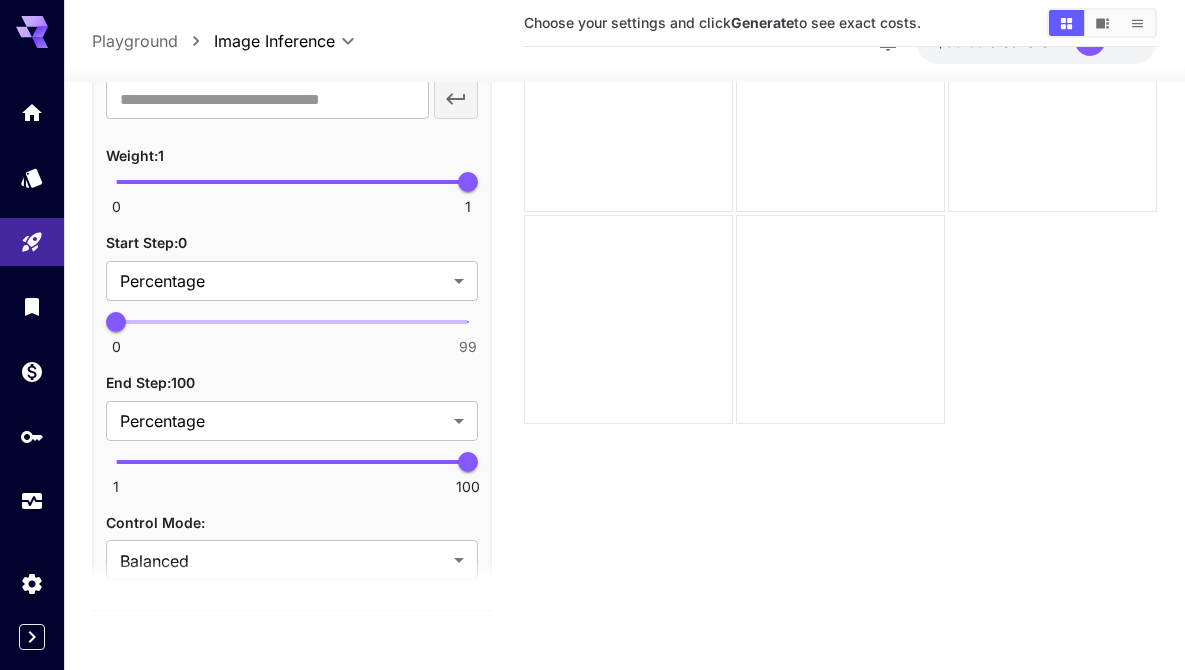 click on "0 99 0" at bounding box center (292, 322) 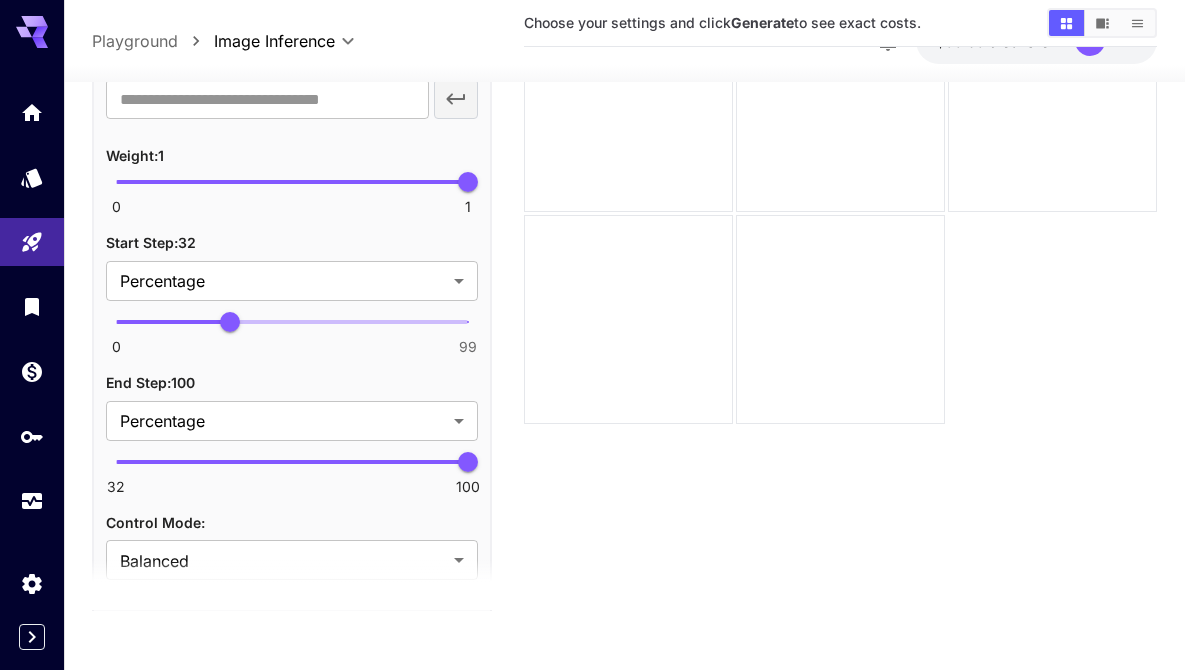 type on "**" 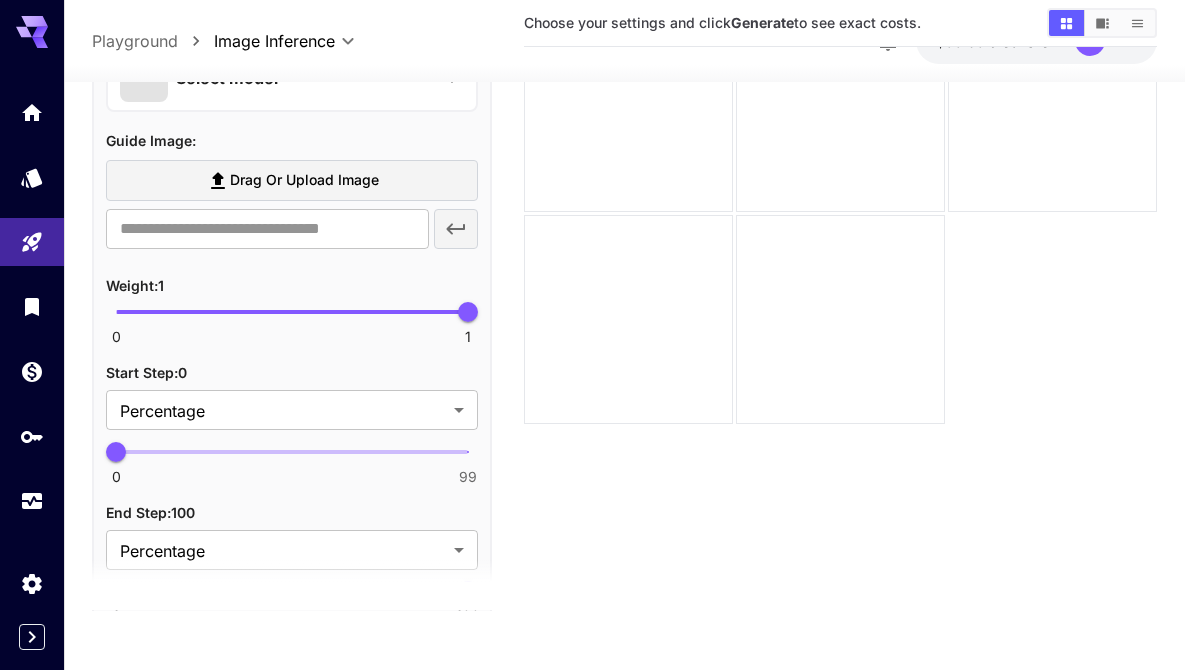 scroll, scrollTop: 4490, scrollLeft: 0, axis: vertical 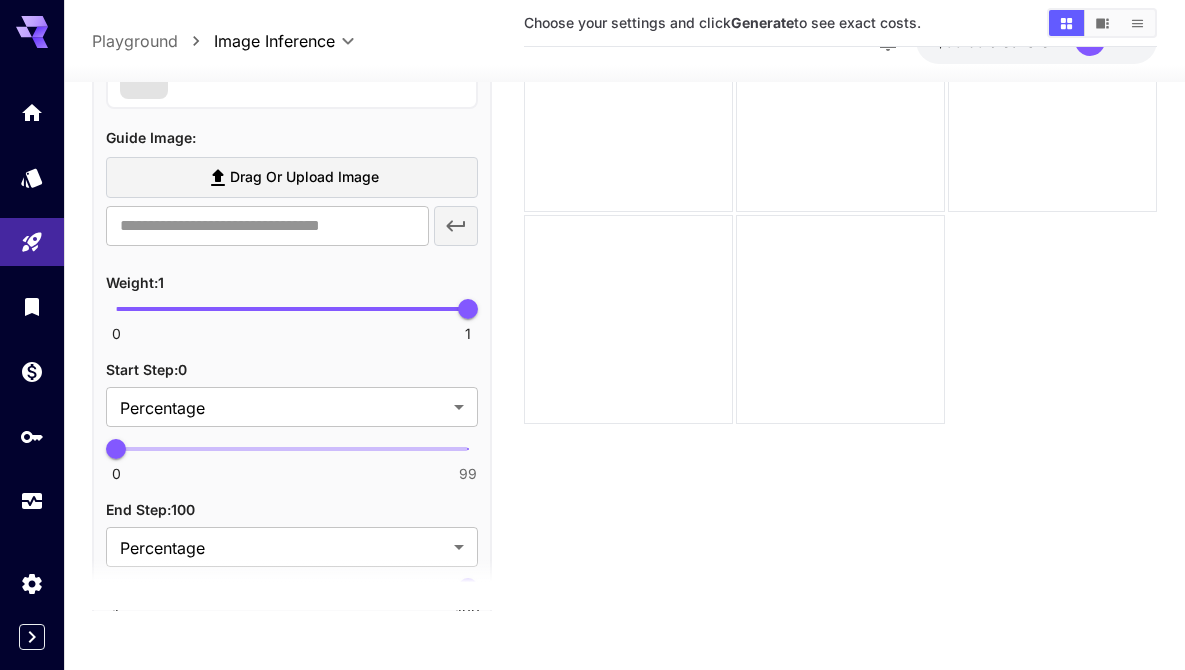 type on "**" 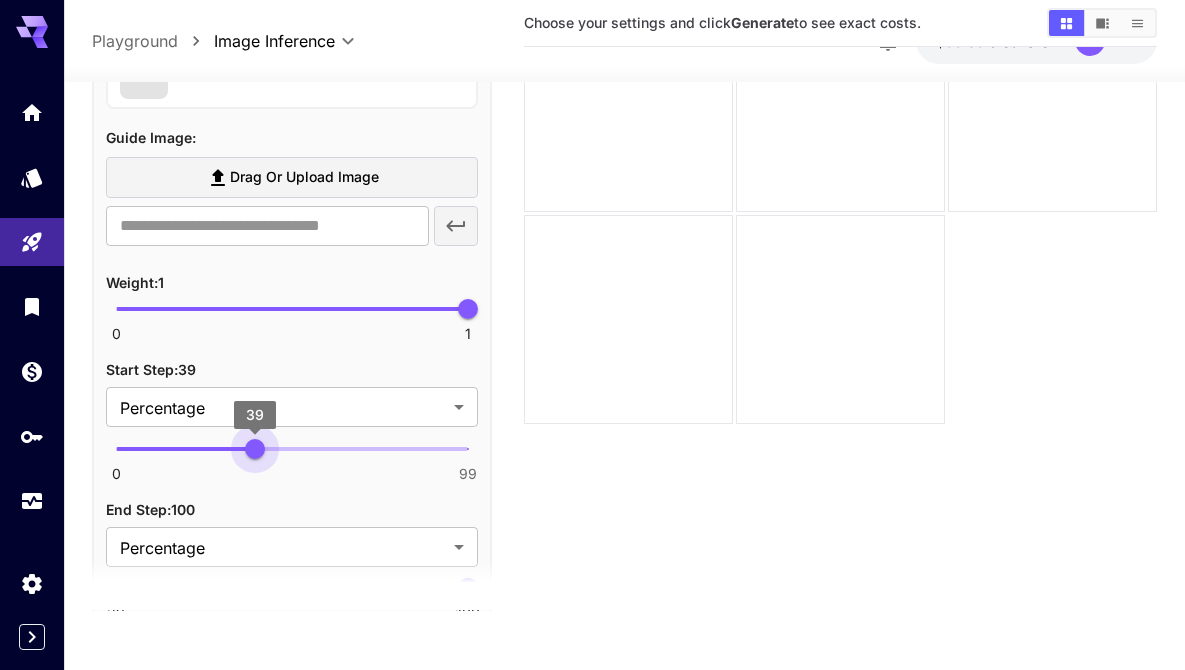 click on "0 99 39" at bounding box center [292, 448] 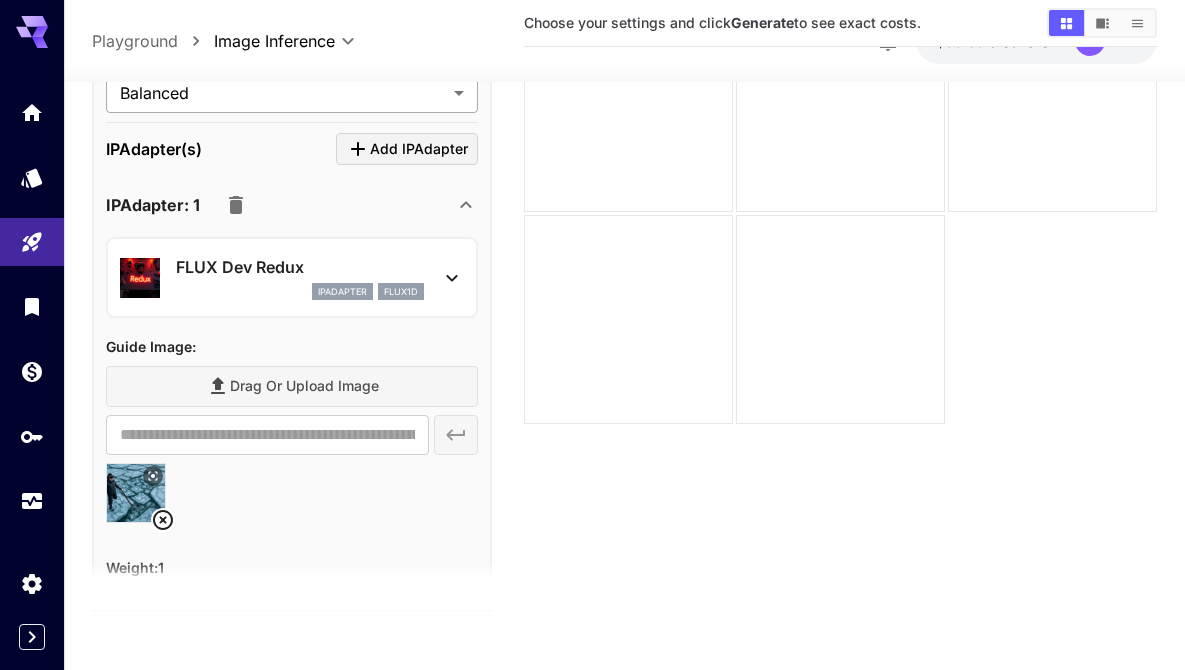 scroll, scrollTop: 5371, scrollLeft: 0, axis: vertical 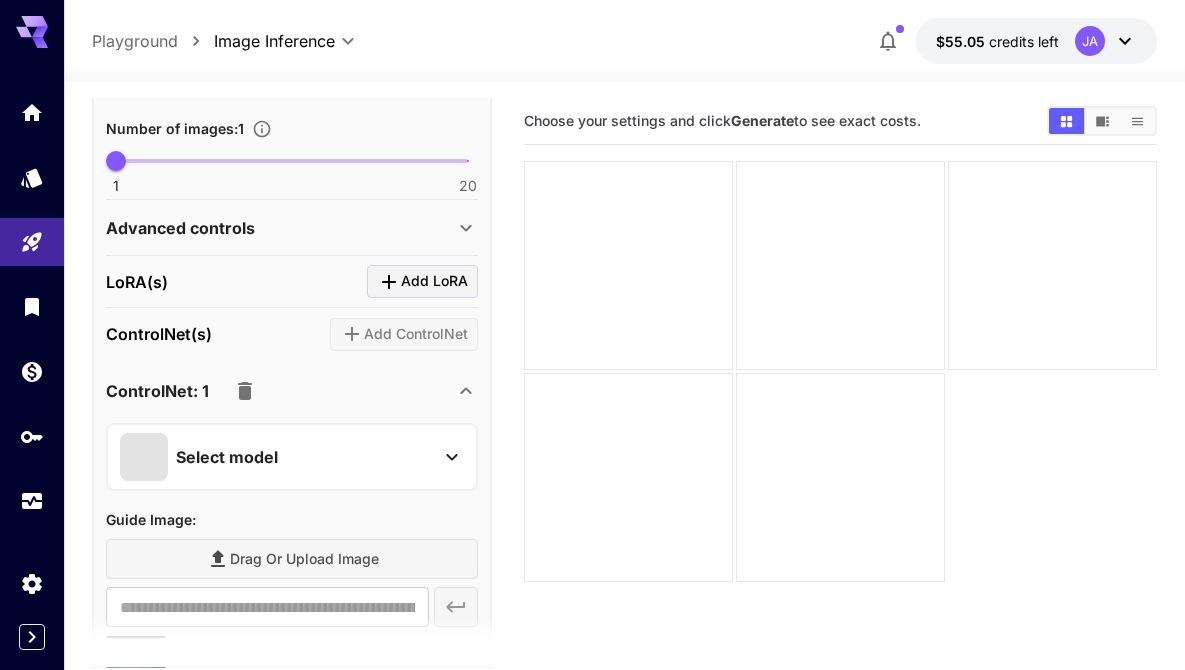 click on "1 20 1" at bounding box center [292, 161] 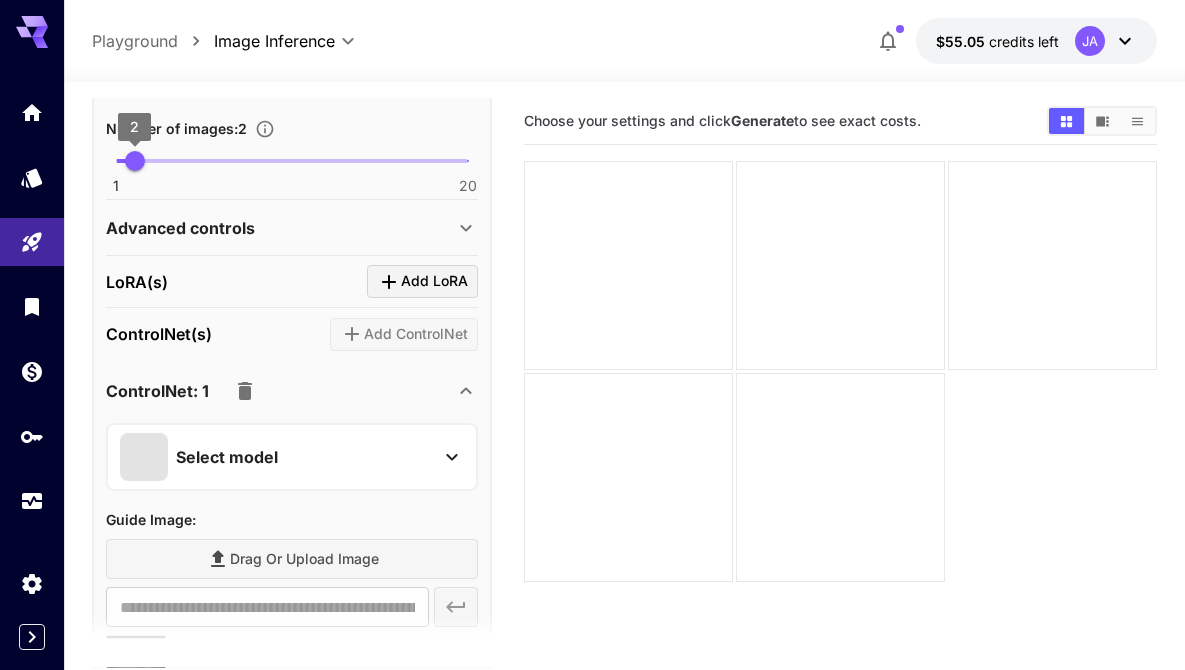 type on "*" 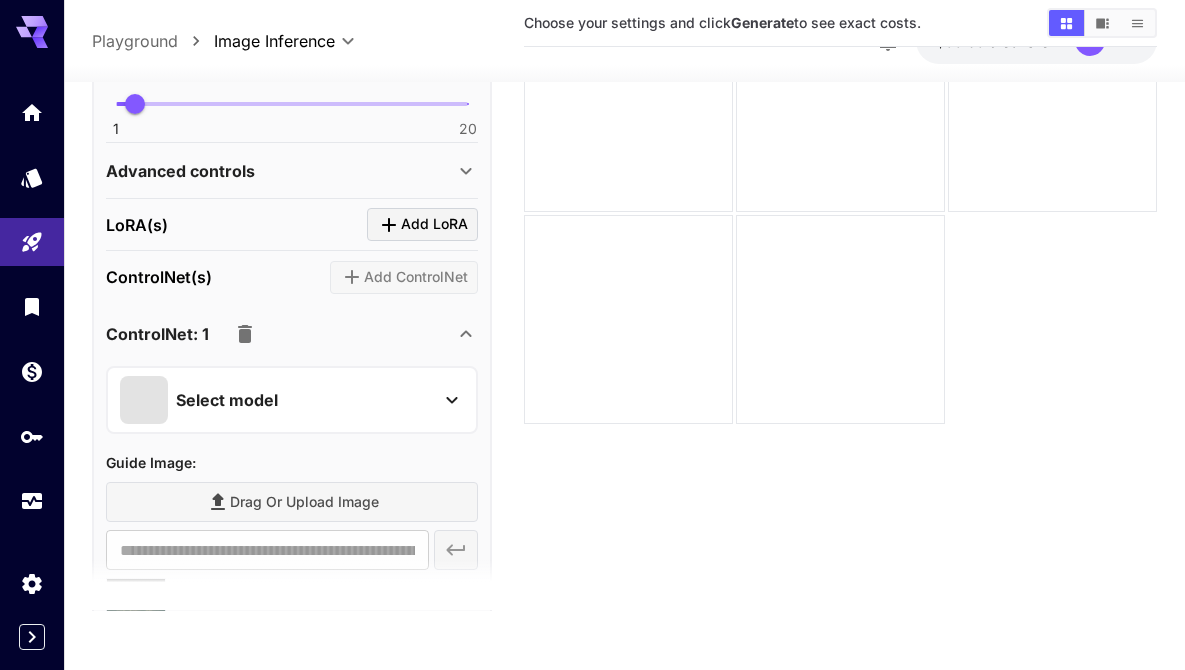 scroll, scrollTop: 0, scrollLeft: 0, axis: both 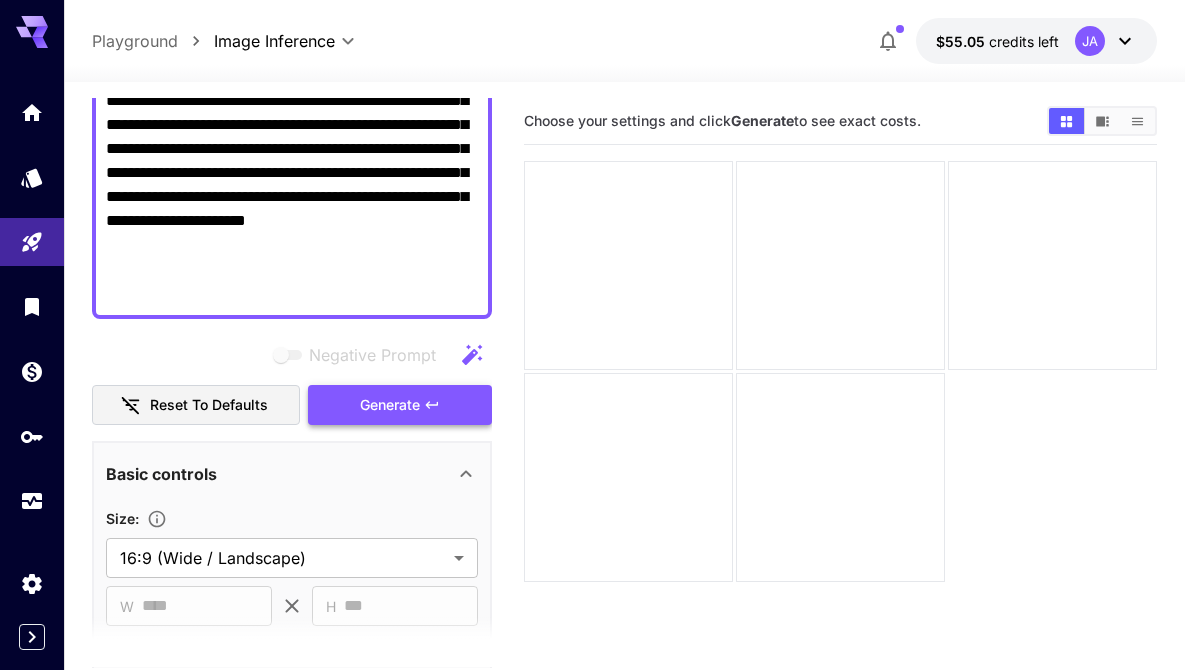 click on "Generate" at bounding box center (390, 405) 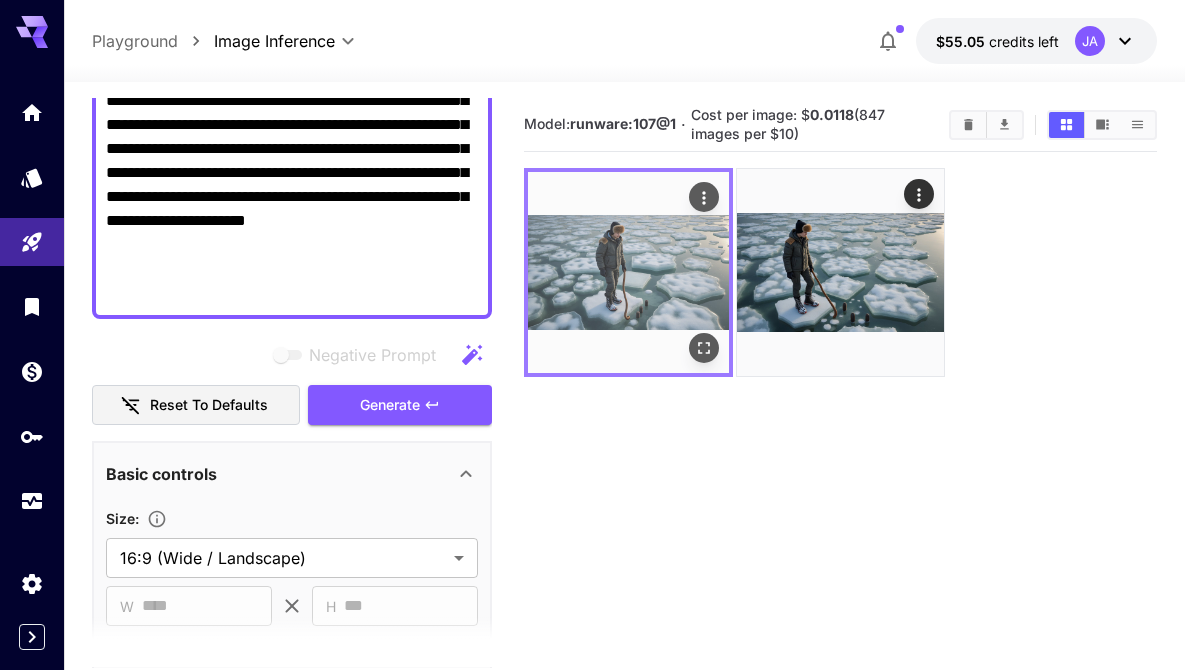 click at bounding box center (628, 272) 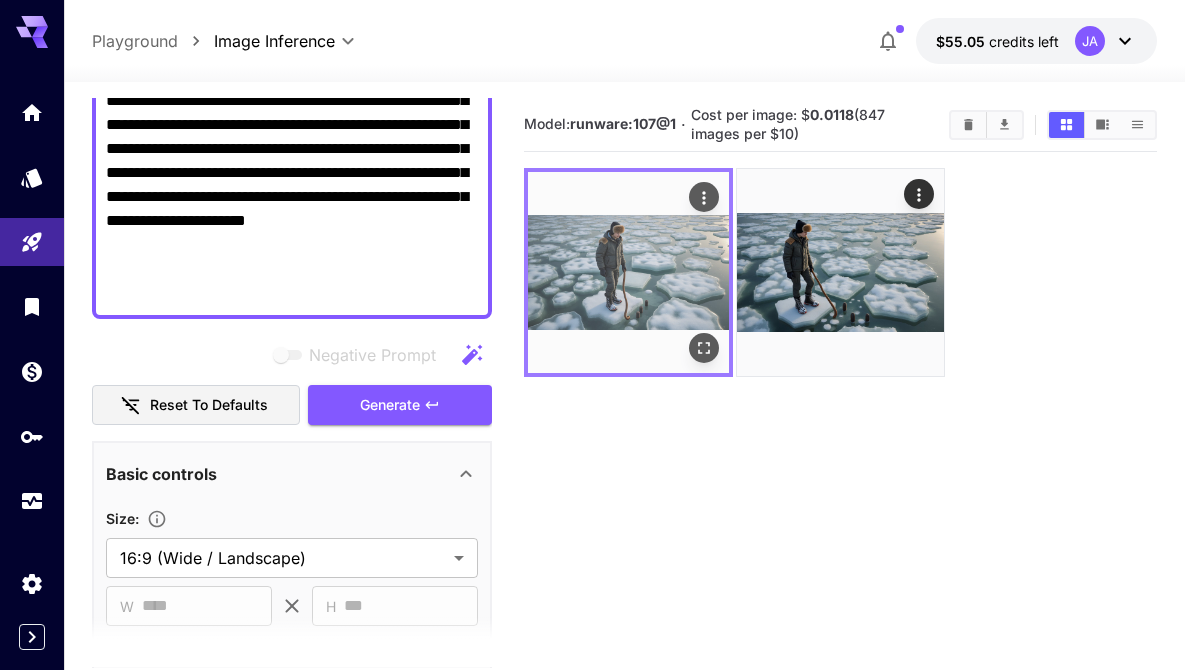 click at bounding box center [628, 272] 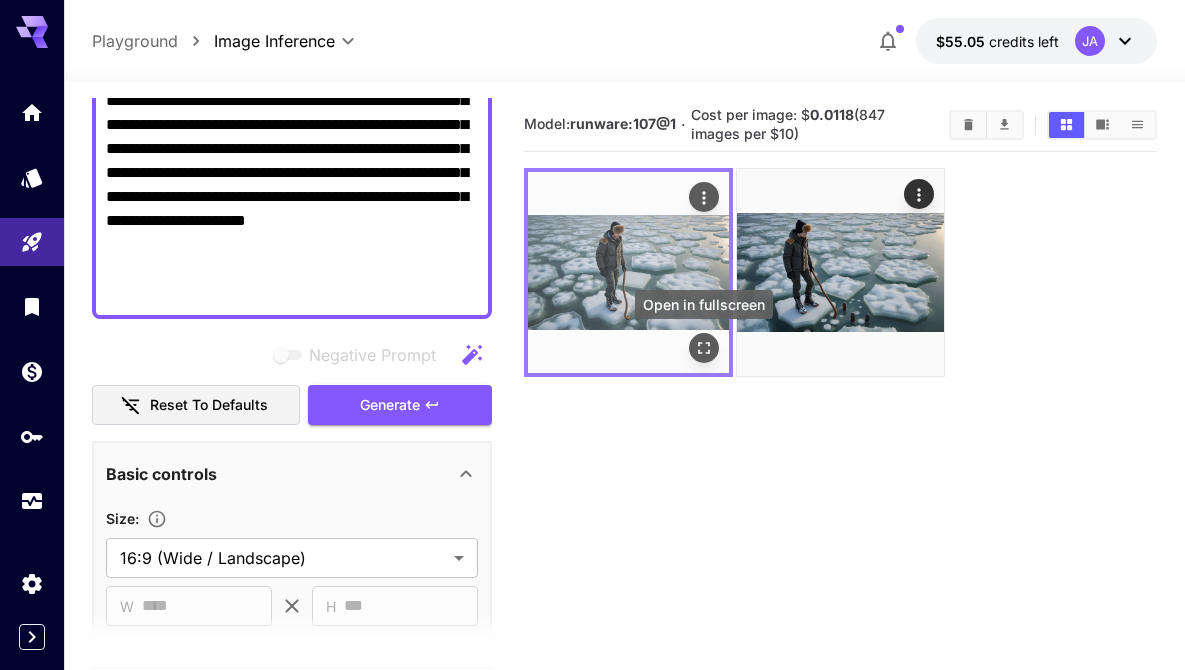 click 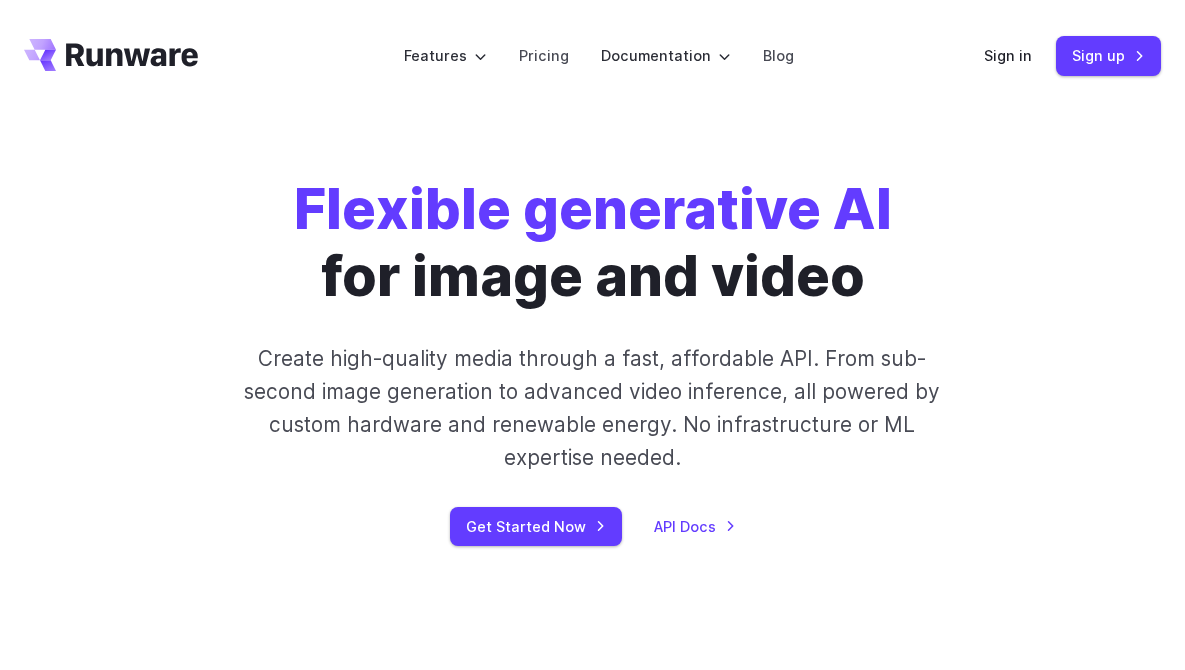 scroll, scrollTop: 0, scrollLeft: 0, axis: both 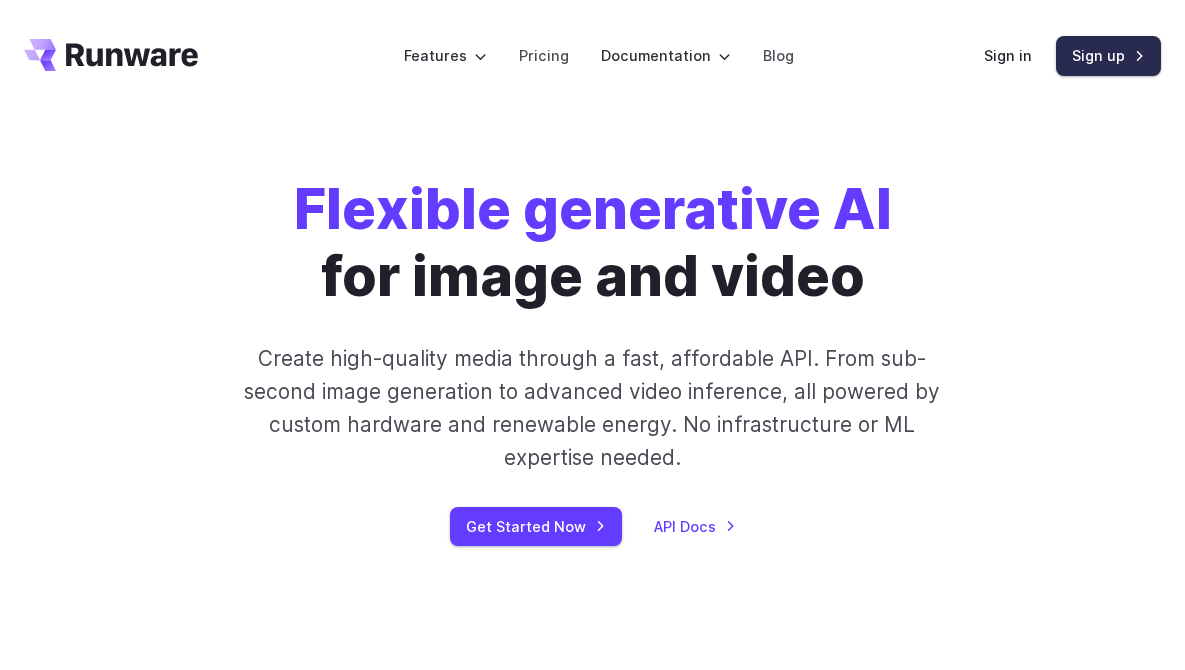 click on "Sign up" at bounding box center [1108, 55] 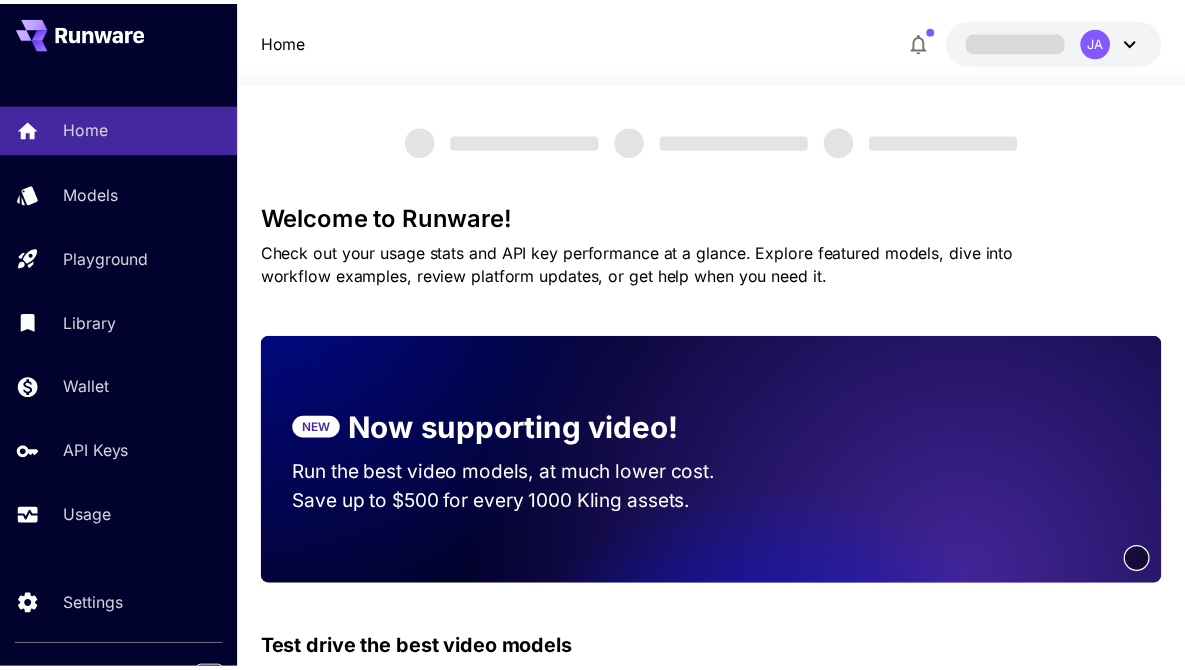 scroll, scrollTop: 0, scrollLeft: 0, axis: both 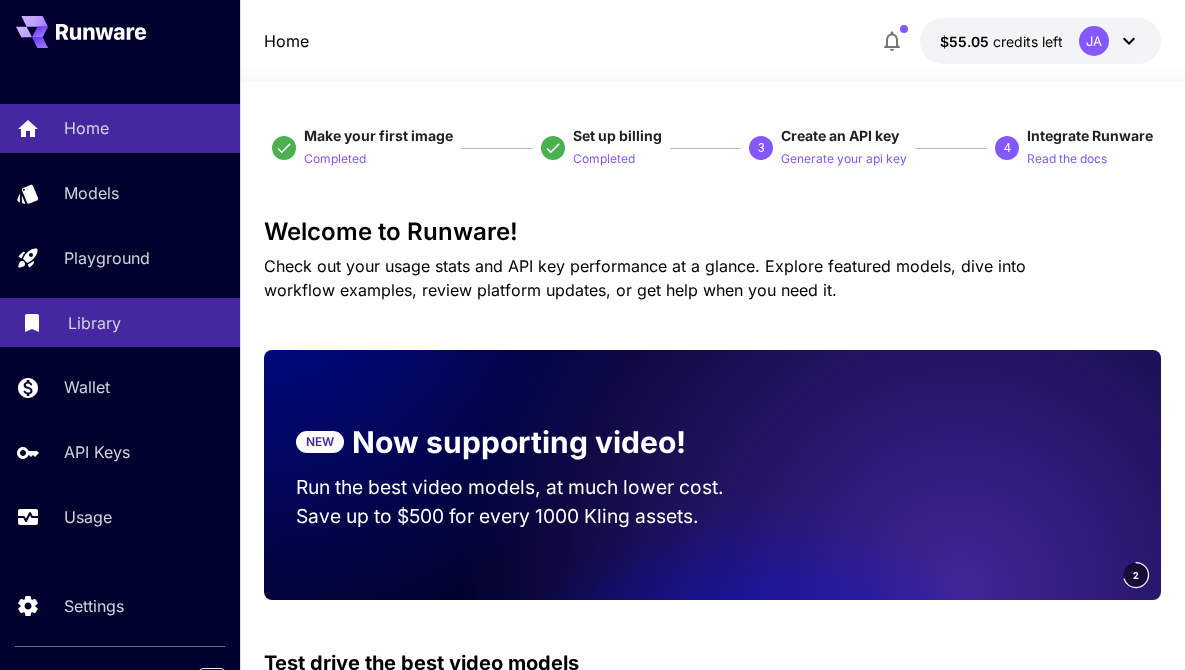 click on "Library" at bounding box center (94, 323) 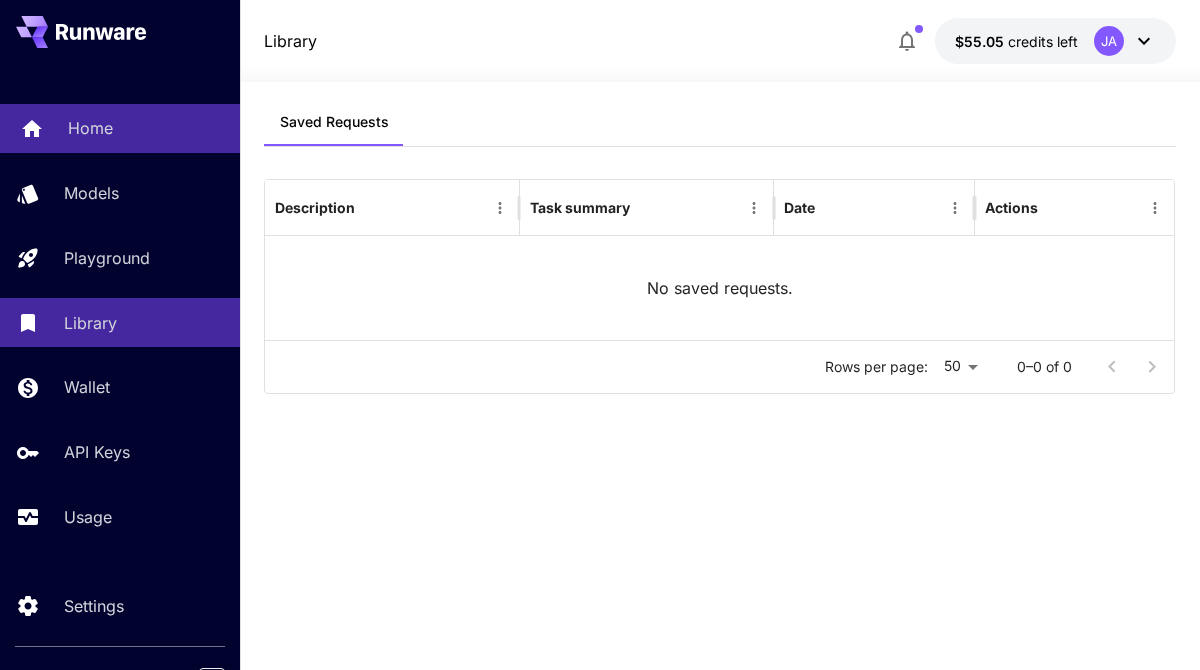 click on "Home" at bounding box center (90, 128) 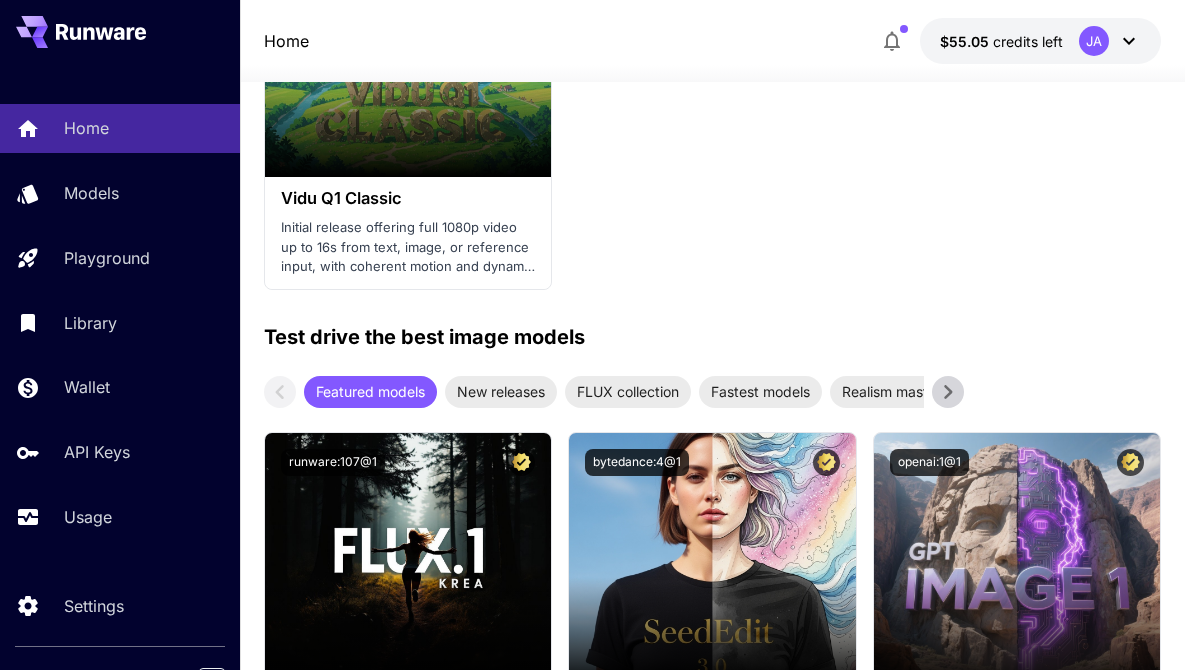 scroll, scrollTop: 3297, scrollLeft: 0, axis: vertical 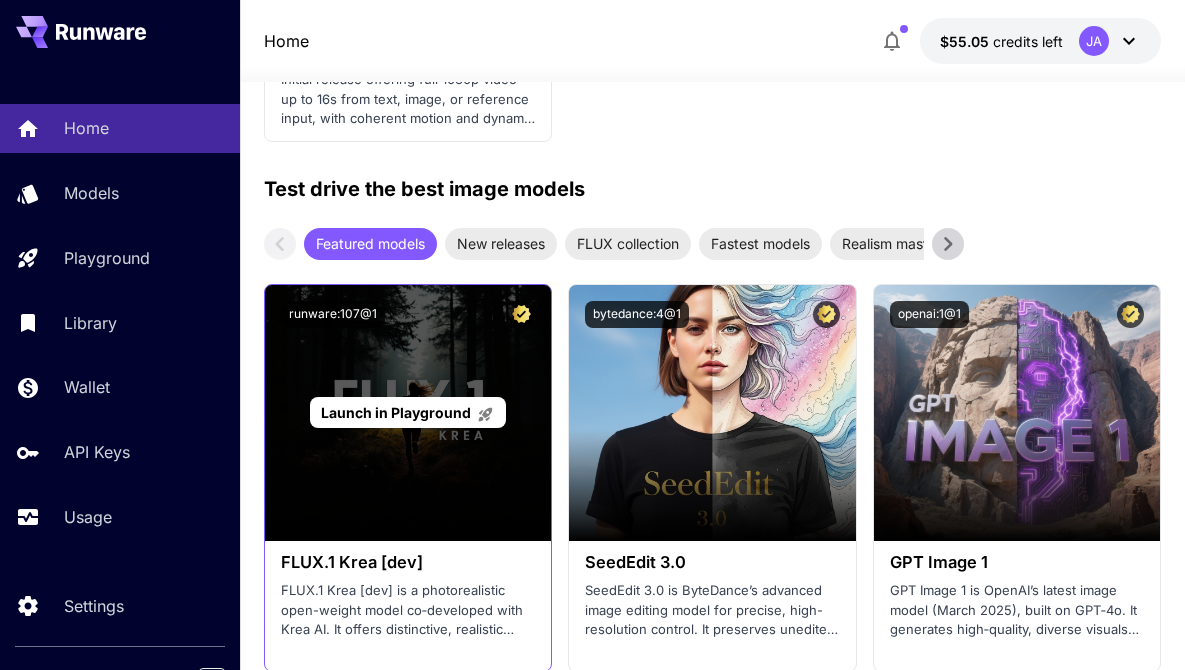 click on "Launch in Playground" at bounding box center (408, 413) 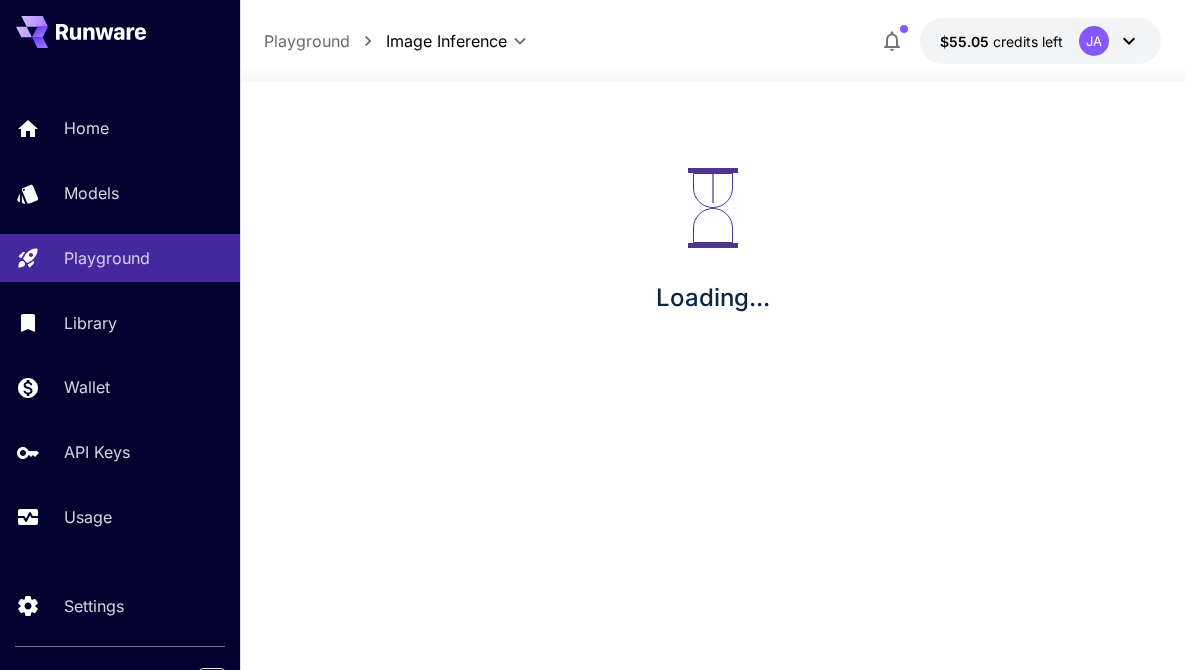 scroll, scrollTop: 0, scrollLeft: 0, axis: both 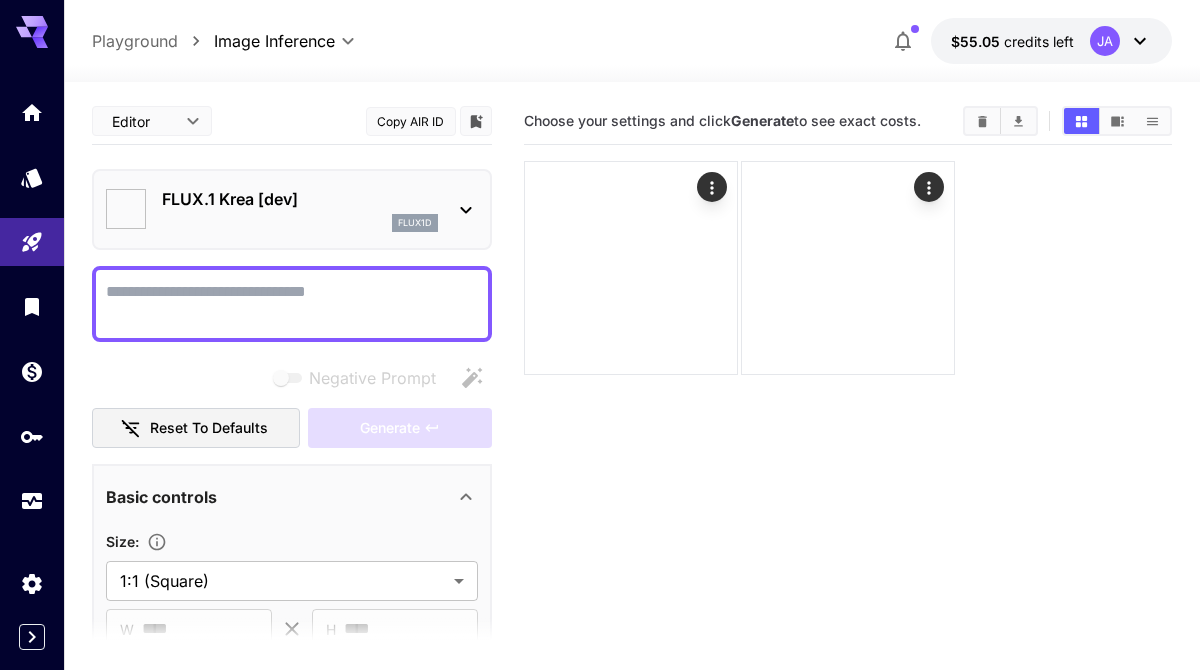 type on "*******" 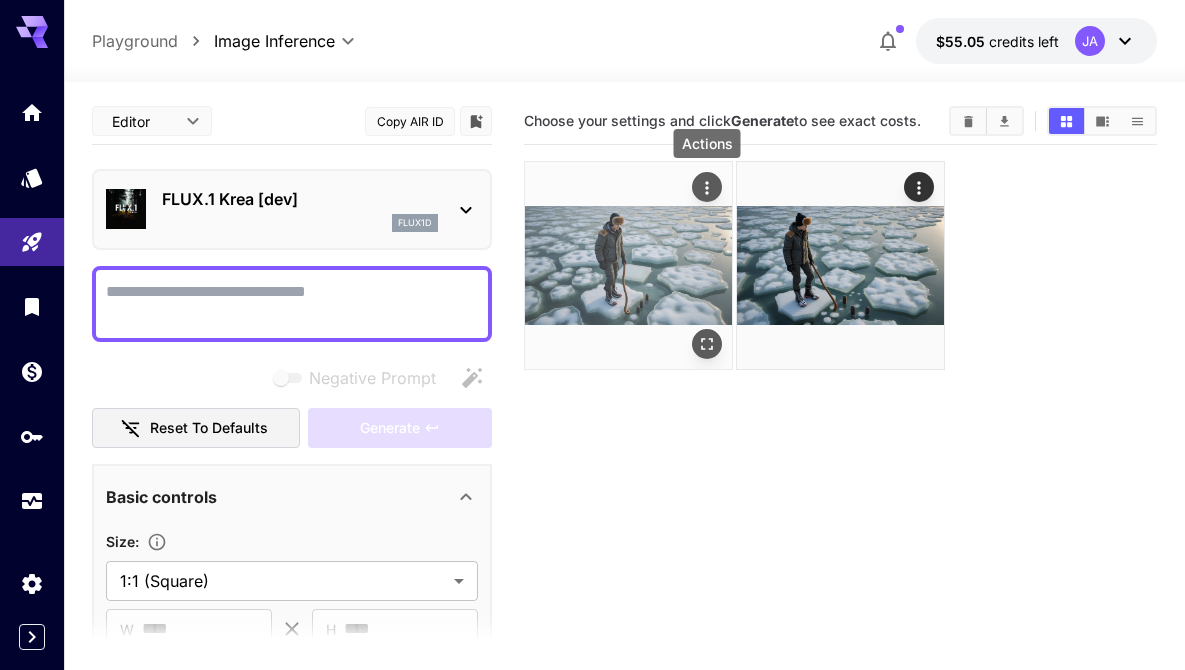 click 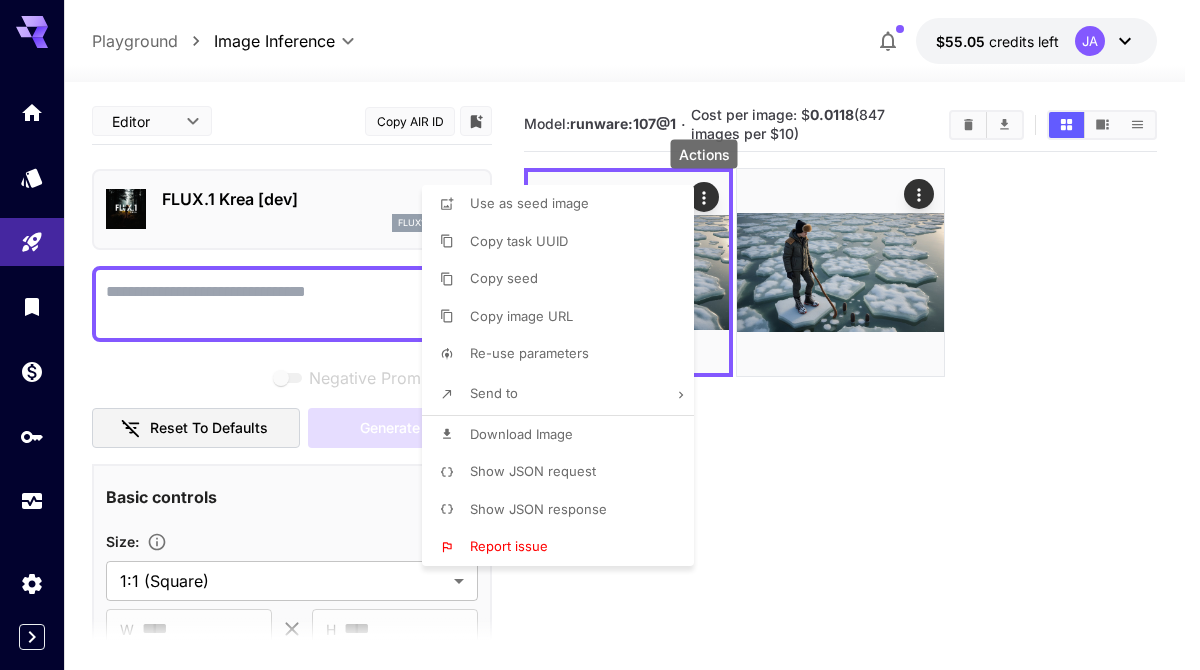 click on "Download Image" at bounding box center (521, 434) 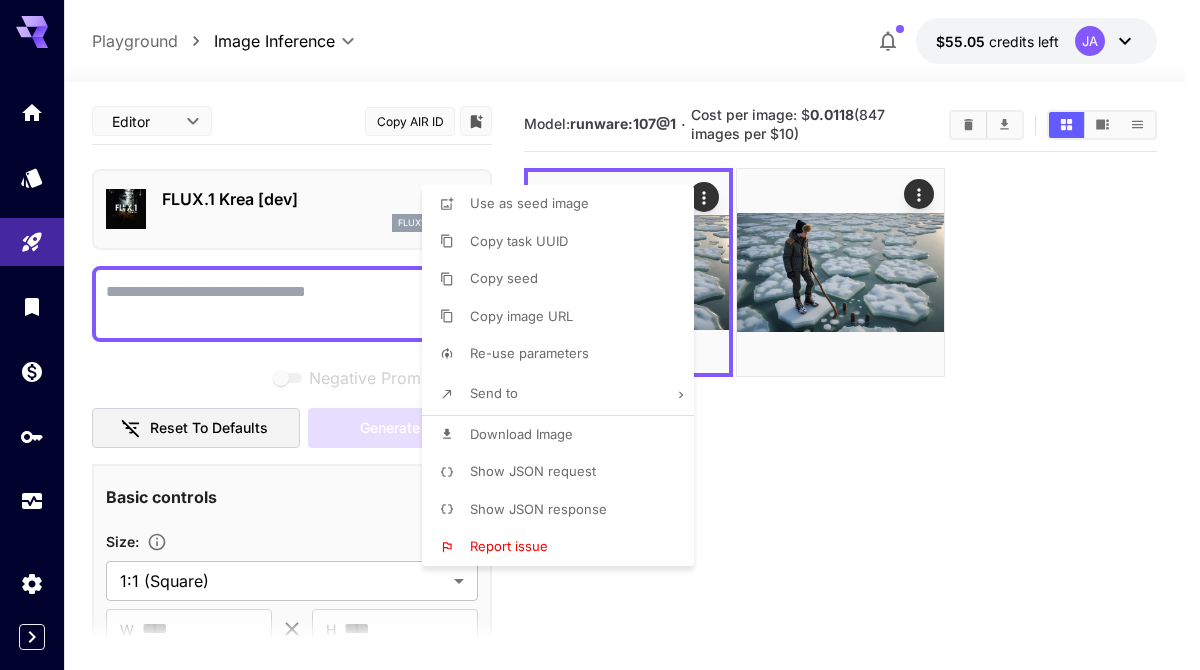 click at bounding box center (600, 335) 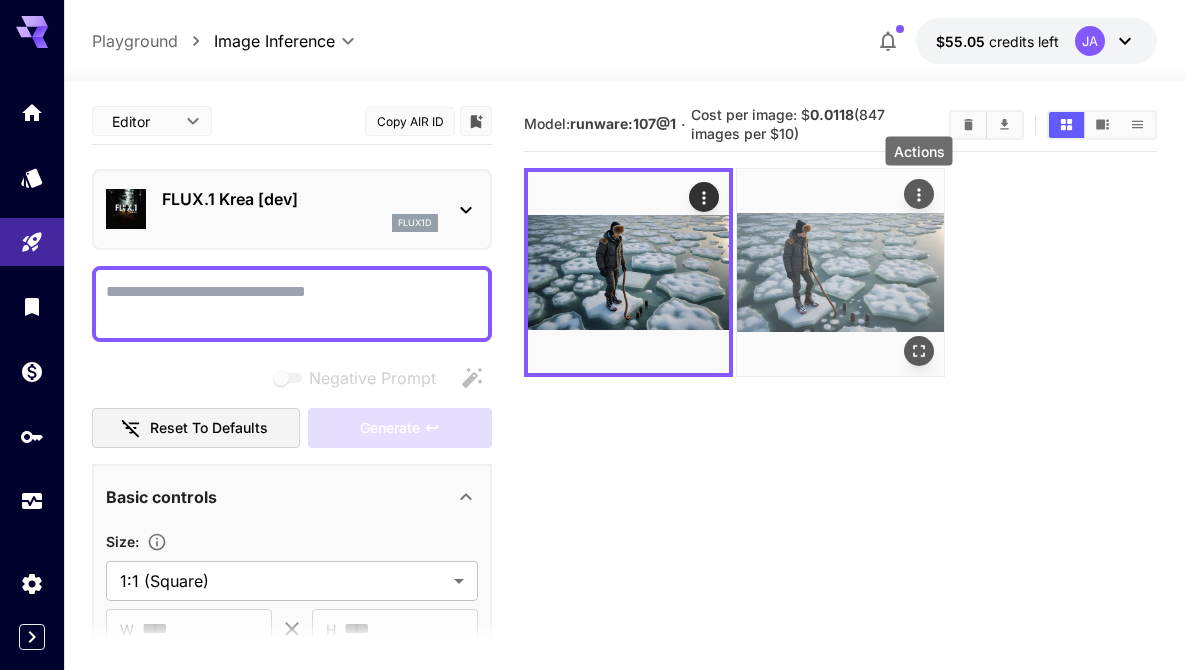 click 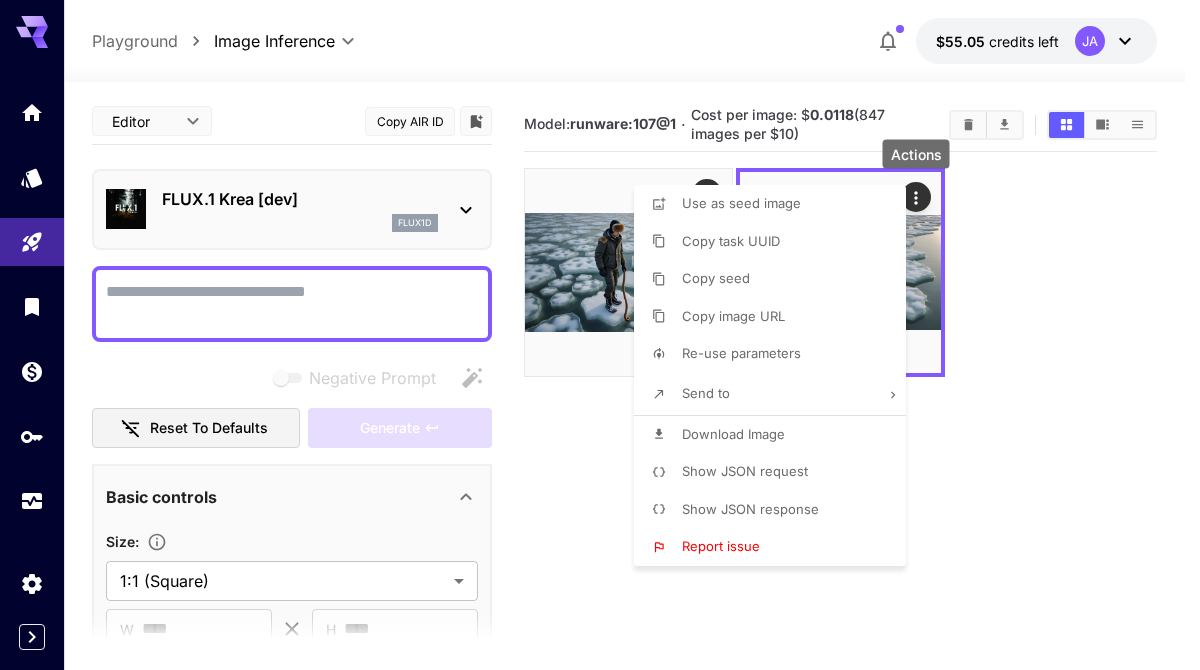 click on "Download Image" at bounding box center [733, 434] 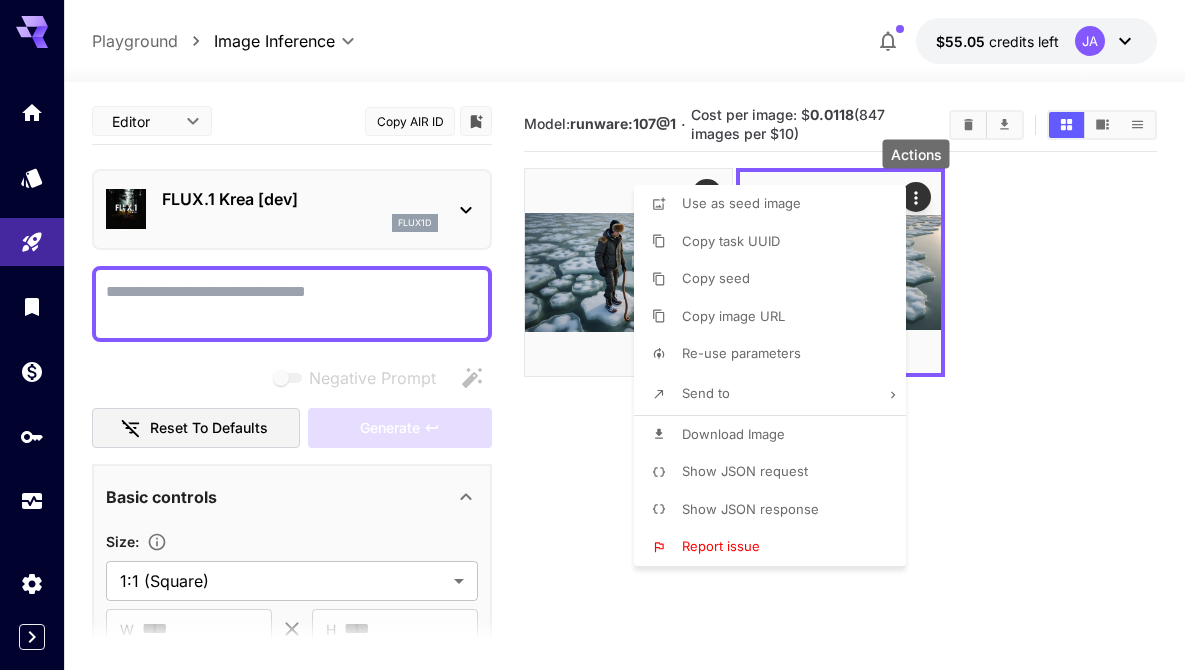 click on "Download Image" at bounding box center (776, 435) 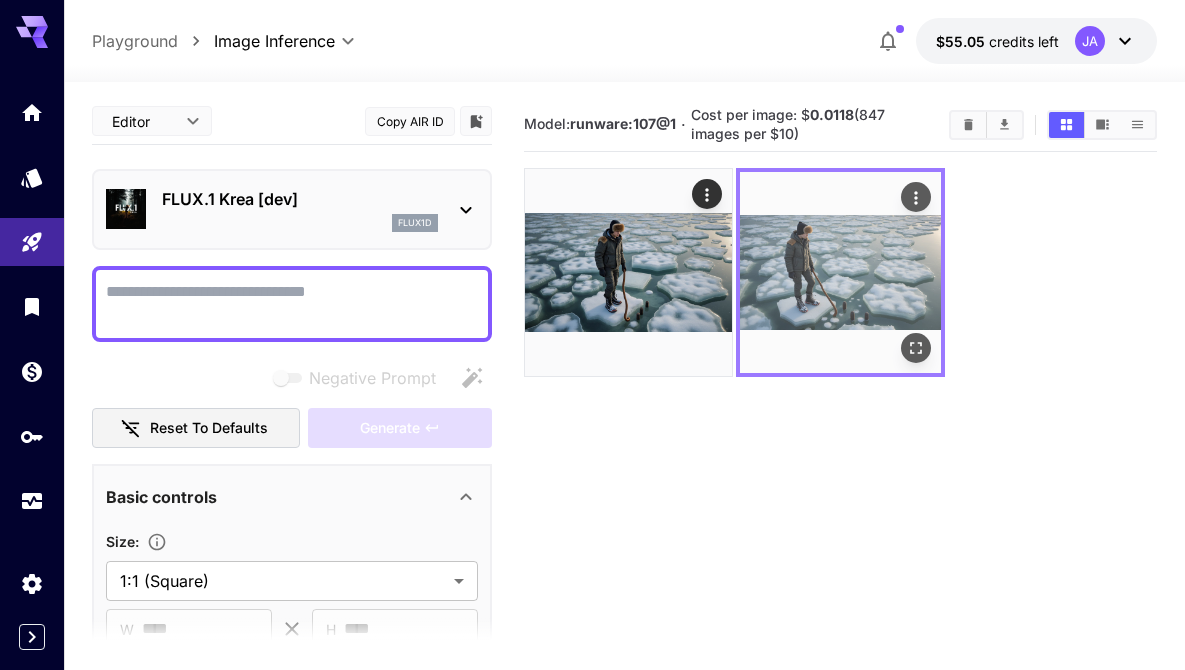 click at bounding box center [840, 272] 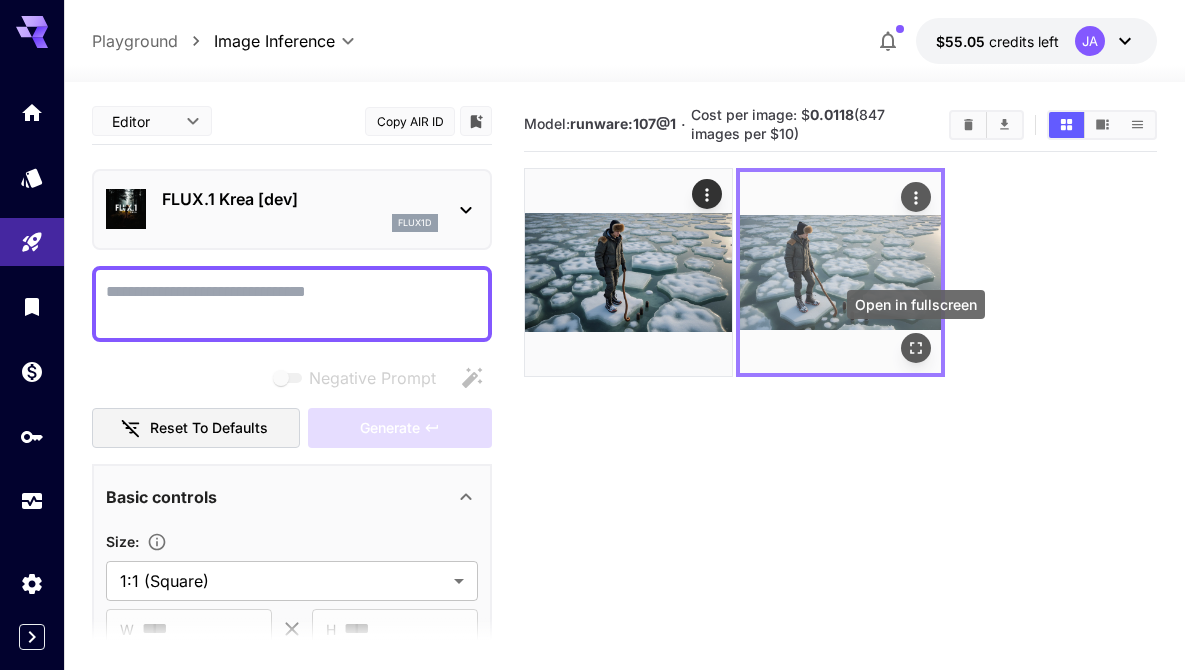 click 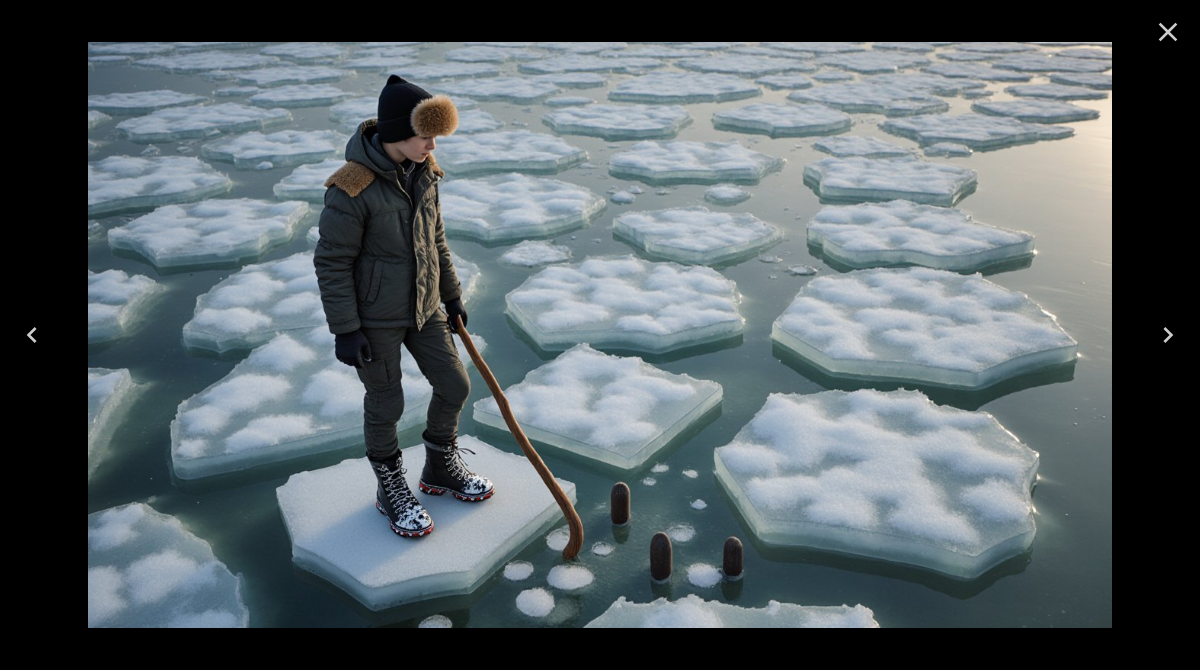 click 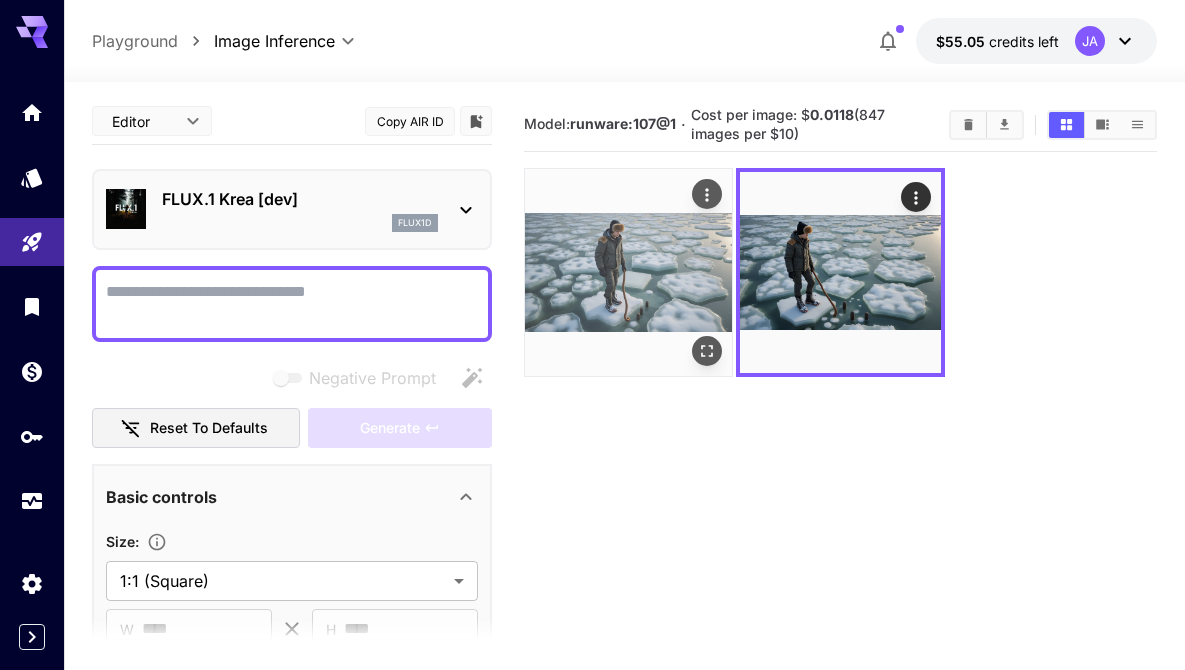 click at bounding box center (628, 272) 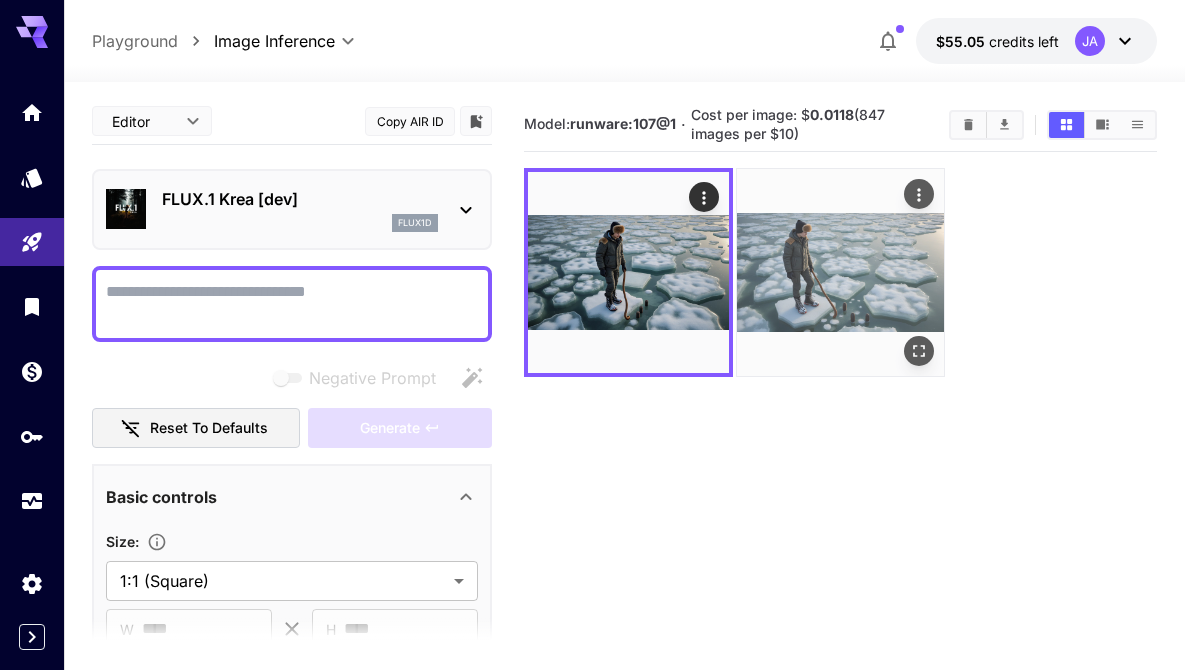 click at bounding box center [840, 272] 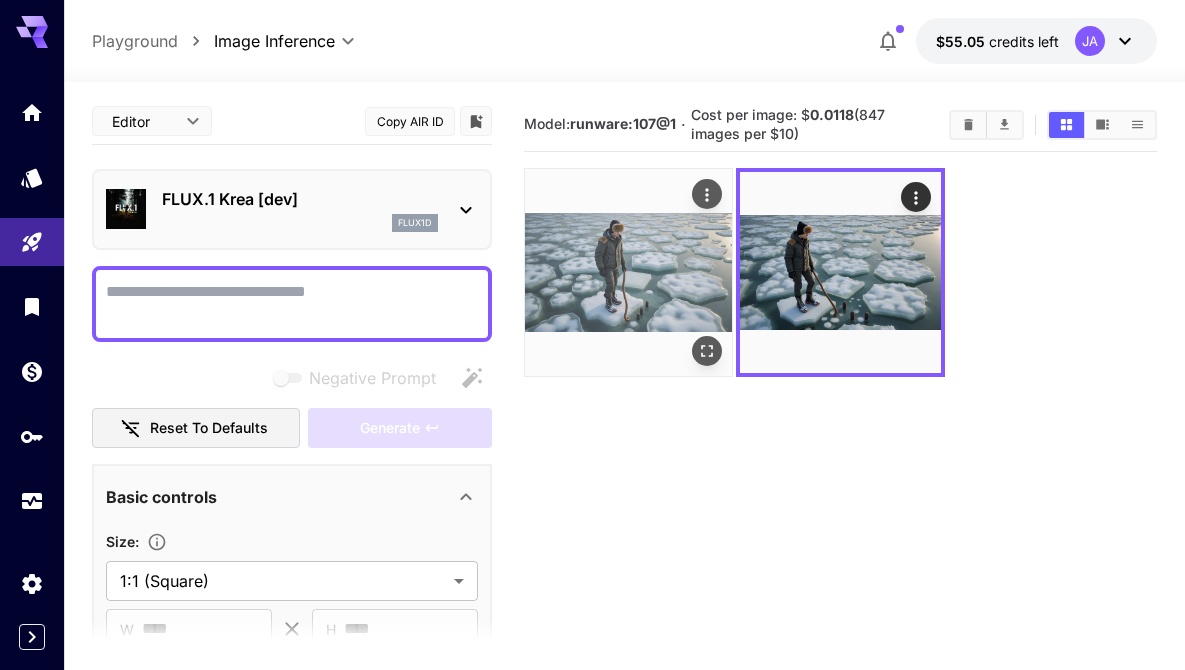 click at bounding box center (628, 272) 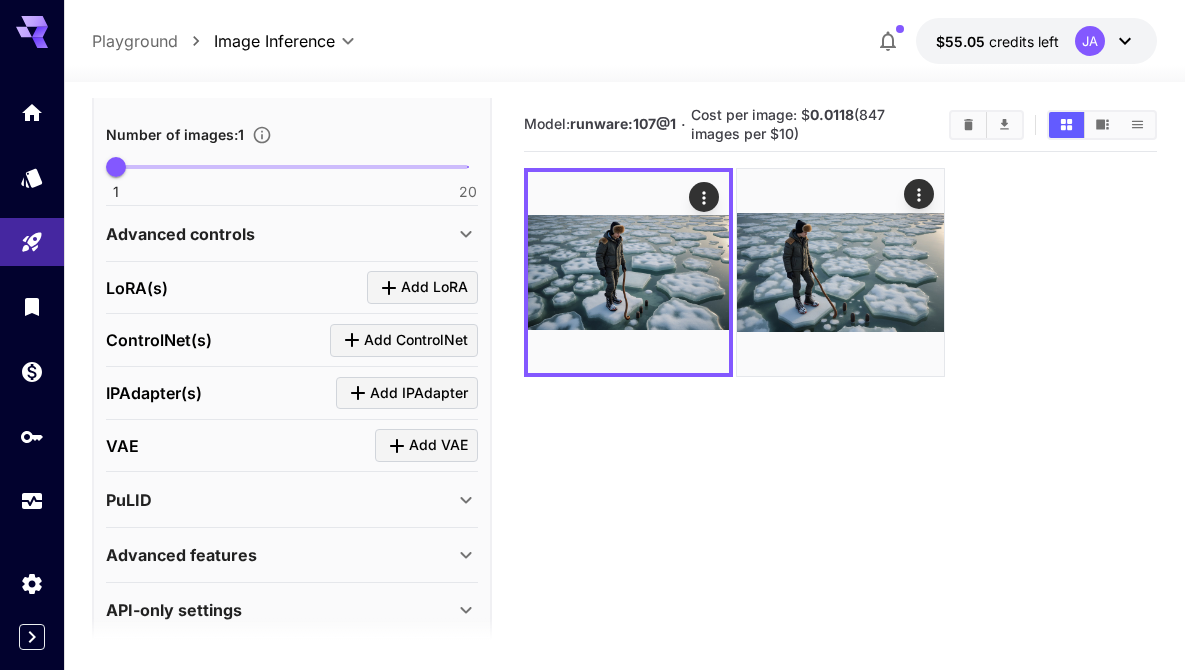 scroll, scrollTop: 651, scrollLeft: 0, axis: vertical 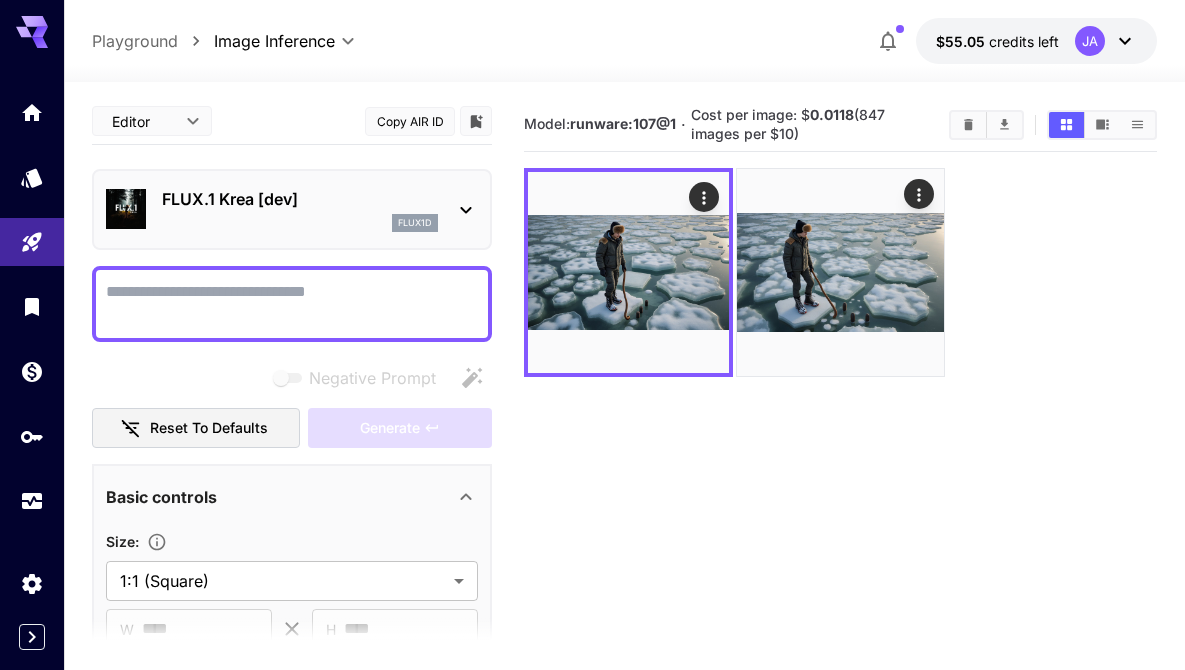 paste on "**********" 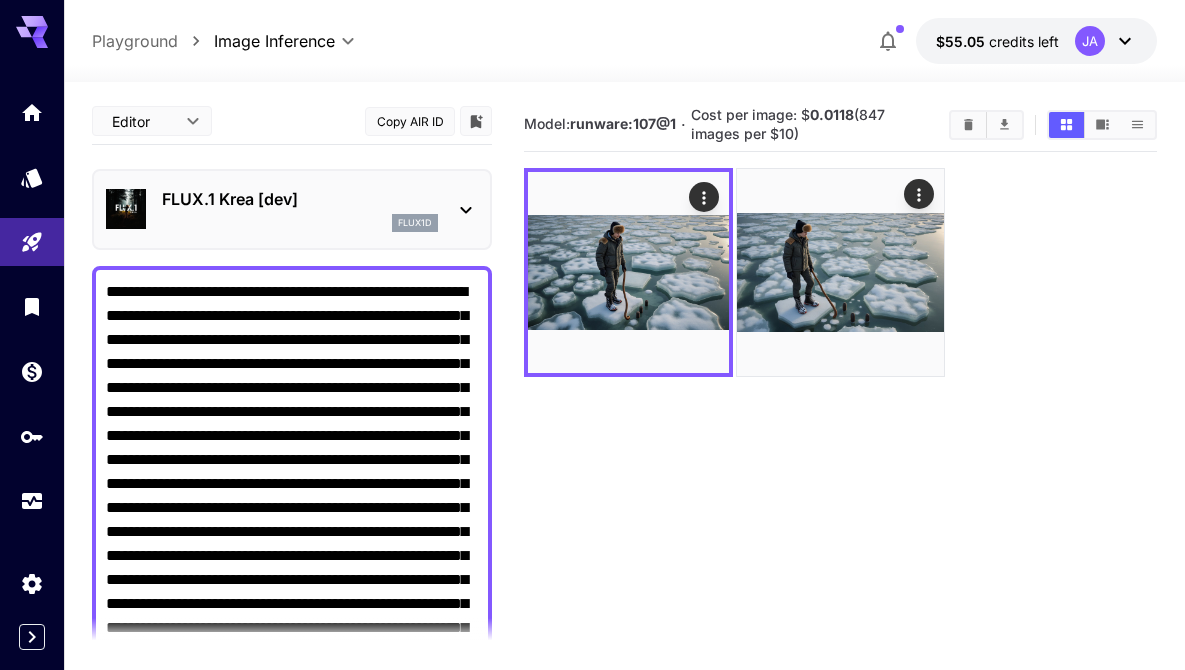 scroll, scrollTop: 162, scrollLeft: 0, axis: vertical 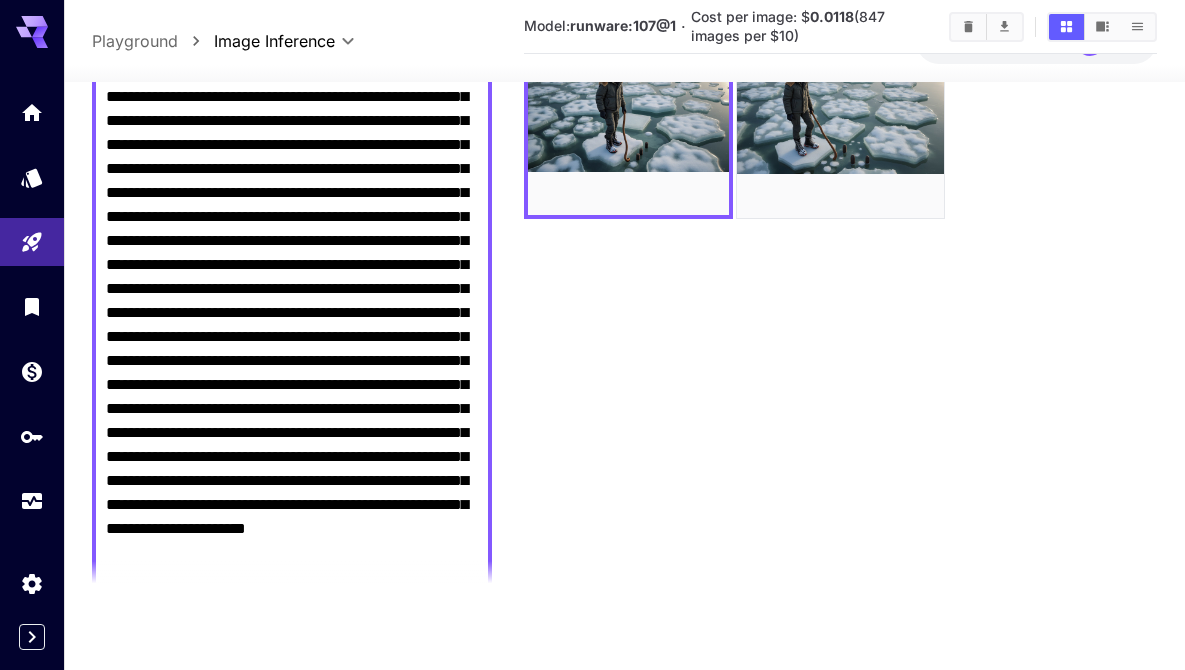 drag, startPoint x: 305, startPoint y: 519, endPoint x: 310, endPoint y: 397, distance: 122.10242 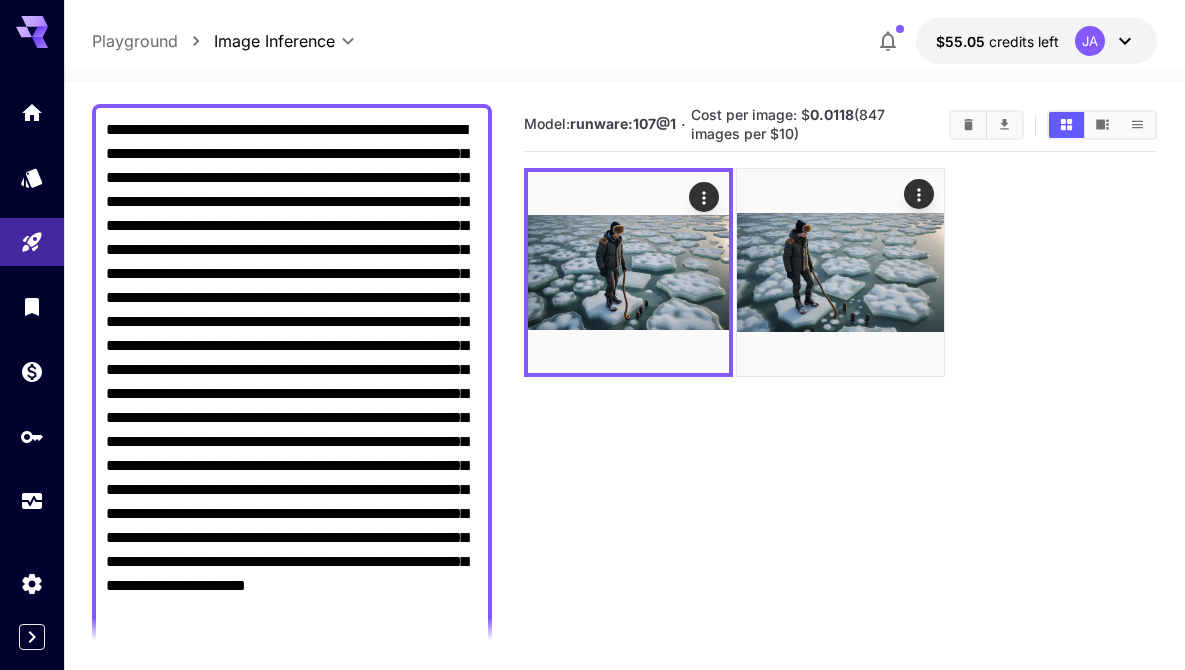 type on "**********" 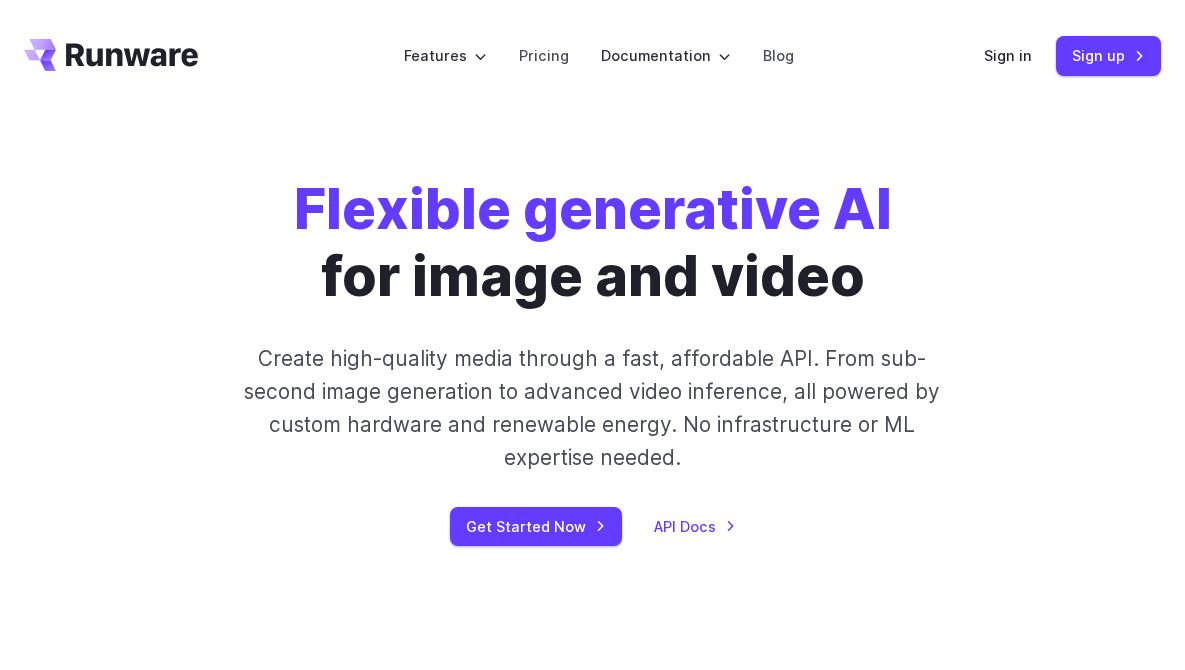 scroll, scrollTop: 0, scrollLeft: 0, axis: both 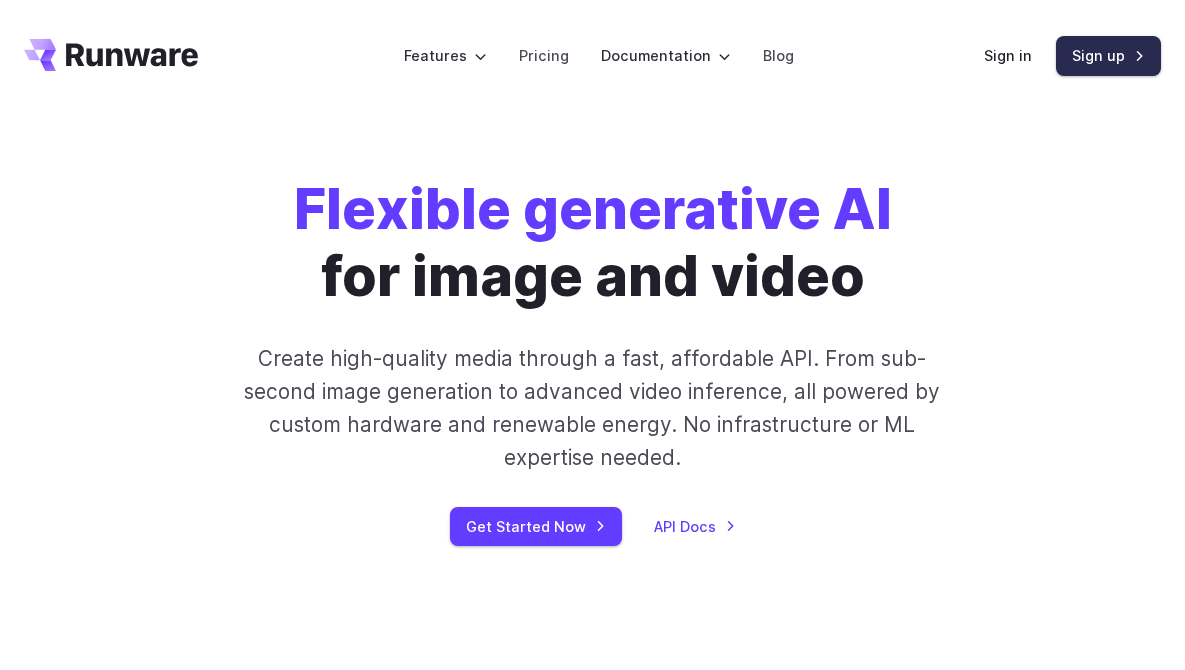 click on "Sign up" at bounding box center (1108, 55) 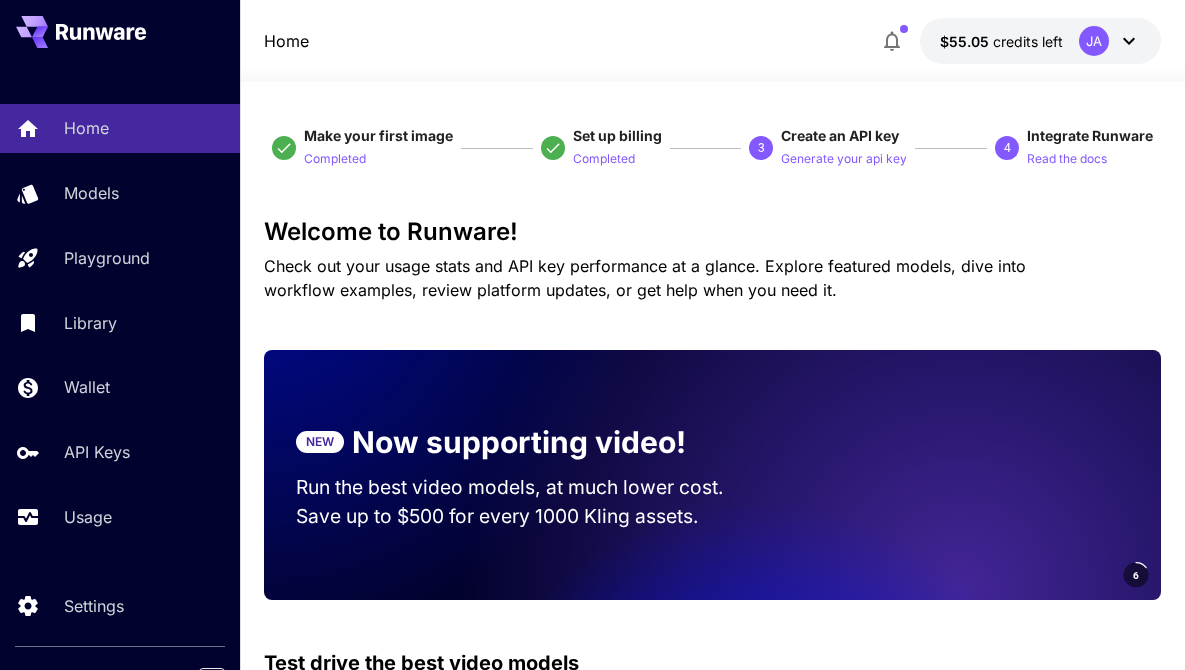 scroll, scrollTop: 0, scrollLeft: 0, axis: both 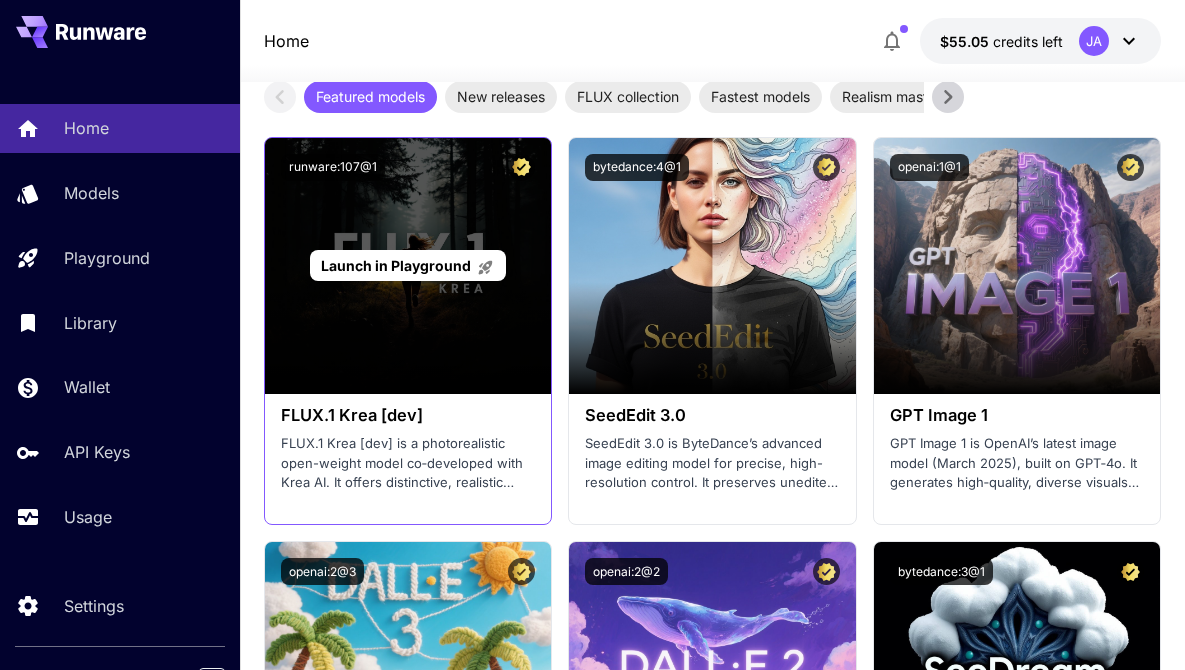 click on "Launch in Playground" at bounding box center [396, 265] 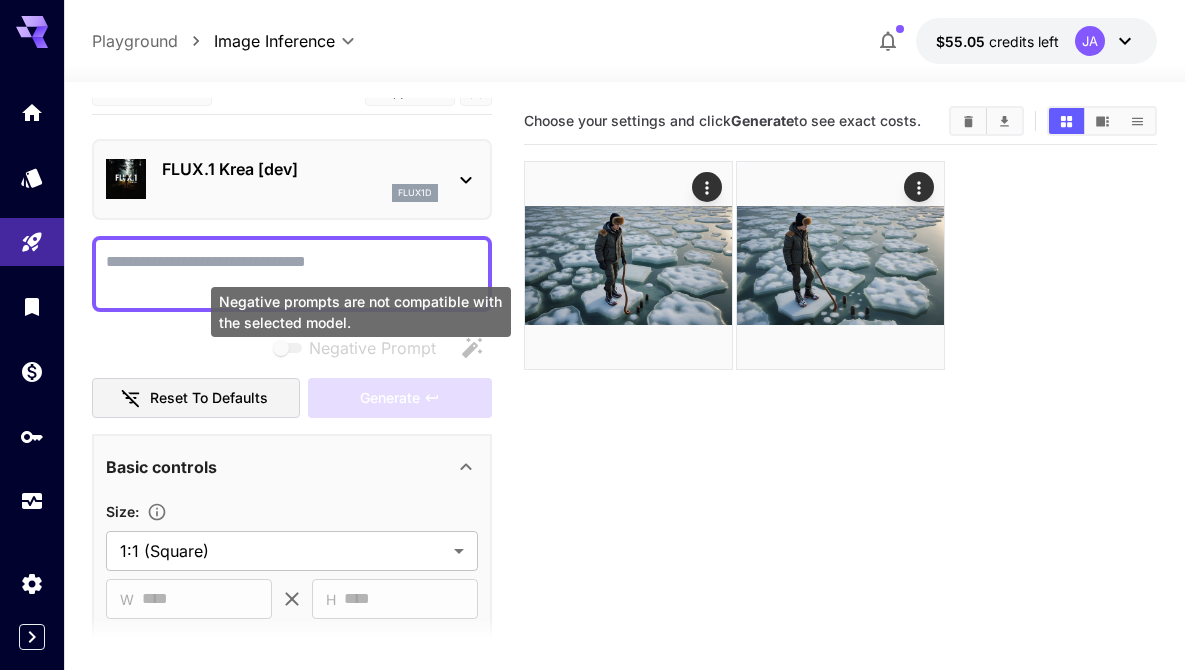 scroll, scrollTop: 0, scrollLeft: 0, axis: both 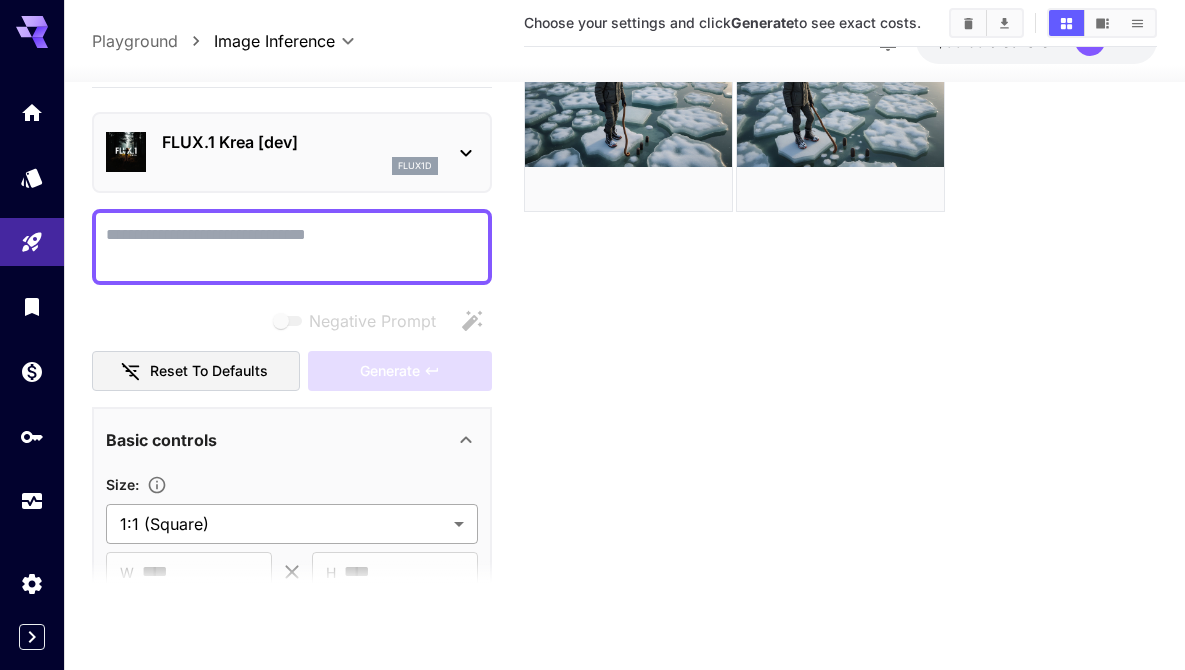 click on "**********" at bounding box center (592, 256) 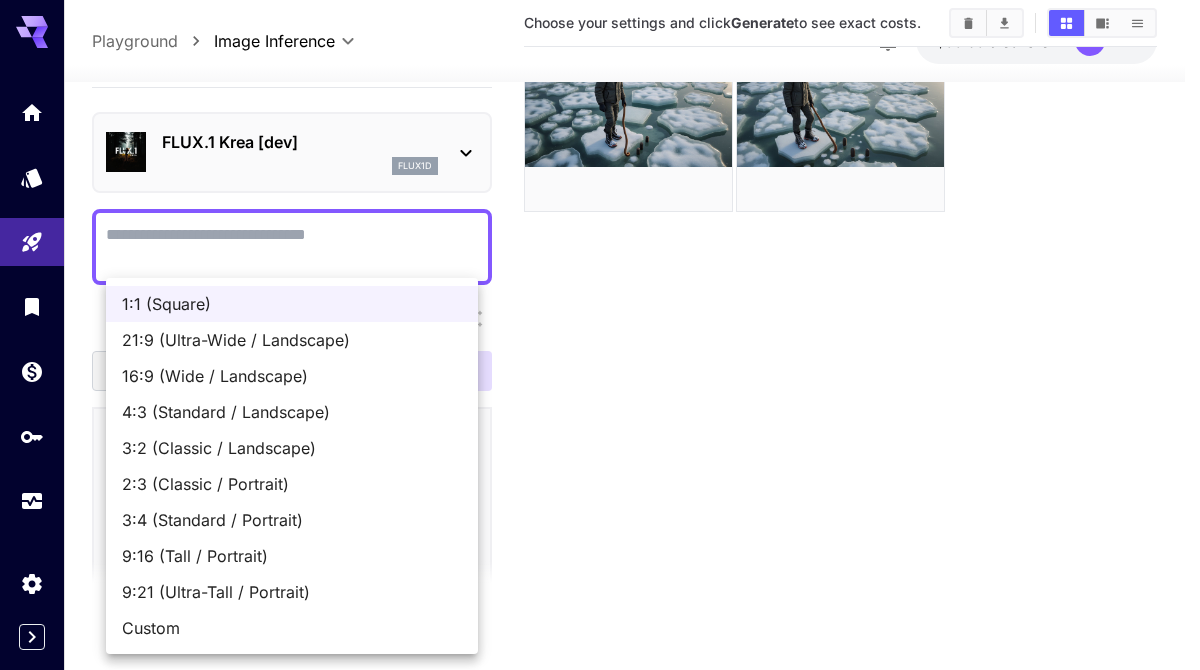 click on "9:16 (Tall / Portrait)" at bounding box center (292, 556) 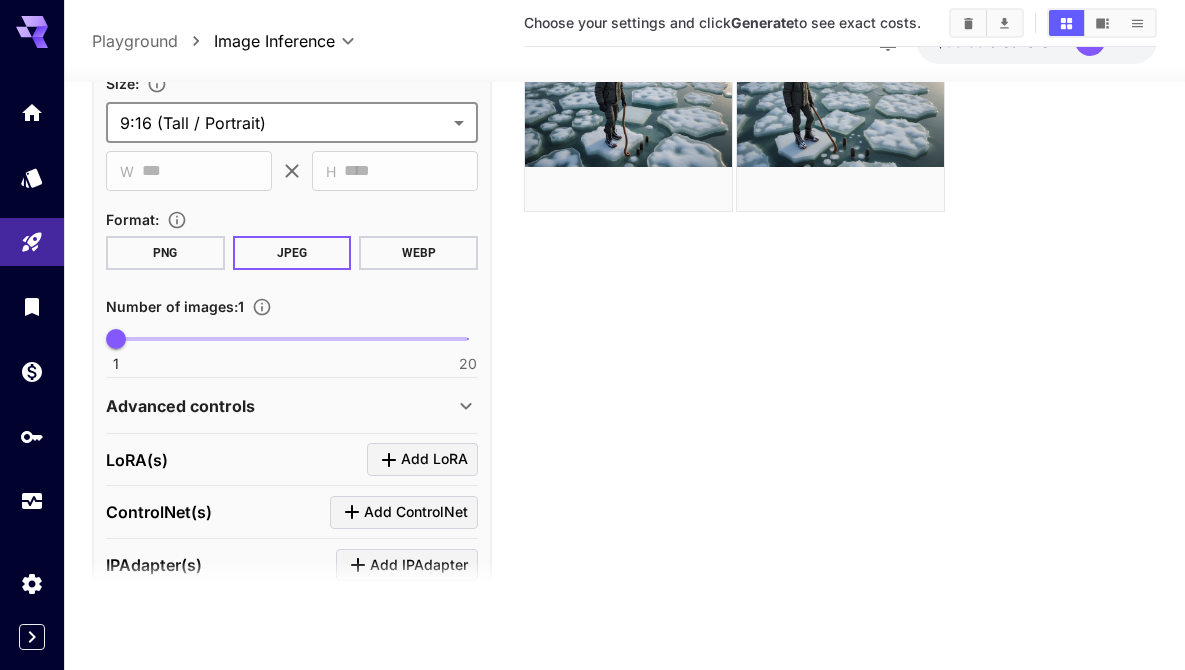 scroll, scrollTop: 651, scrollLeft: 0, axis: vertical 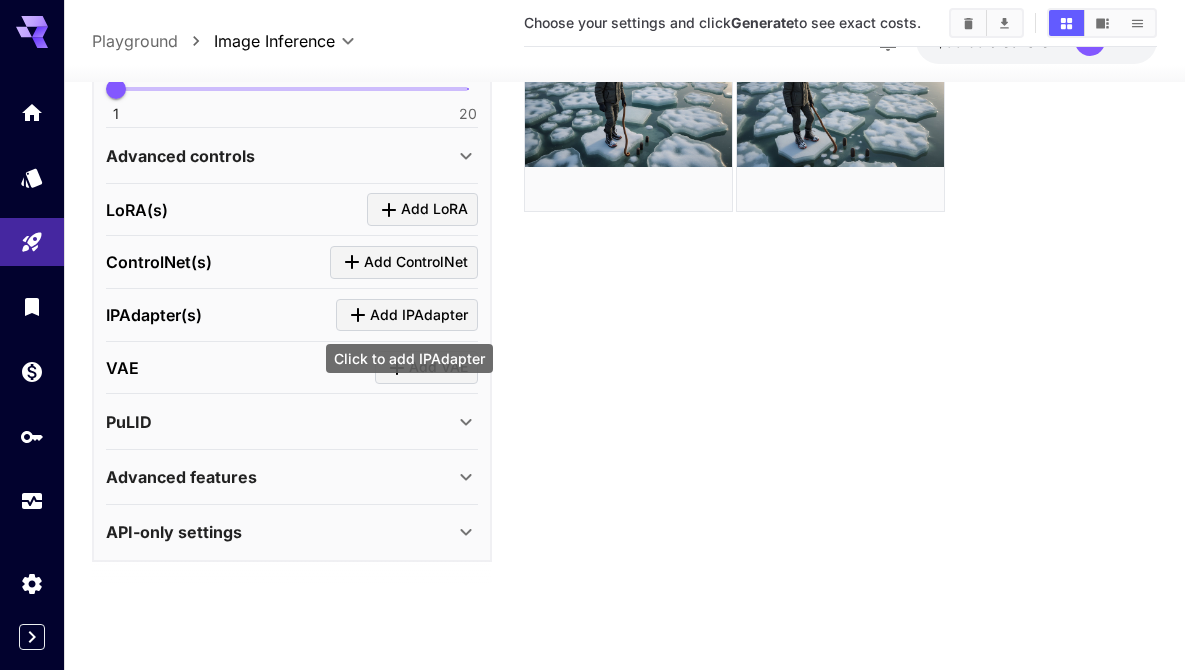 click on "Add IPAdapter" at bounding box center [419, 314] 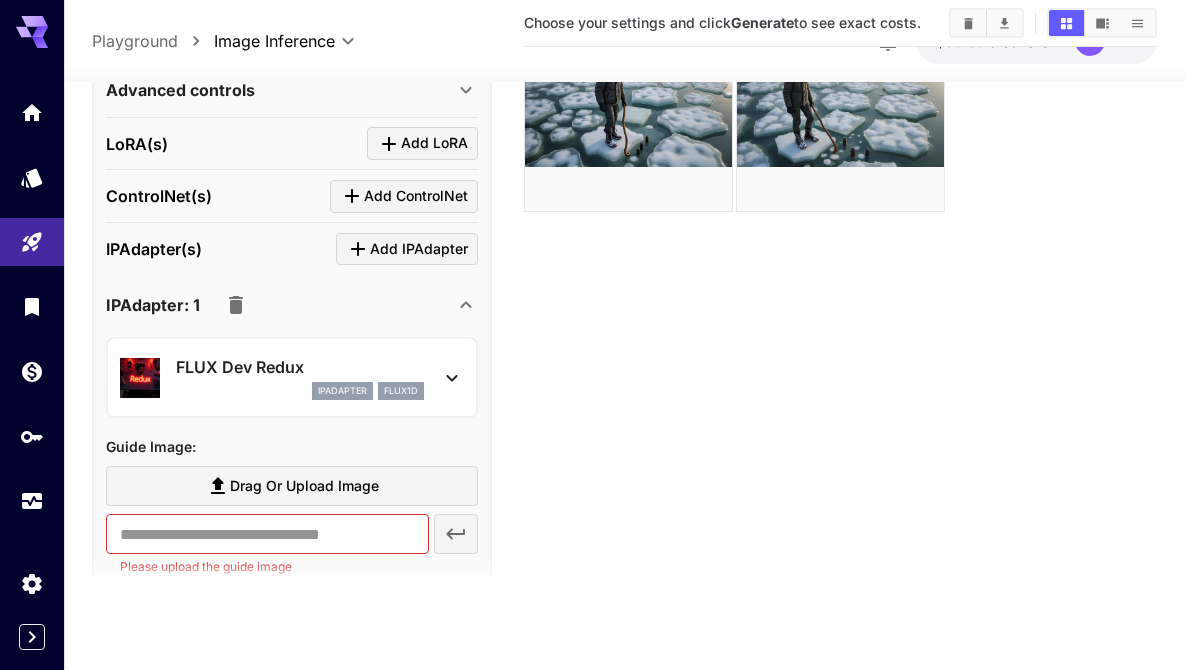 scroll, scrollTop: 725, scrollLeft: 0, axis: vertical 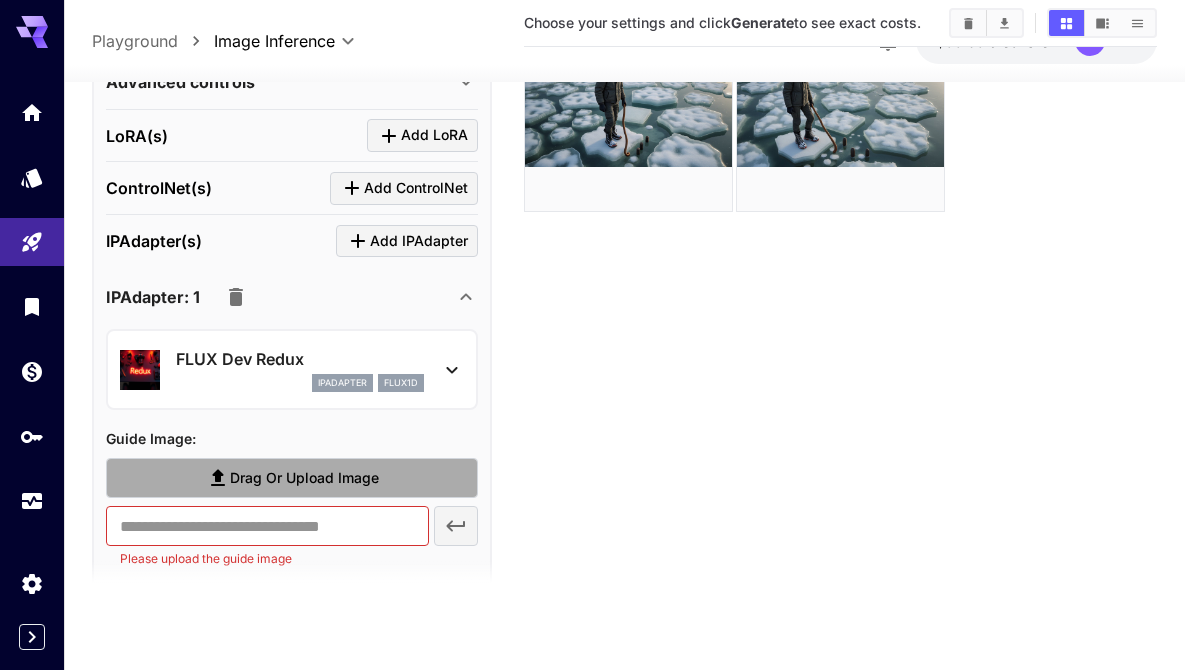 click on "Drag or upload image" at bounding box center (304, 477) 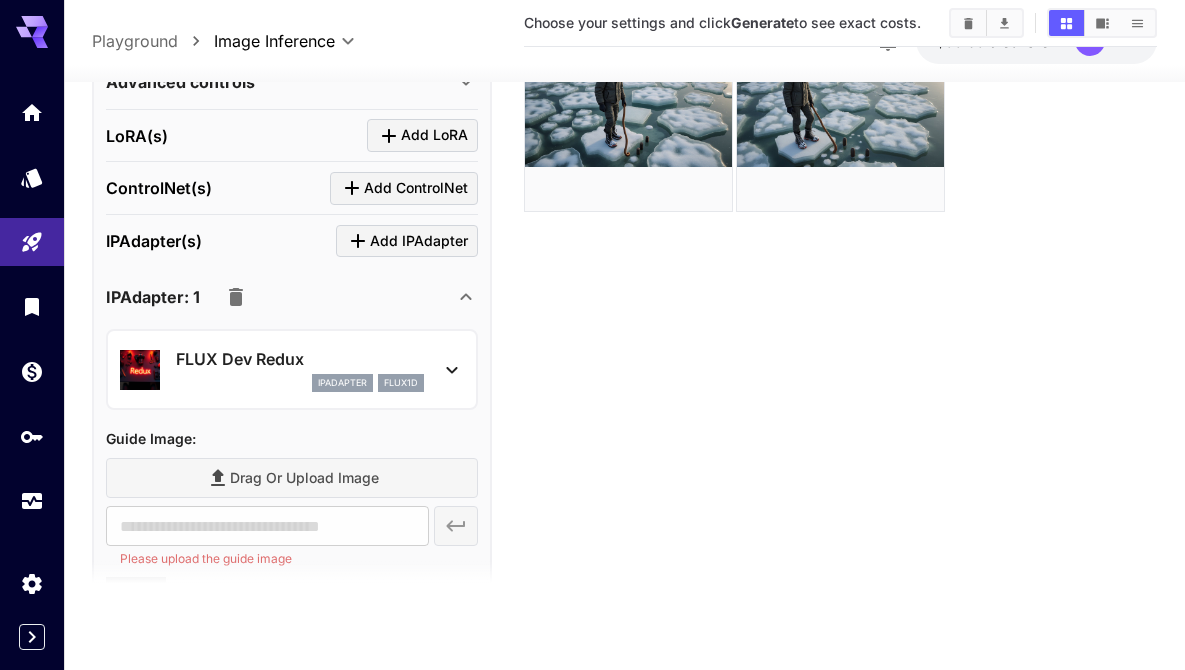 type on "**********" 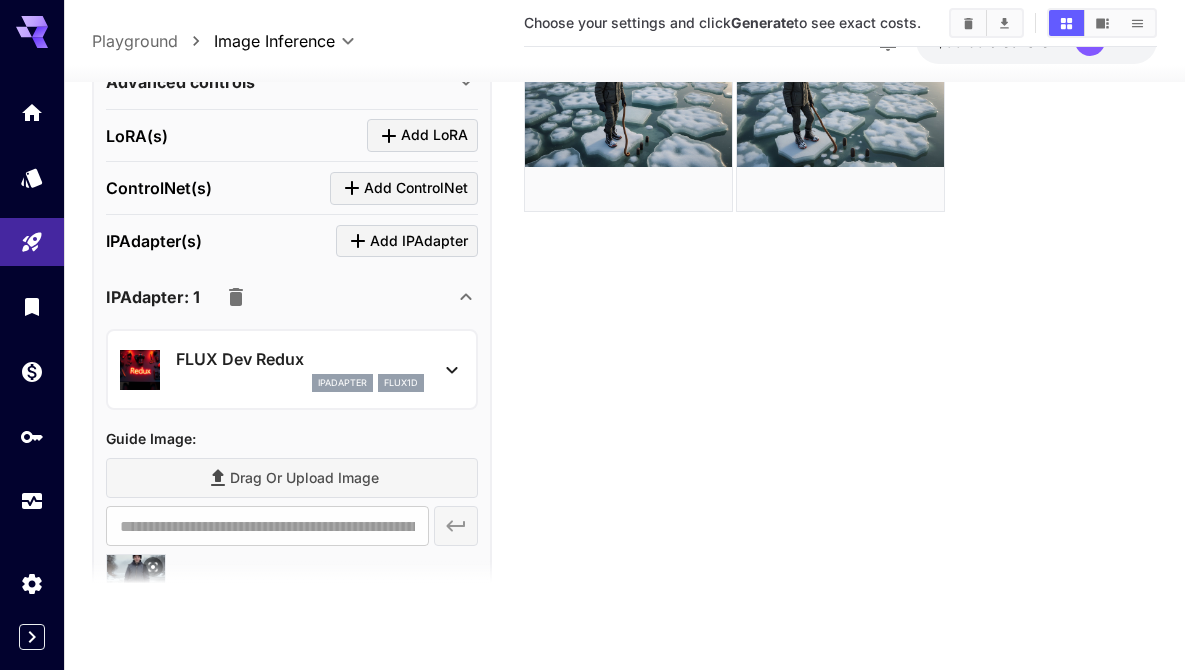 click on "Drag or upload image" at bounding box center [292, 477] 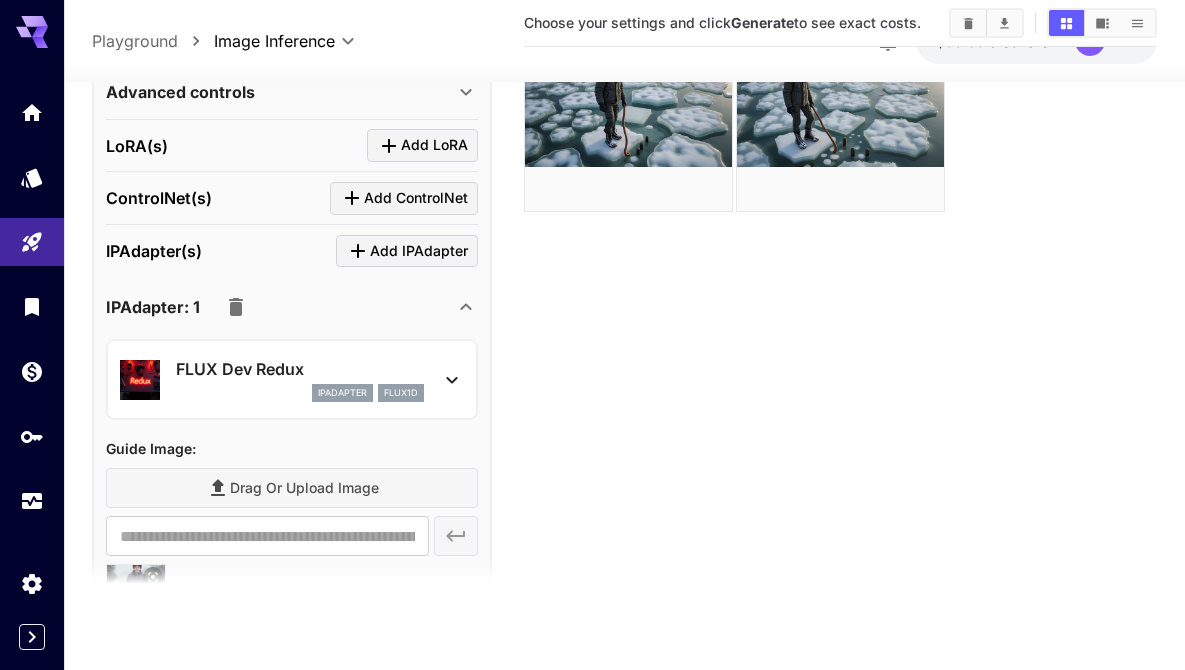 scroll, scrollTop: 716, scrollLeft: 0, axis: vertical 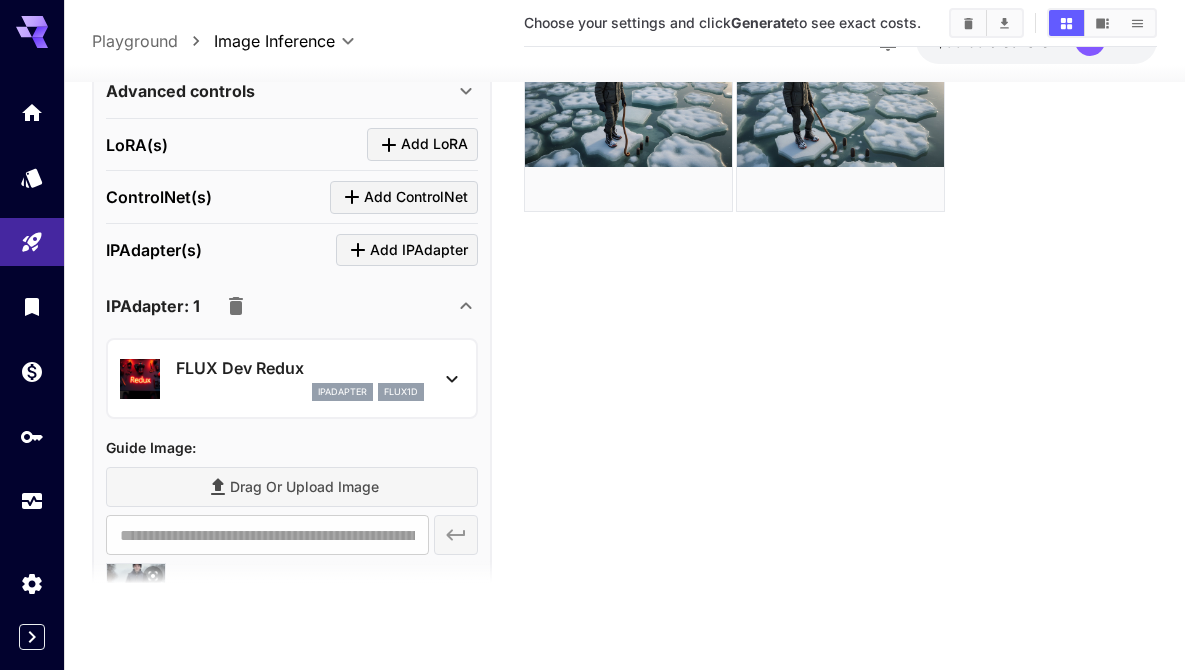 click on "Drag or upload image" at bounding box center [292, 486] 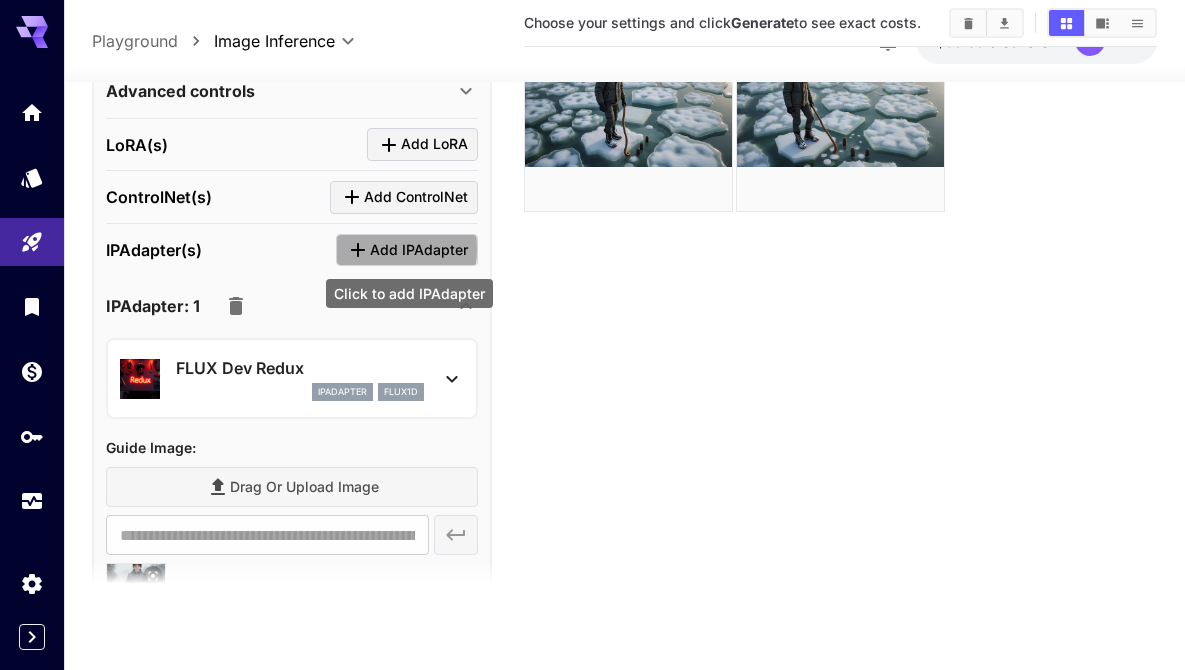 click 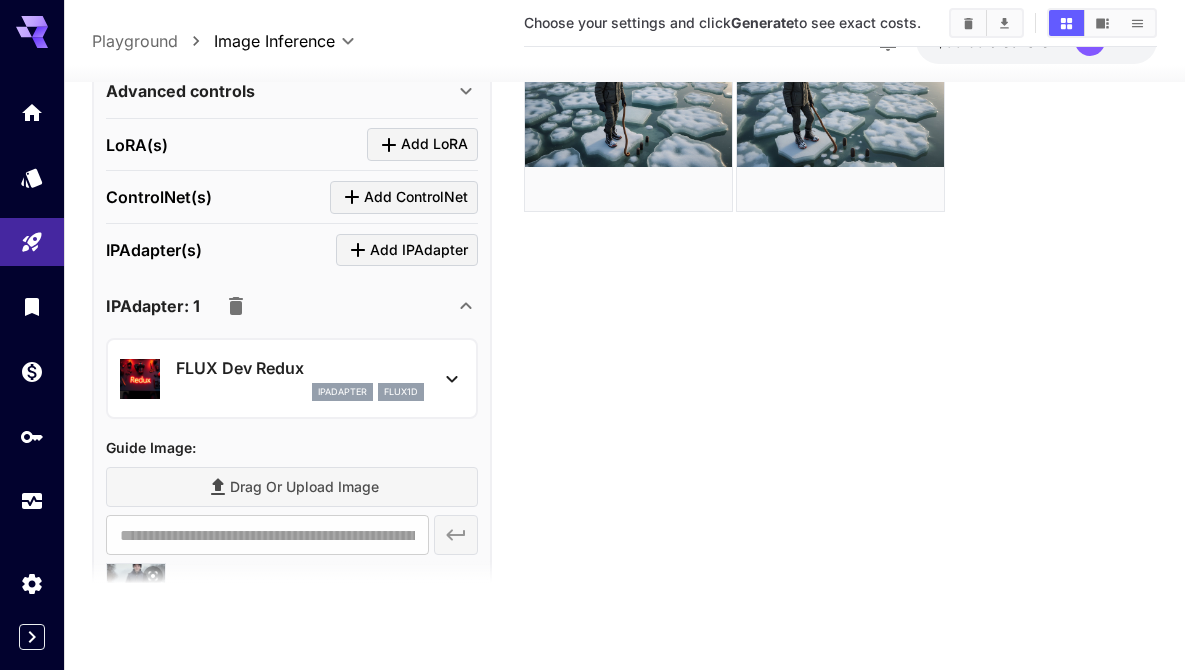 click on "Drag or upload image" at bounding box center [292, 486] 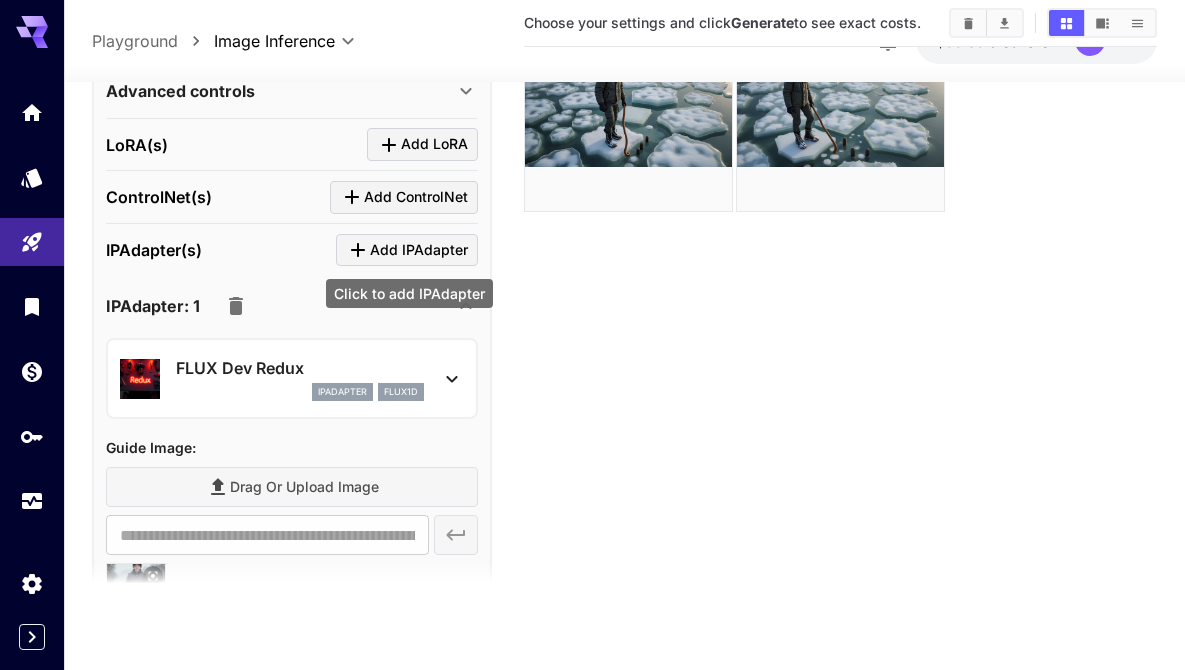 click 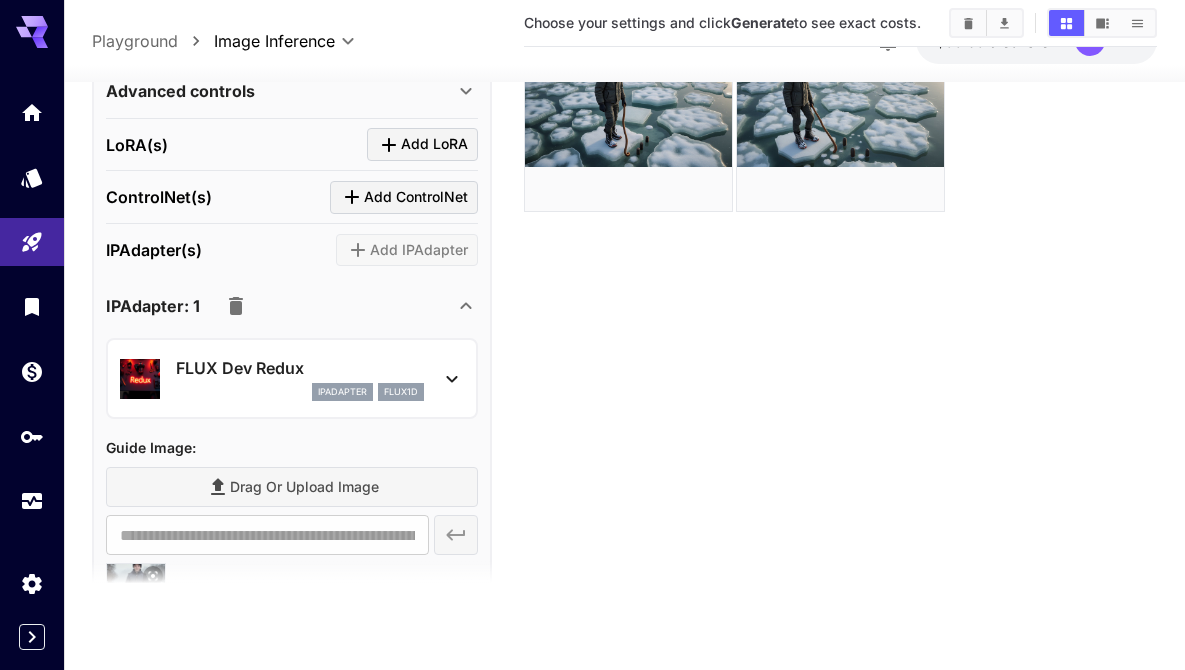 click on "Drag or upload image" at bounding box center (292, 486) 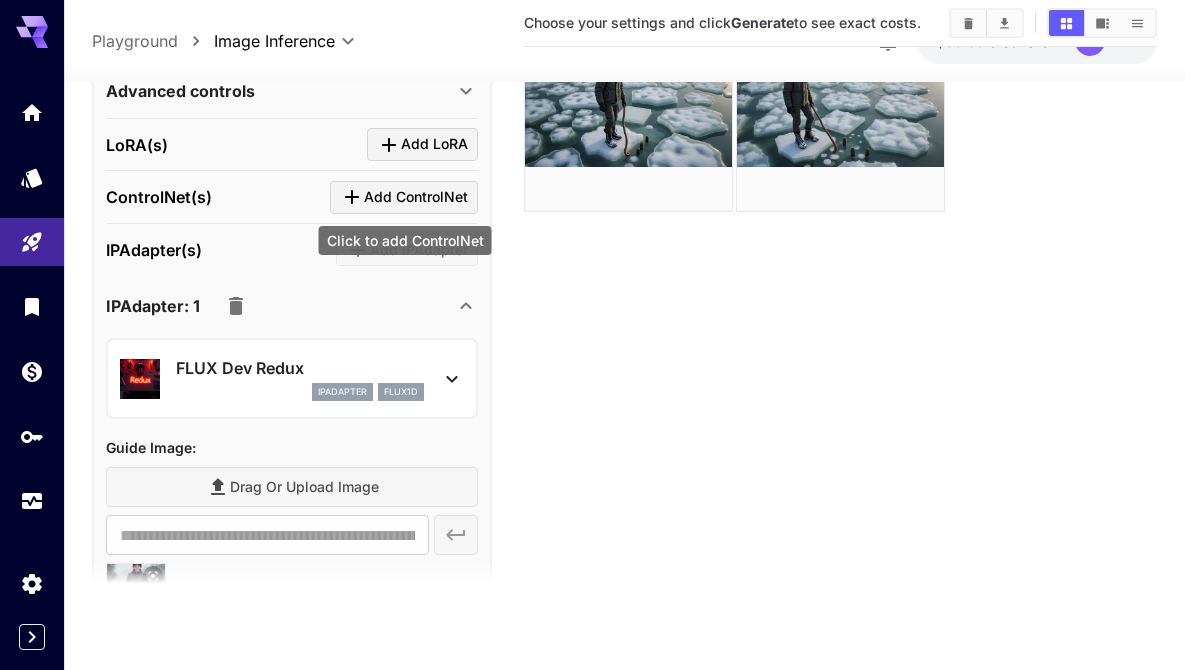 click 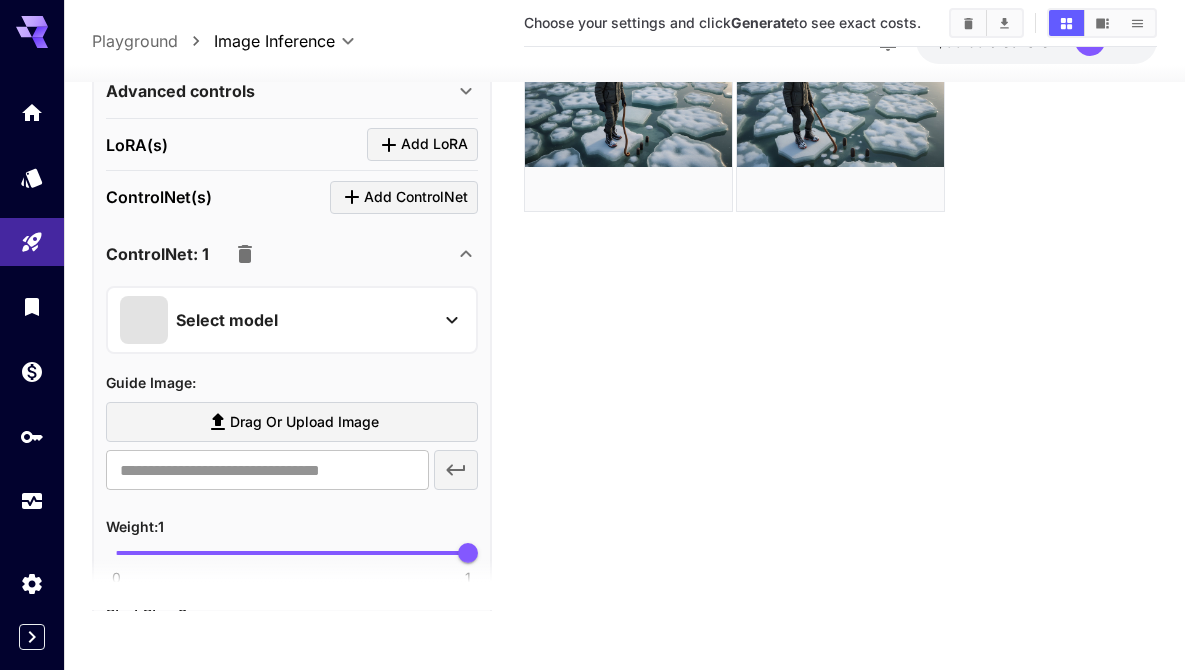 click on "Drag or upload image" at bounding box center [304, 421] 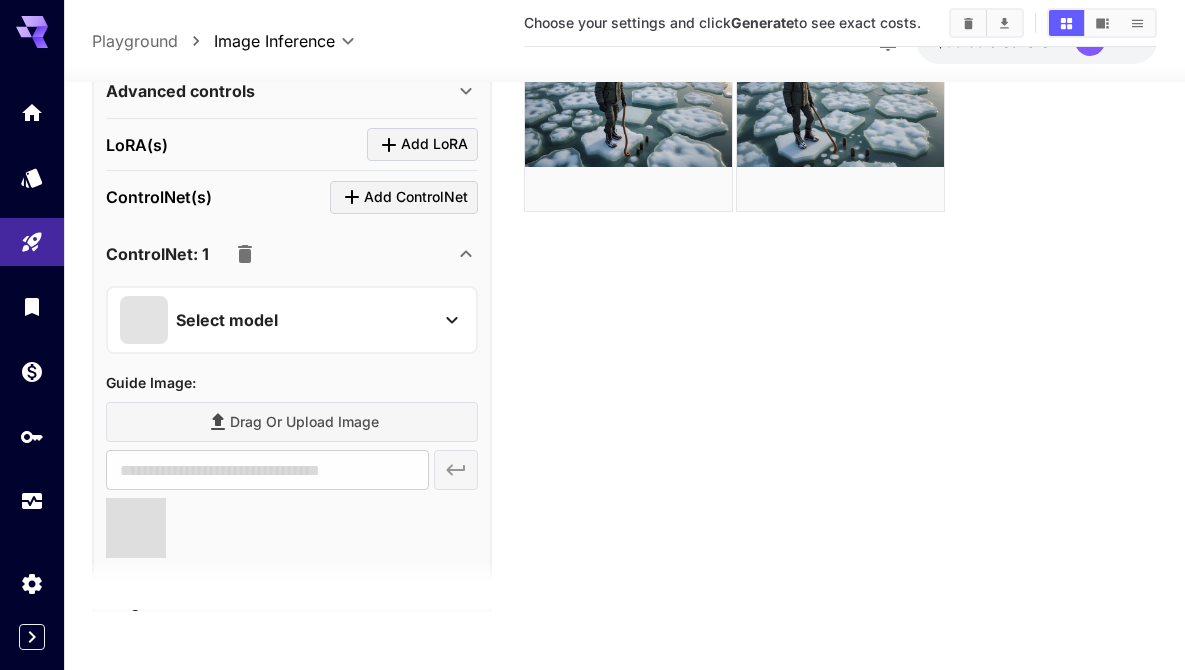 type on "**********" 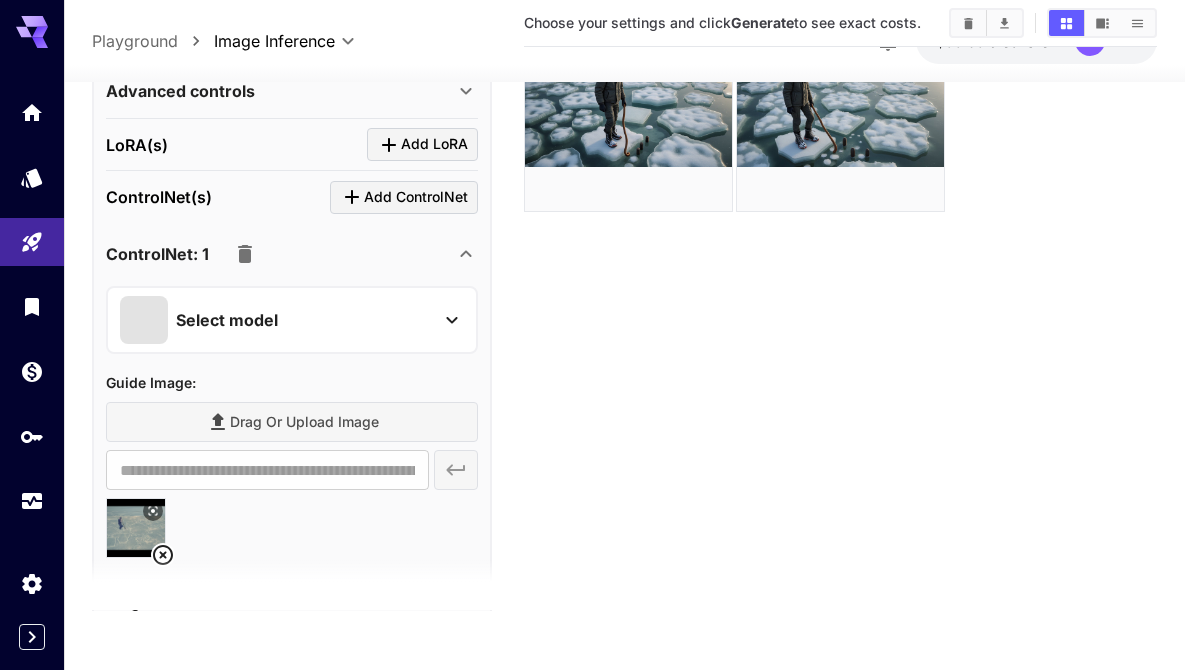 click on "Drag or upload image" at bounding box center [292, 421] 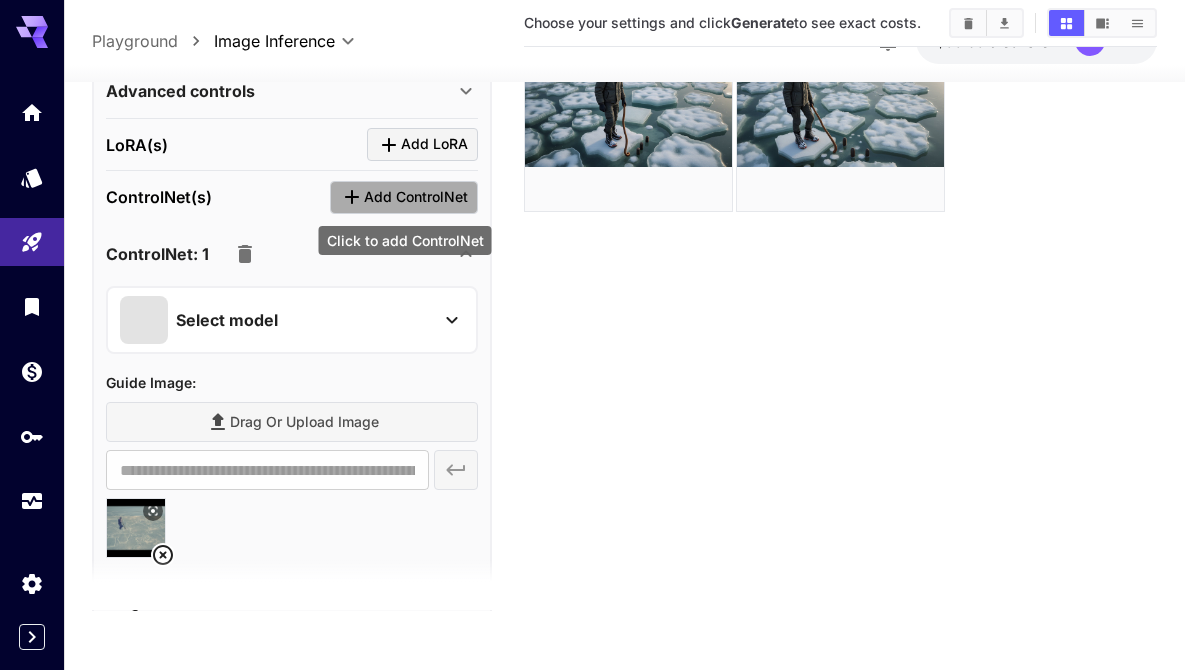 click 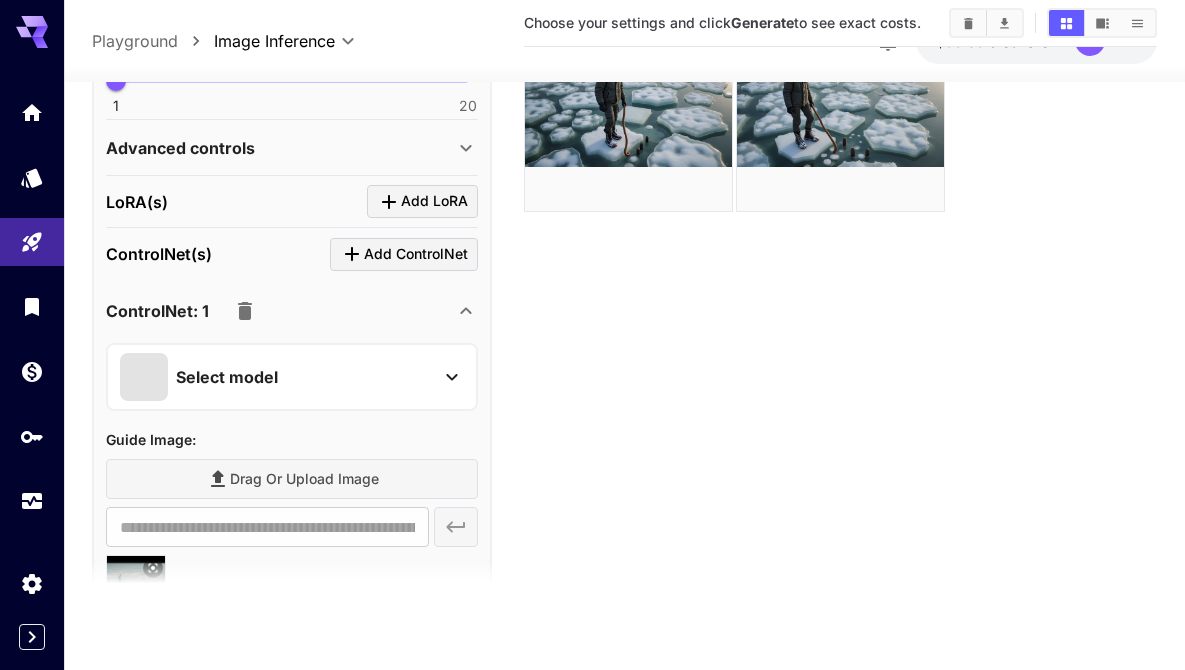 scroll, scrollTop: 642, scrollLeft: 0, axis: vertical 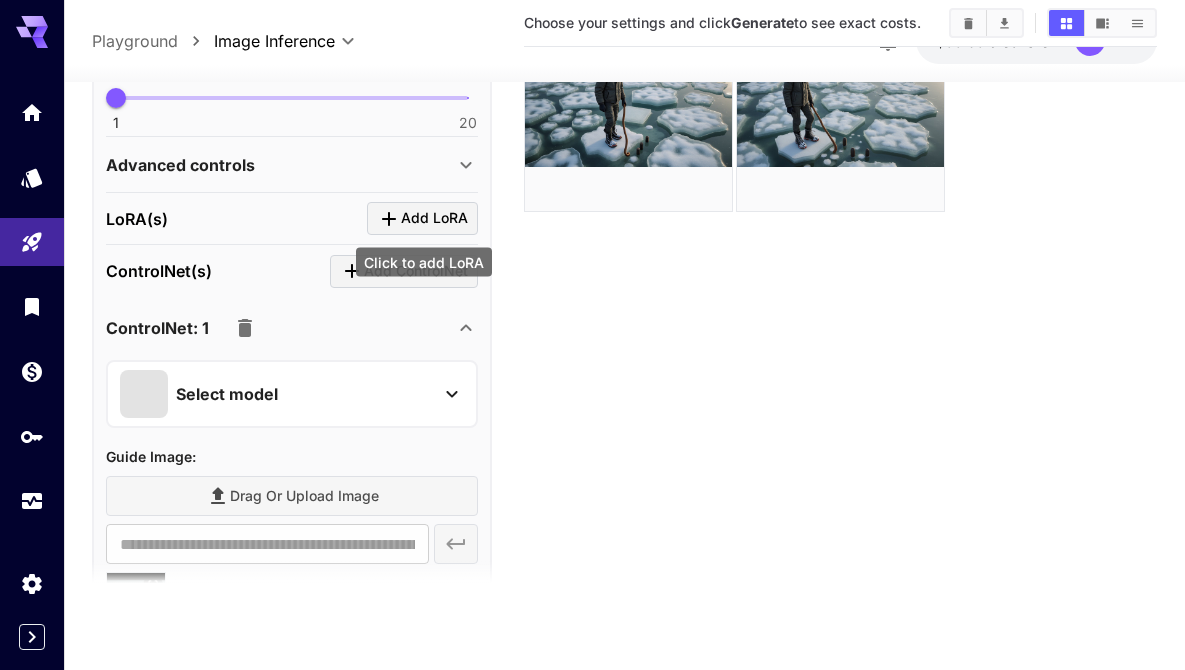 click 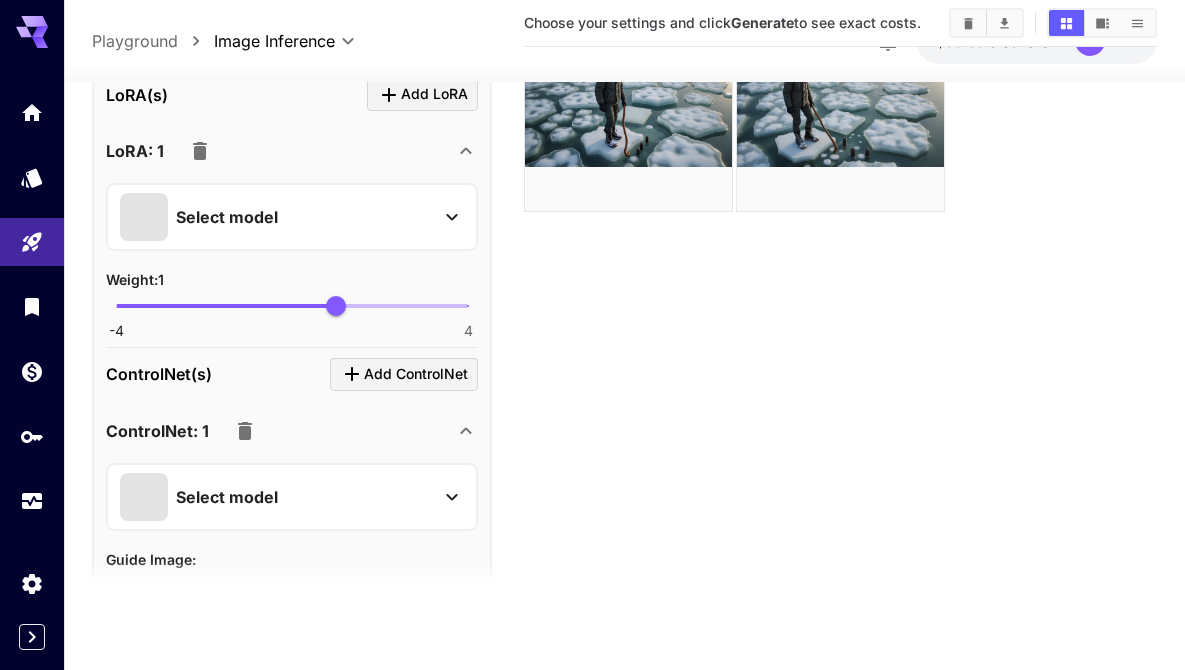 scroll, scrollTop: 701, scrollLeft: 0, axis: vertical 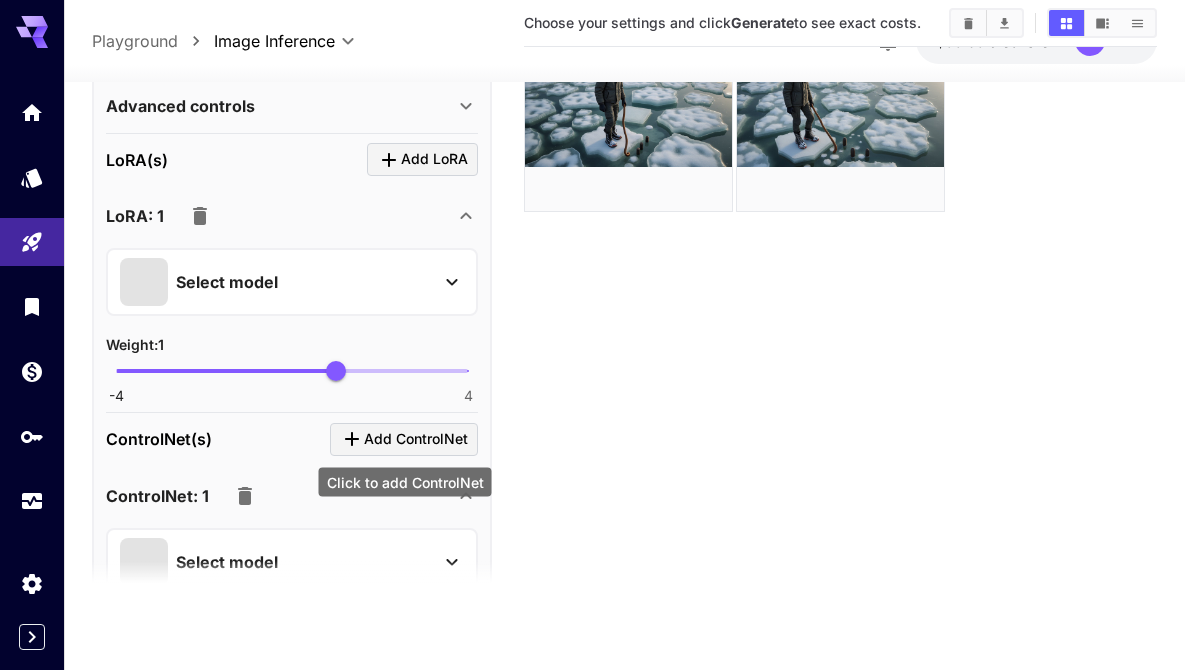 click 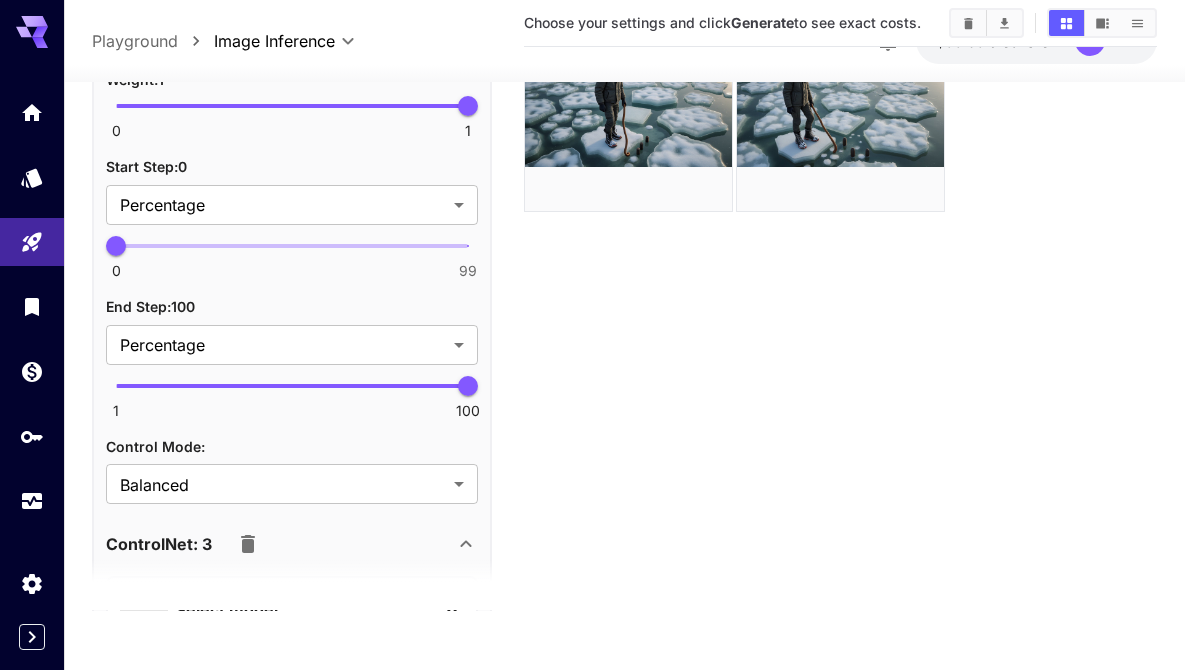 scroll, scrollTop: 2570, scrollLeft: 0, axis: vertical 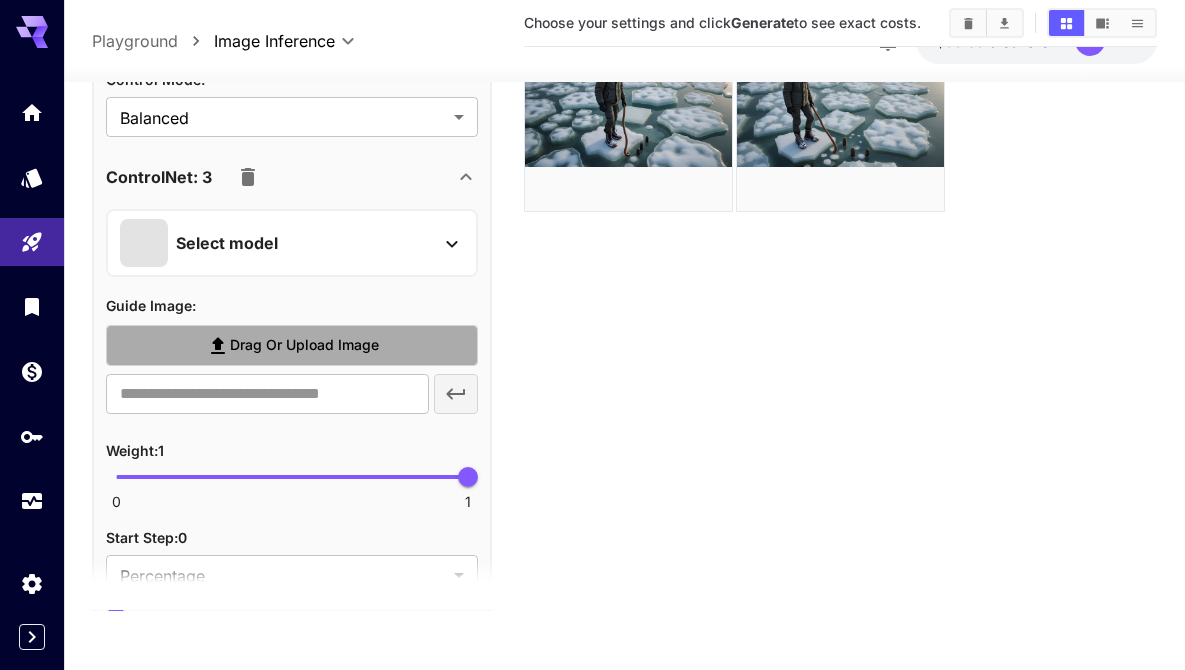 click on "Drag or upload image" at bounding box center (304, 345) 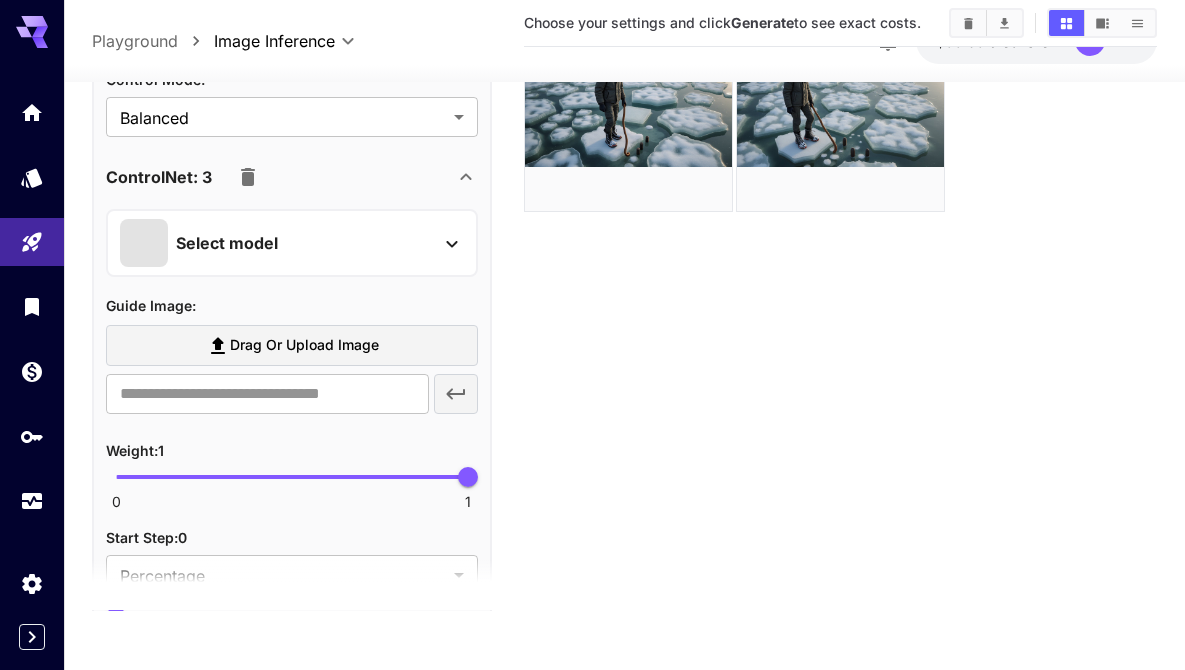 click on "Drag or upload image" at bounding box center (304, 345) 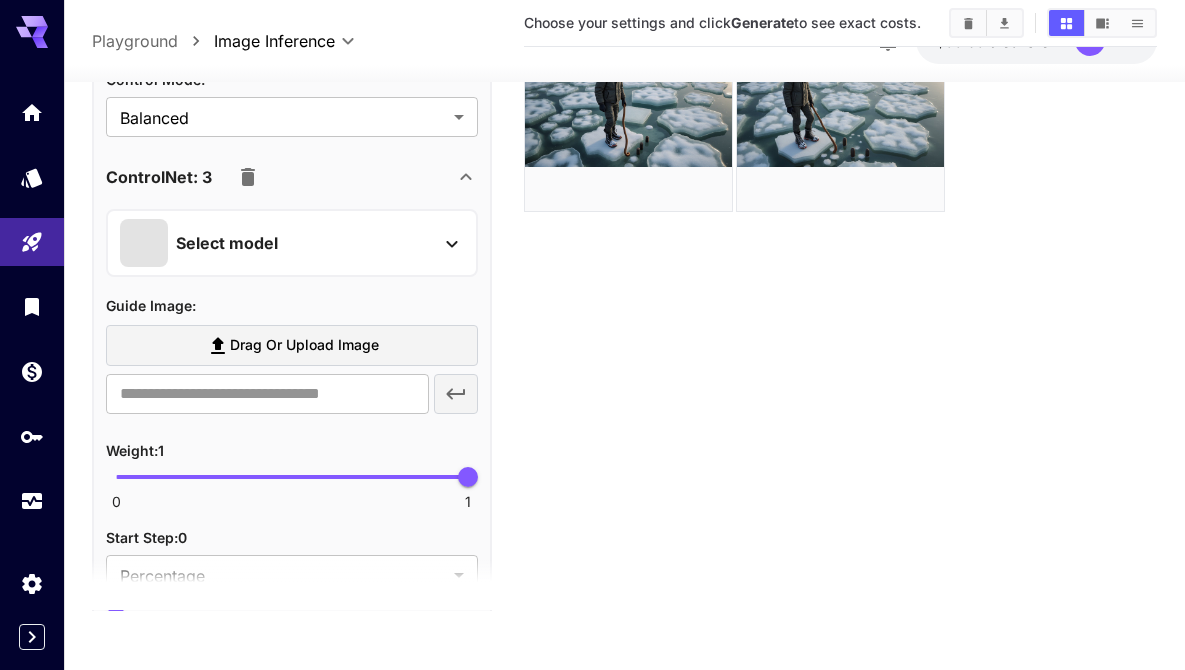 click on "Drag or upload image" at bounding box center [304, 345] 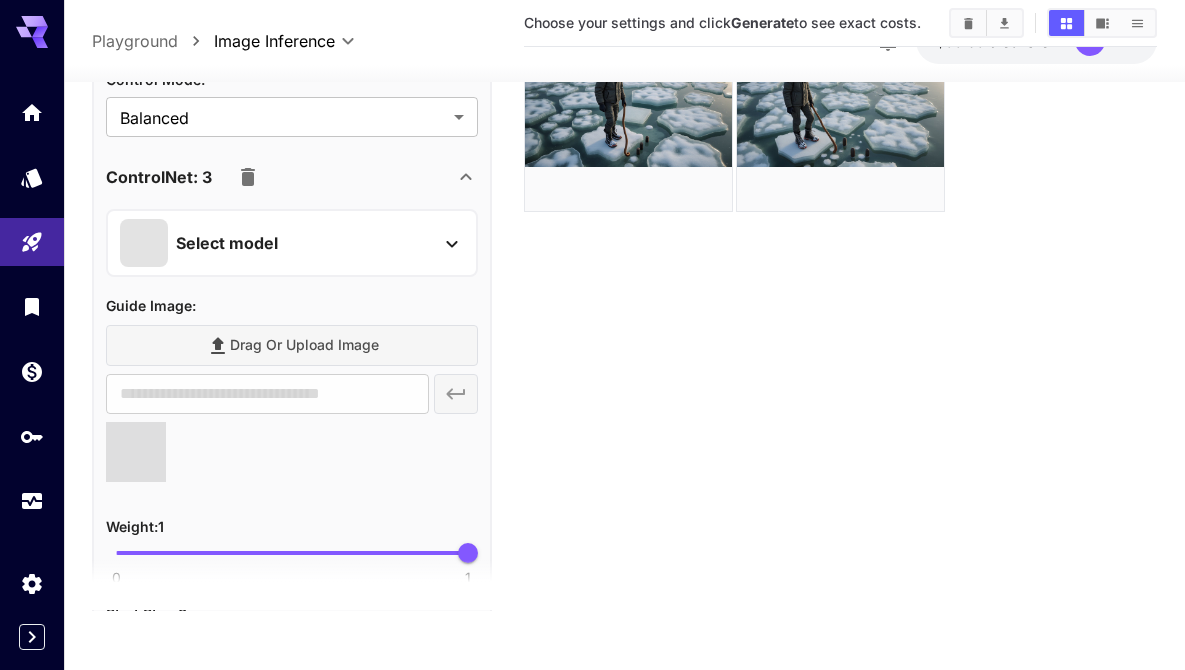 type on "**********" 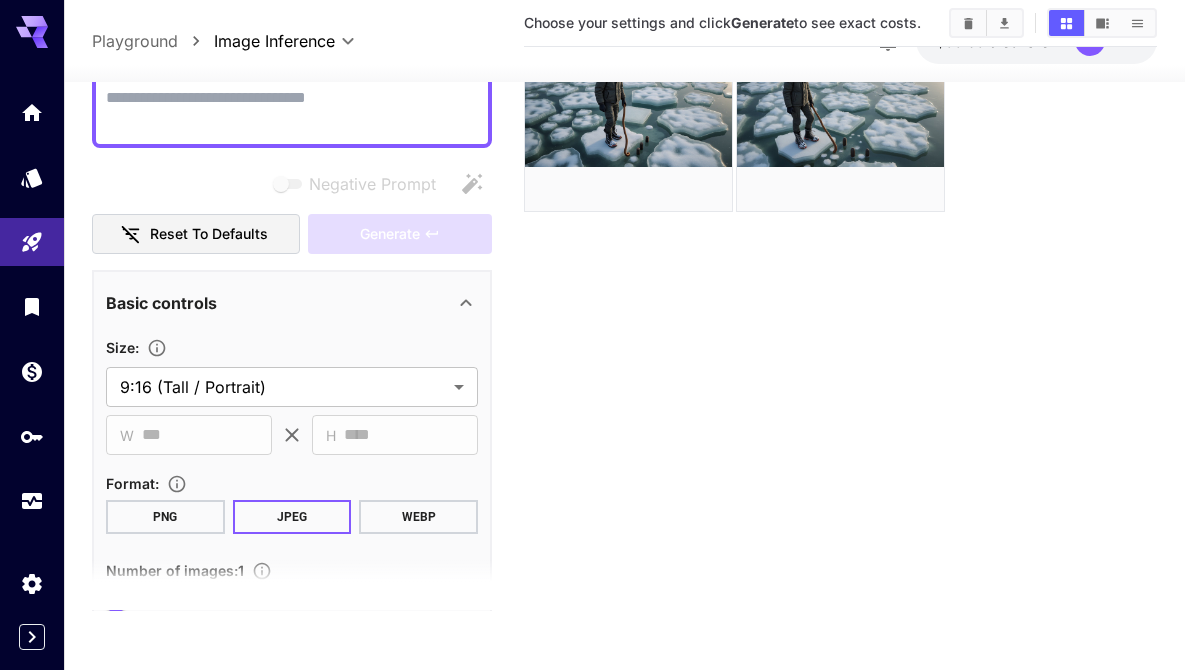 scroll, scrollTop: 69, scrollLeft: 0, axis: vertical 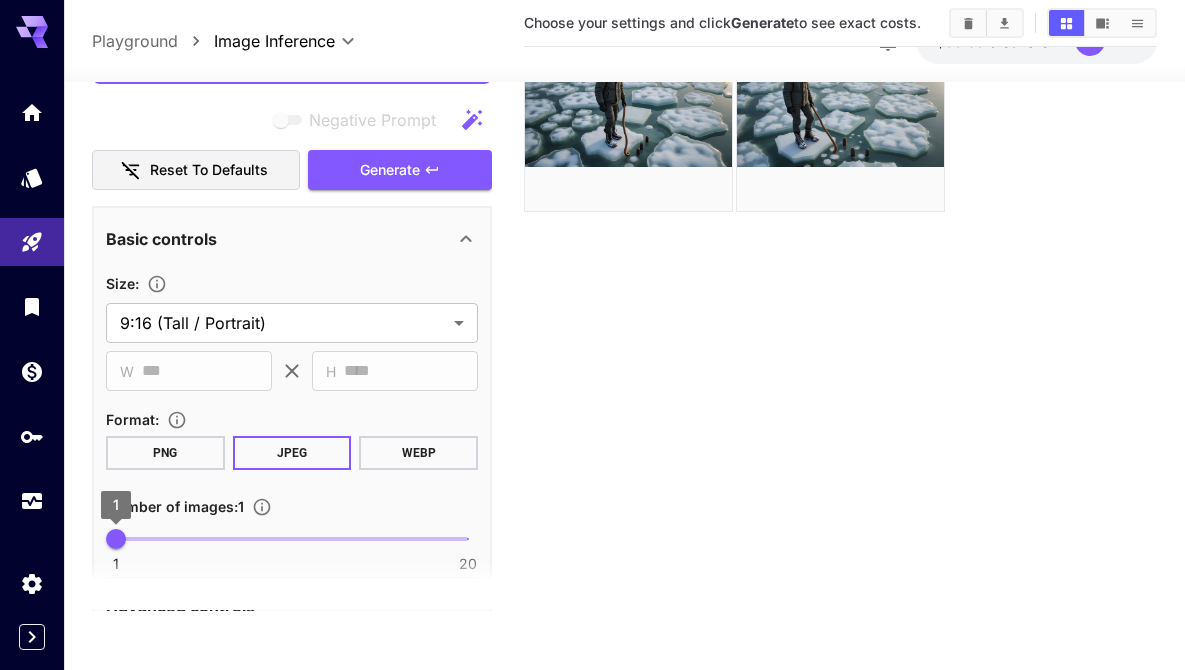 type on "**********" 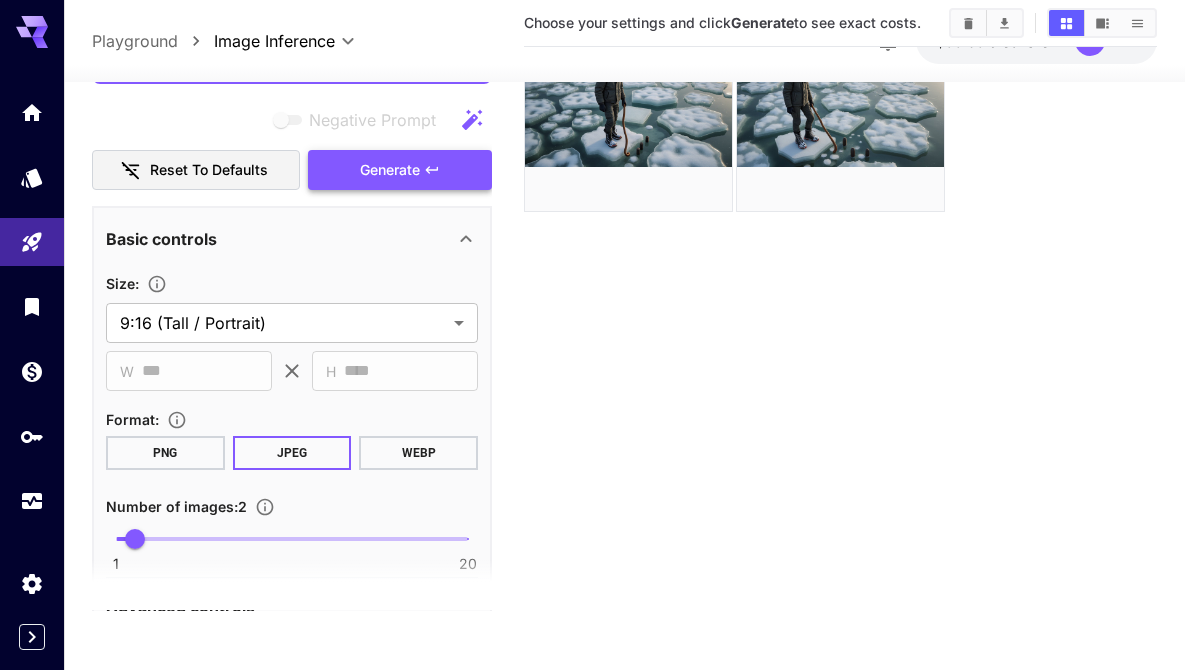 click on "Generate" at bounding box center (390, 169) 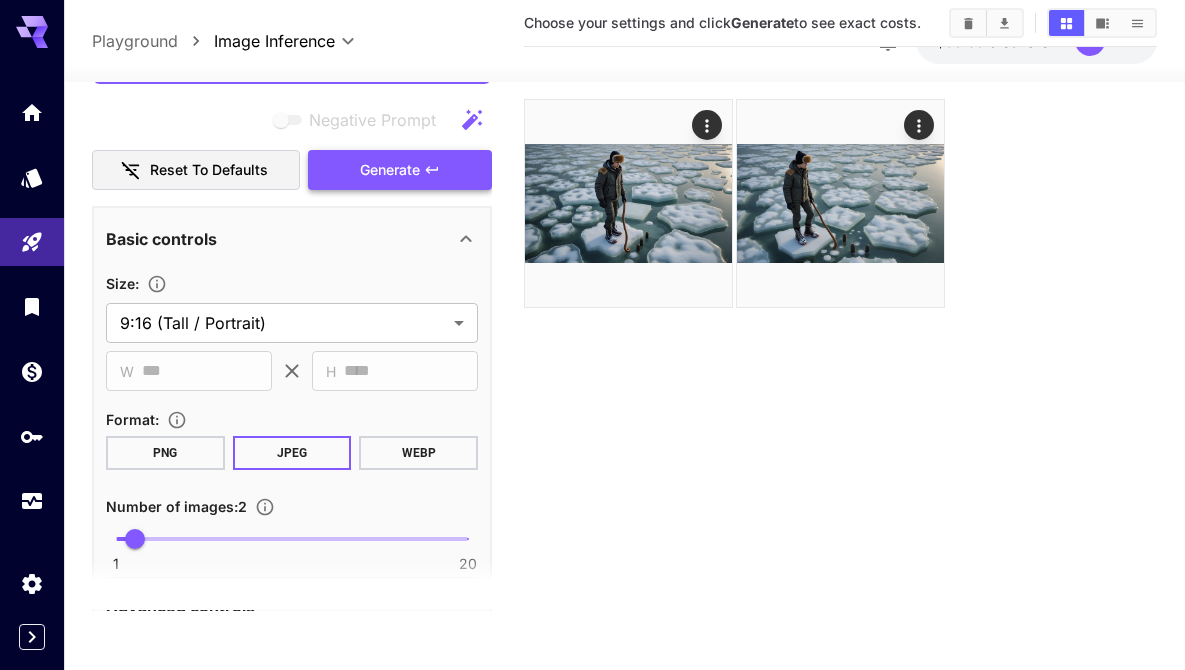 click on "Generate" at bounding box center [390, 169] 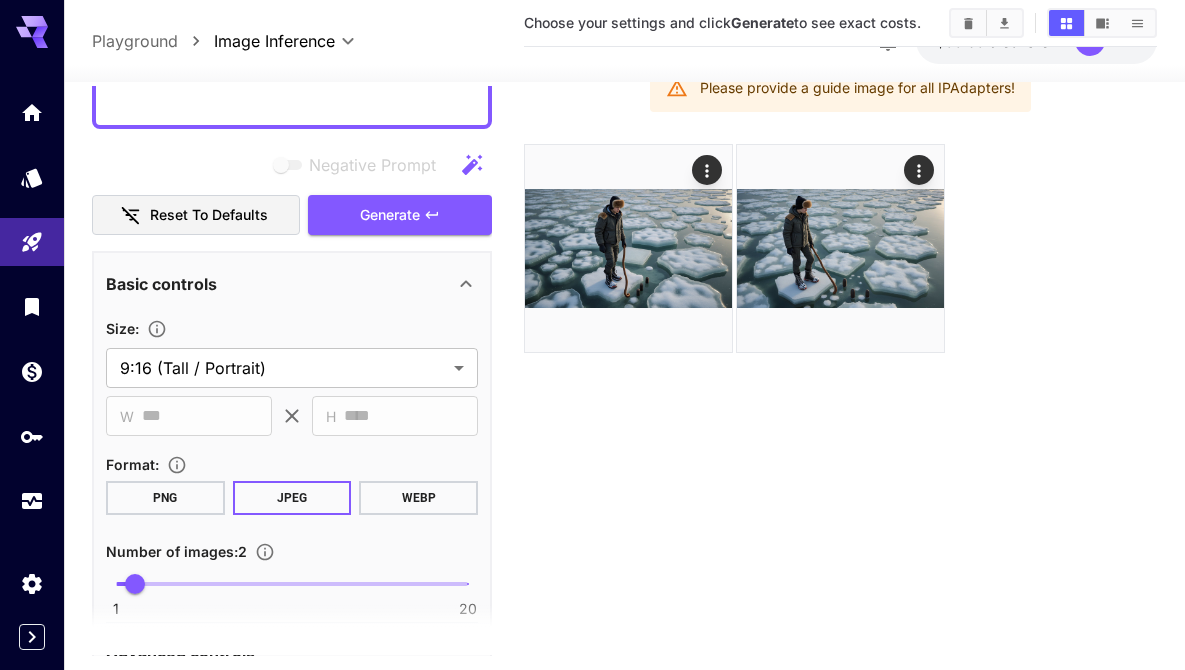 scroll, scrollTop: 158, scrollLeft: 0, axis: vertical 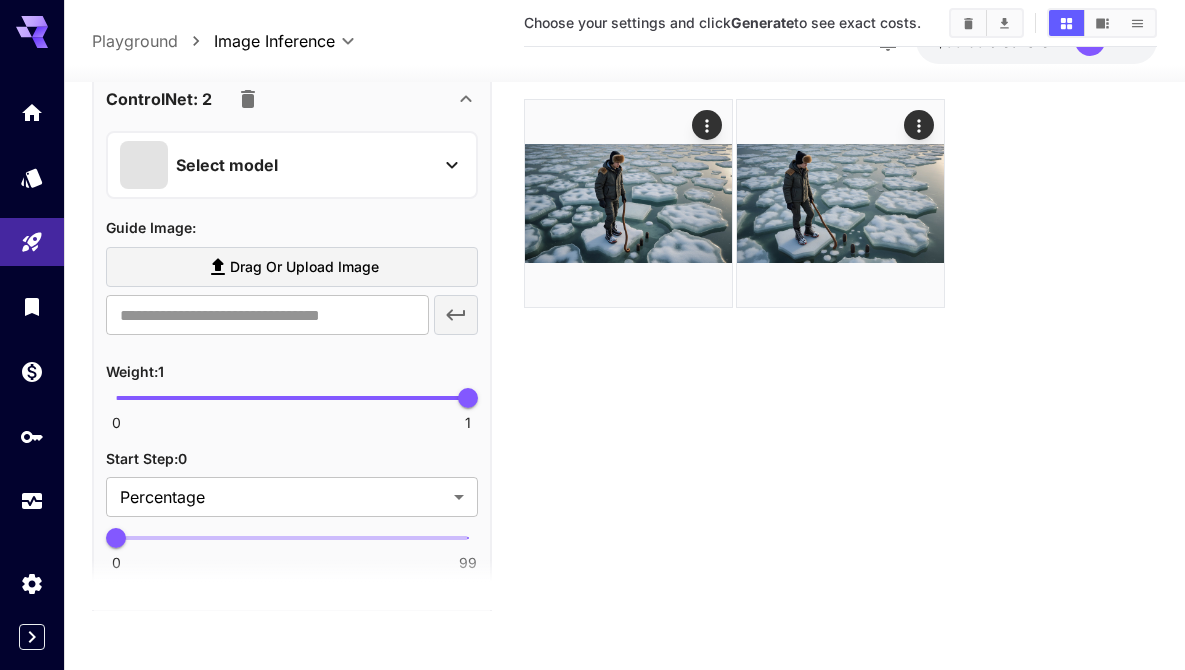 click on "Drag or upload image" at bounding box center (304, 266) 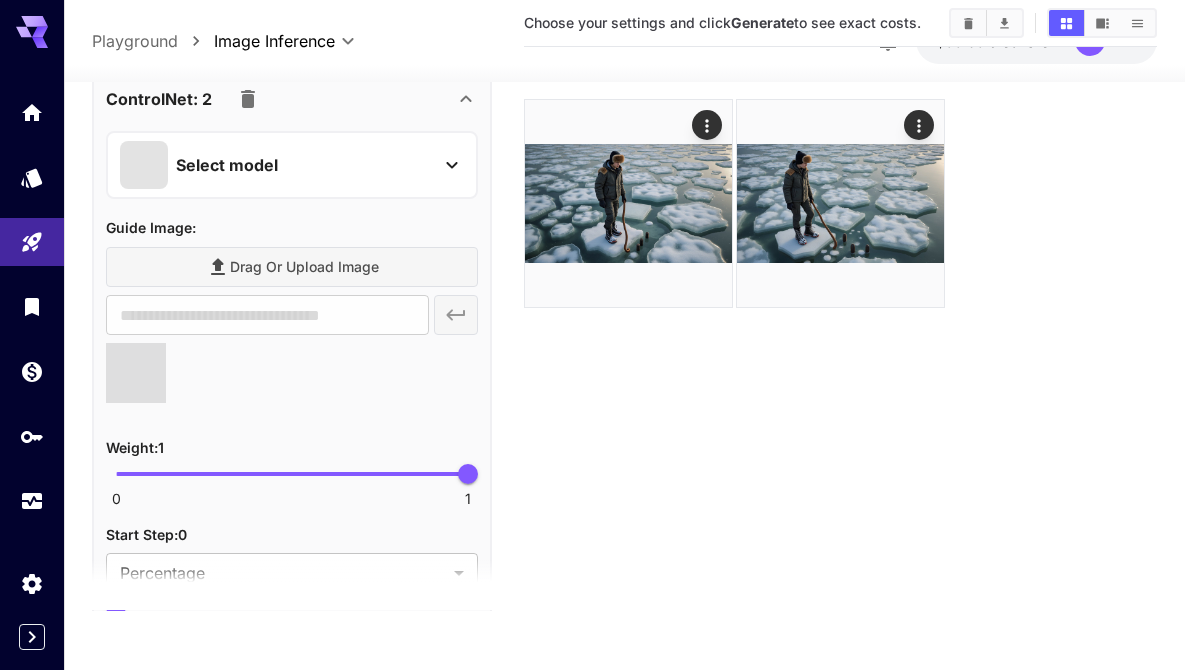 type on "**********" 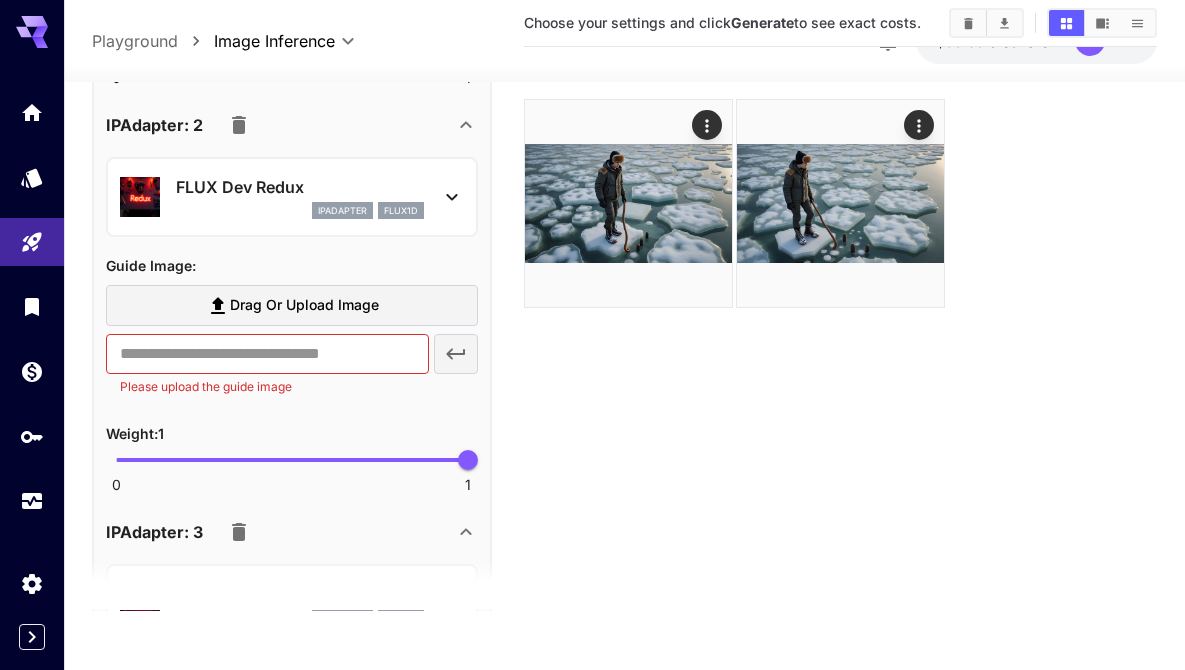 scroll, scrollTop: 4513, scrollLeft: 0, axis: vertical 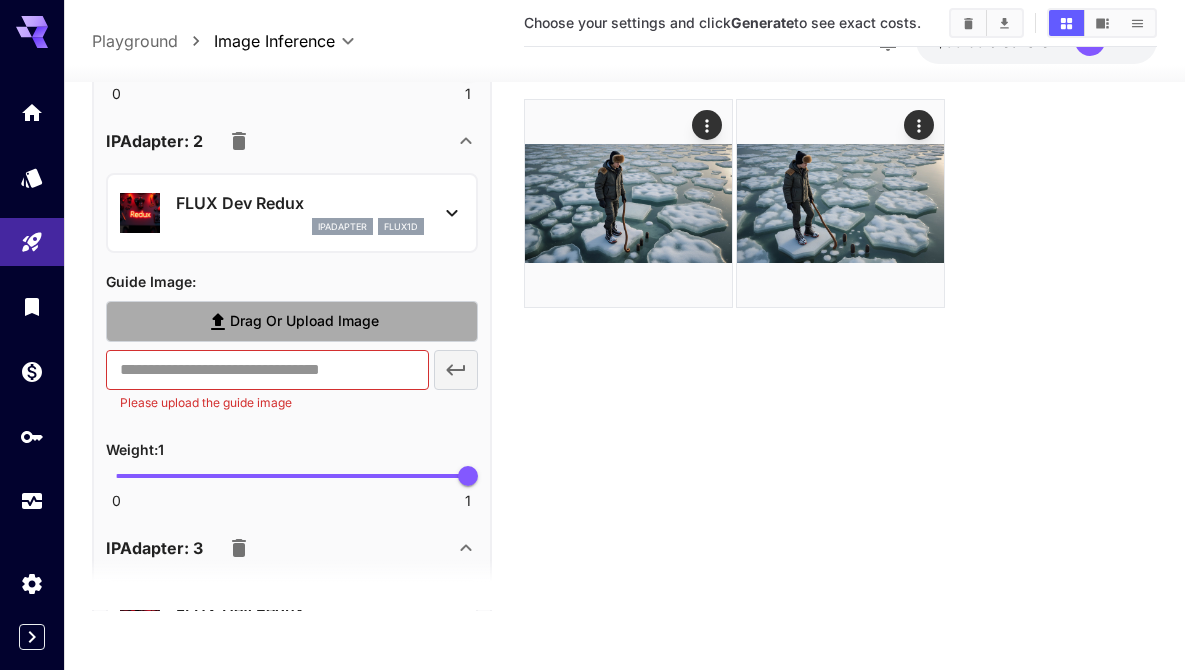 click on "Drag or upload image" at bounding box center [304, 321] 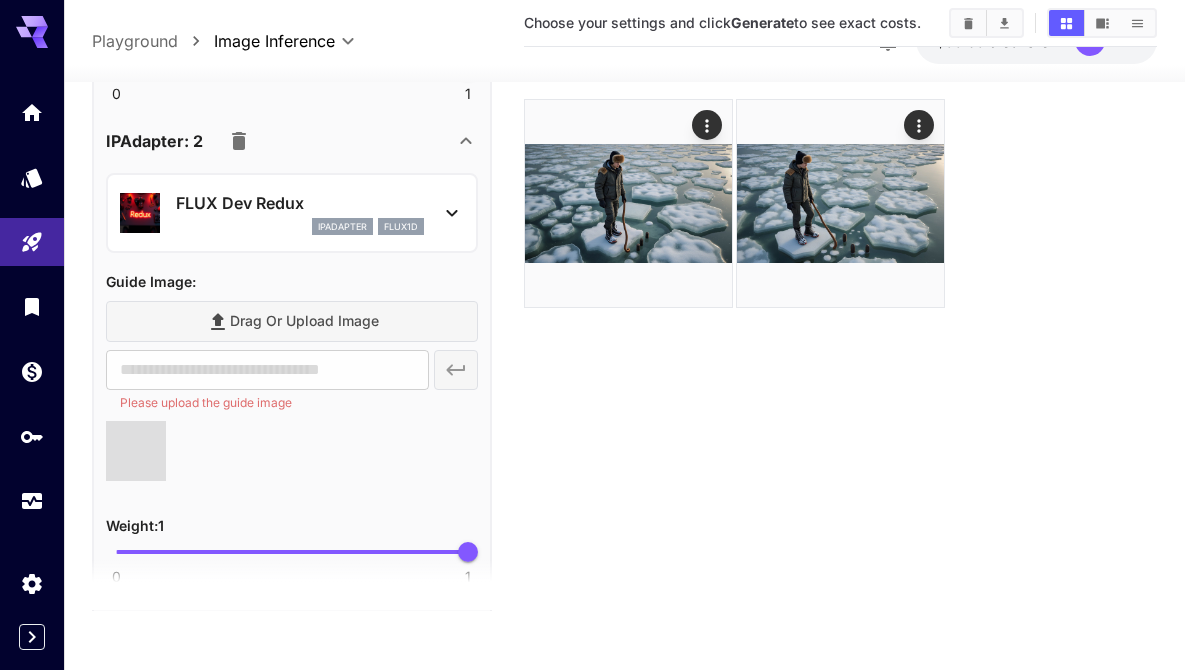 type on "**********" 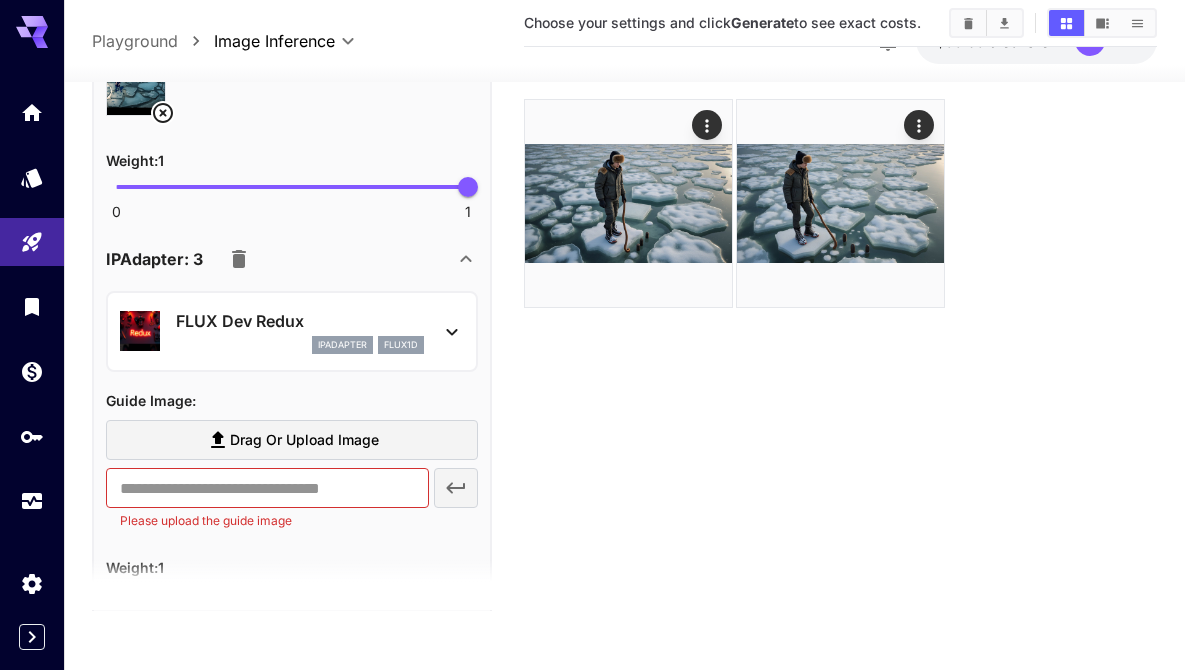 scroll, scrollTop: 4857, scrollLeft: 0, axis: vertical 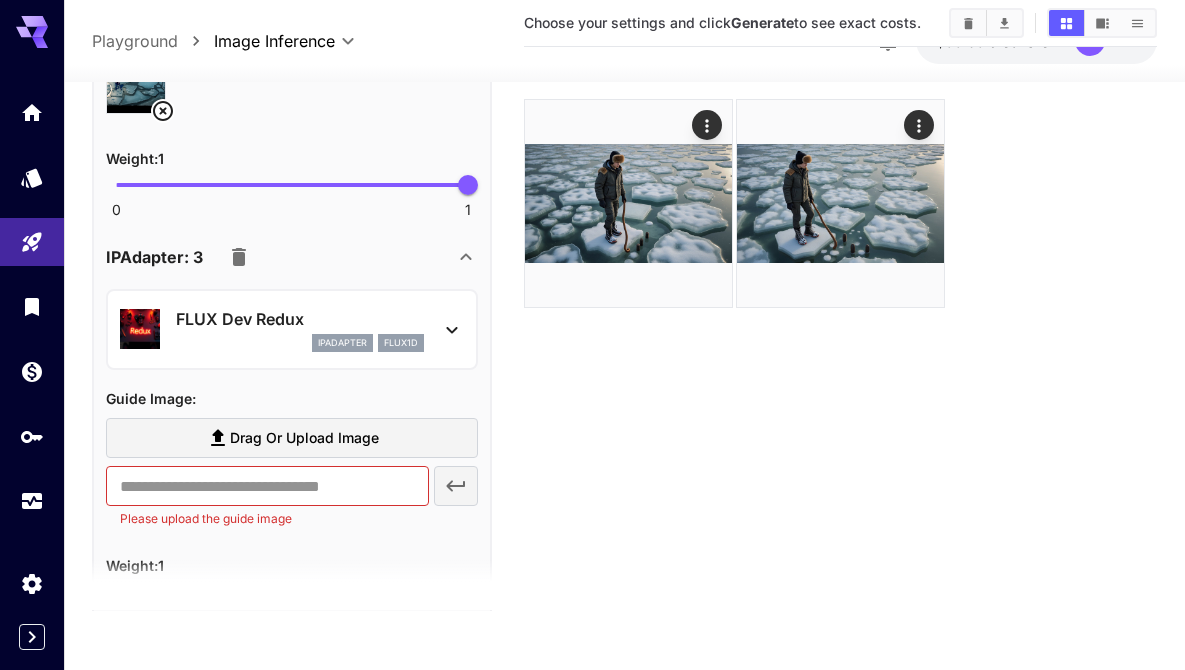 click on "Drag or upload image" at bounding box center (304, 437) 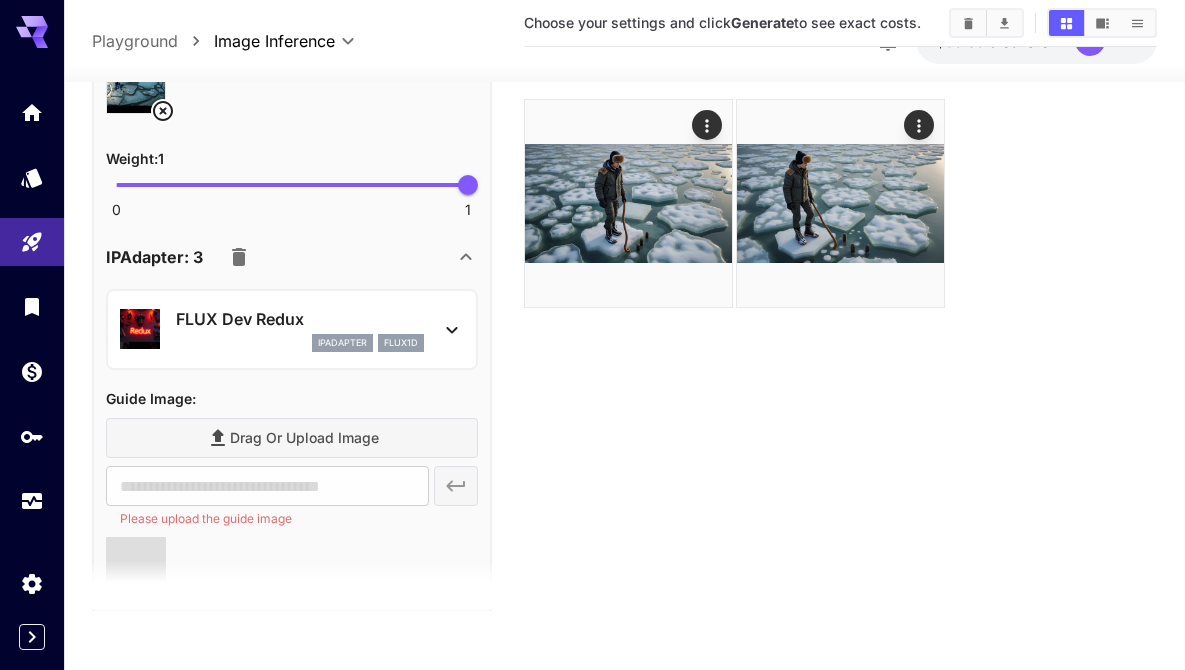 type on "**********" 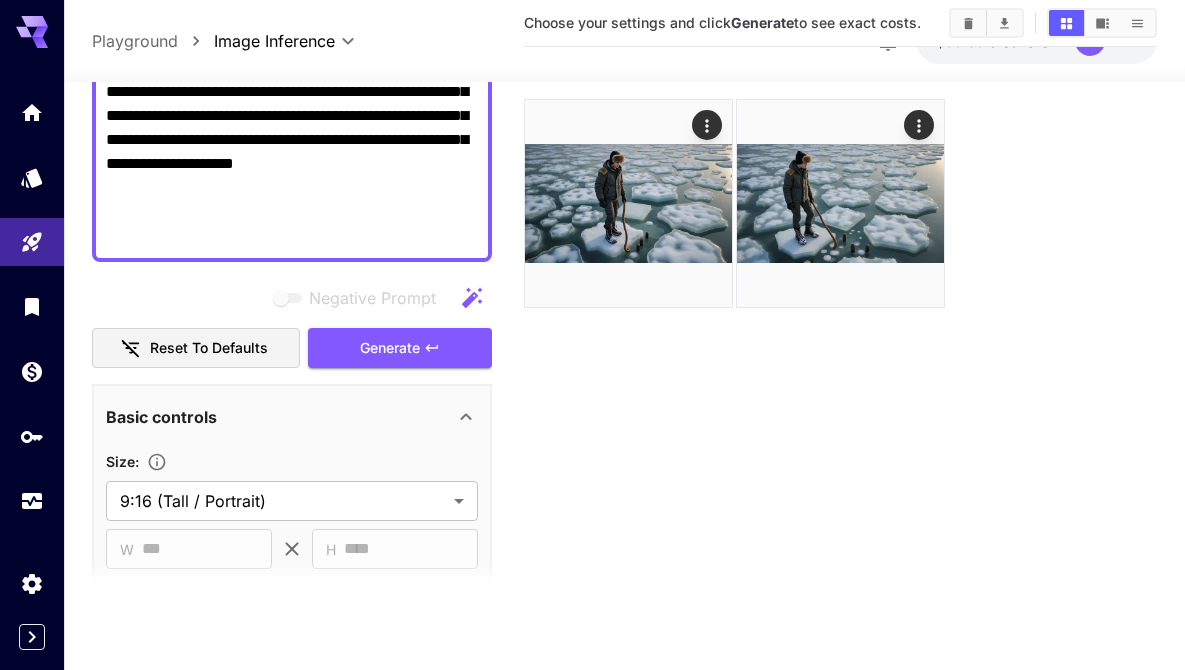 scroll, scrollTop: 714, scrollLeft: 0, axis: vertical 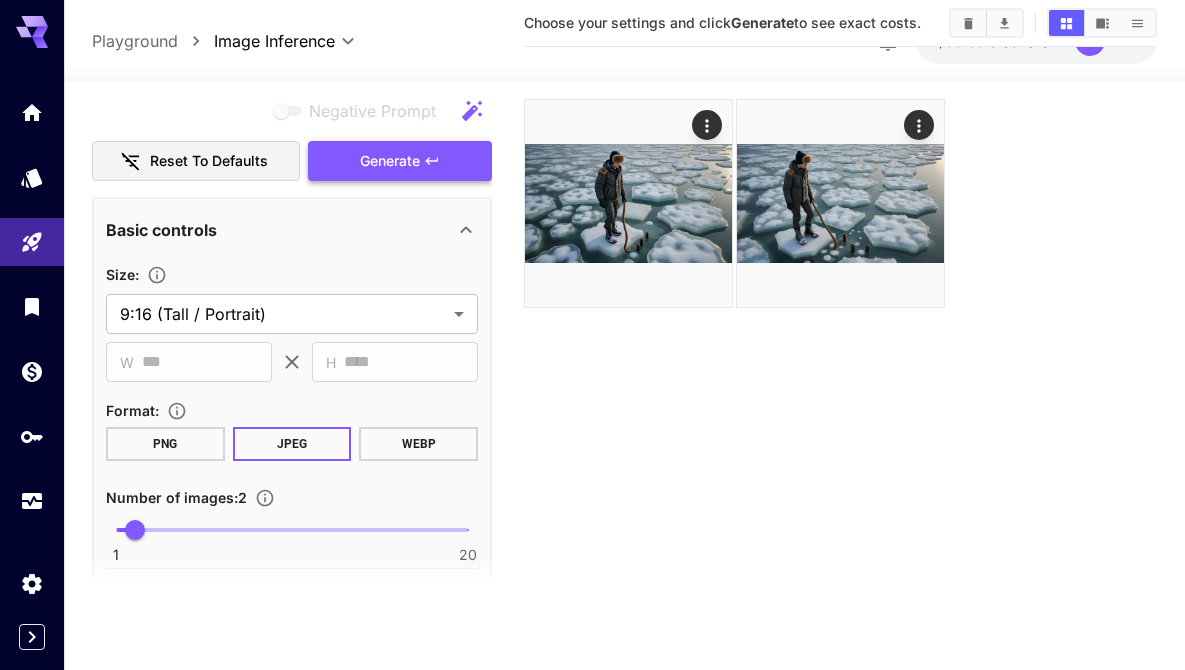 click on "Generate" at bounding box center (390, 160) 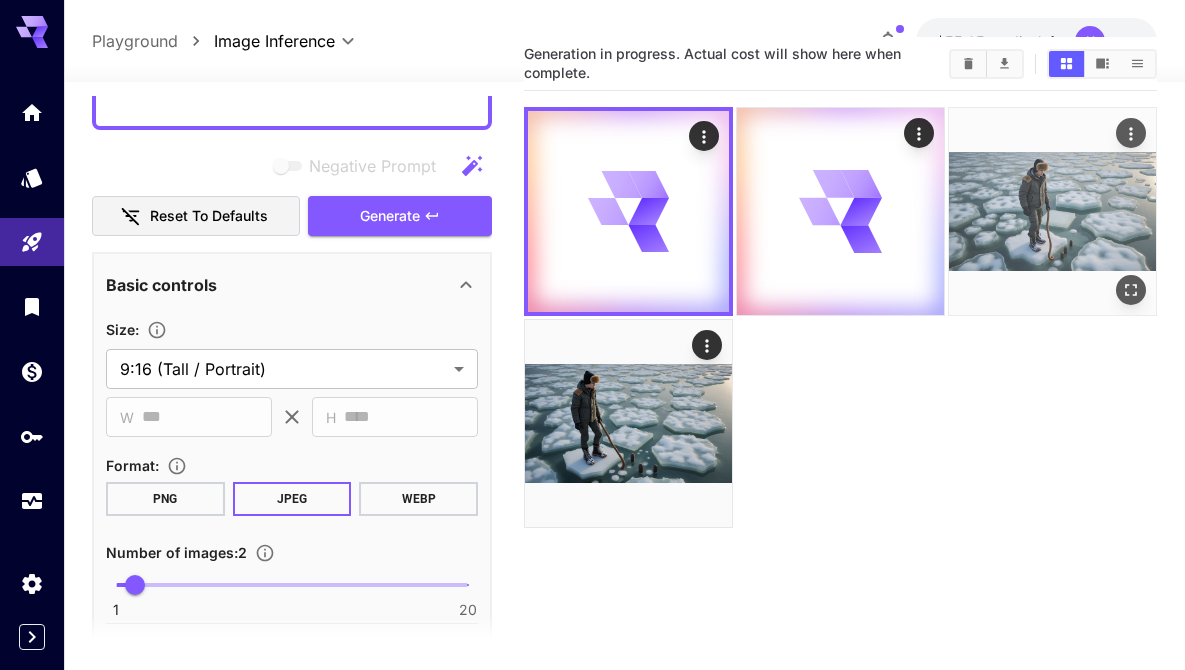 scroll, scrollTop: 0, scrollLeft: 0, axis: both 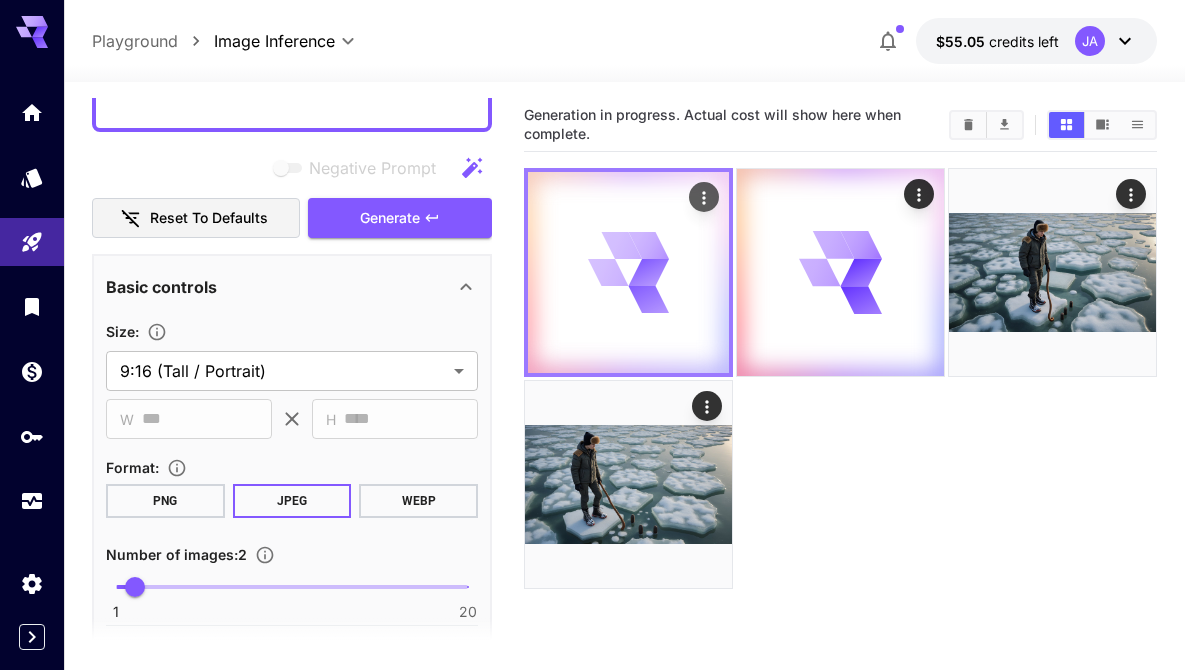 click 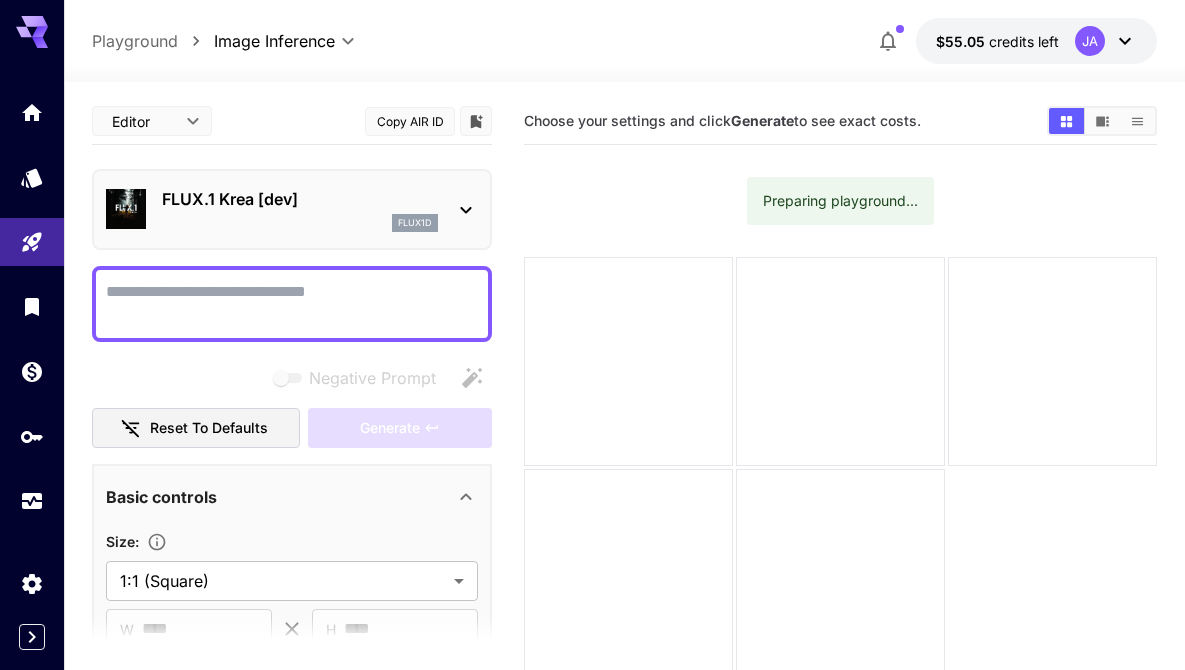 scroll, scrollTop: 0, scrollLeft: 0, axis: both 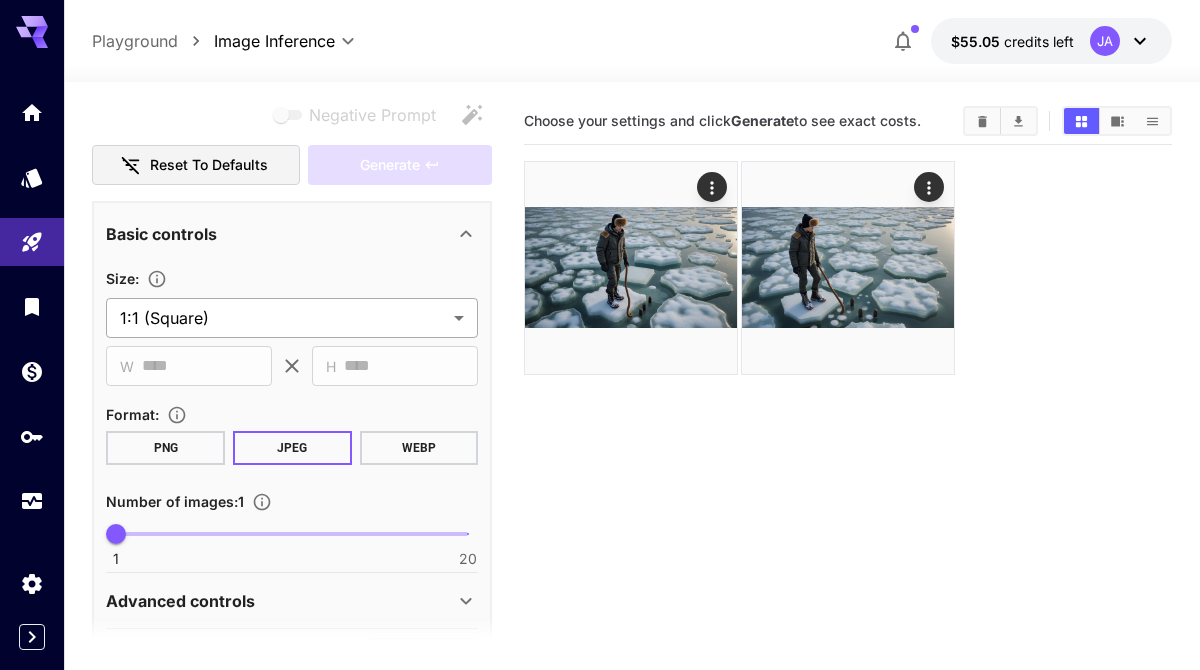 click on "**********" at bounding box center (600, 414) 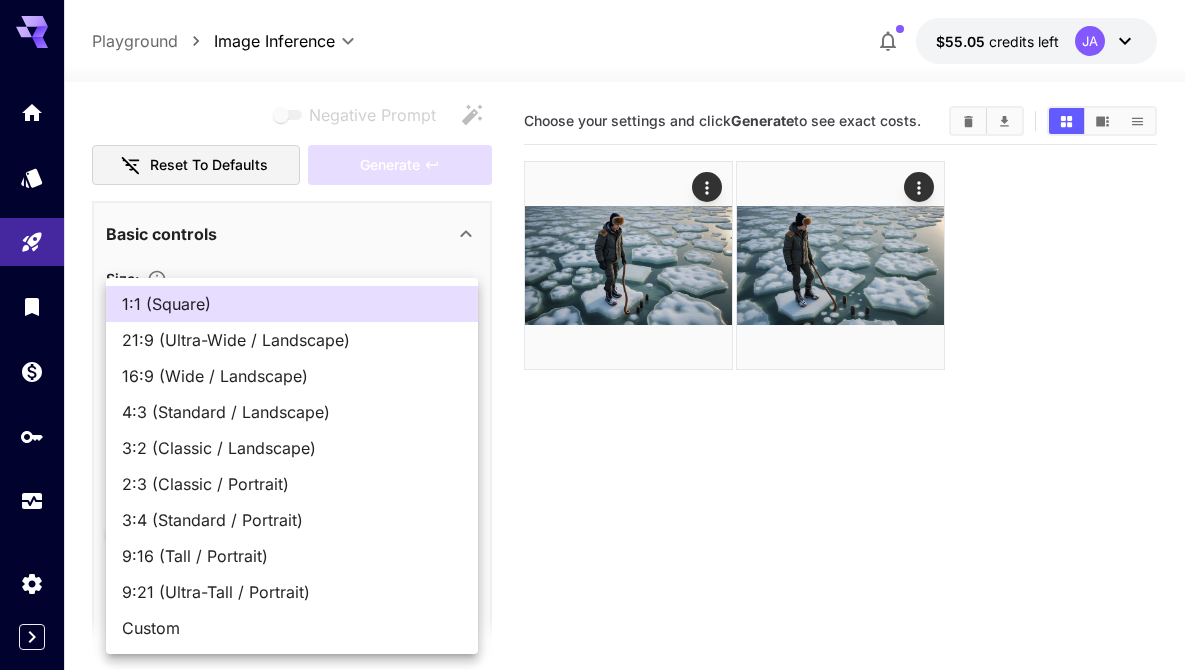 click on "9:16 (Tall / Portrait)" at bounding box center (292, 556) 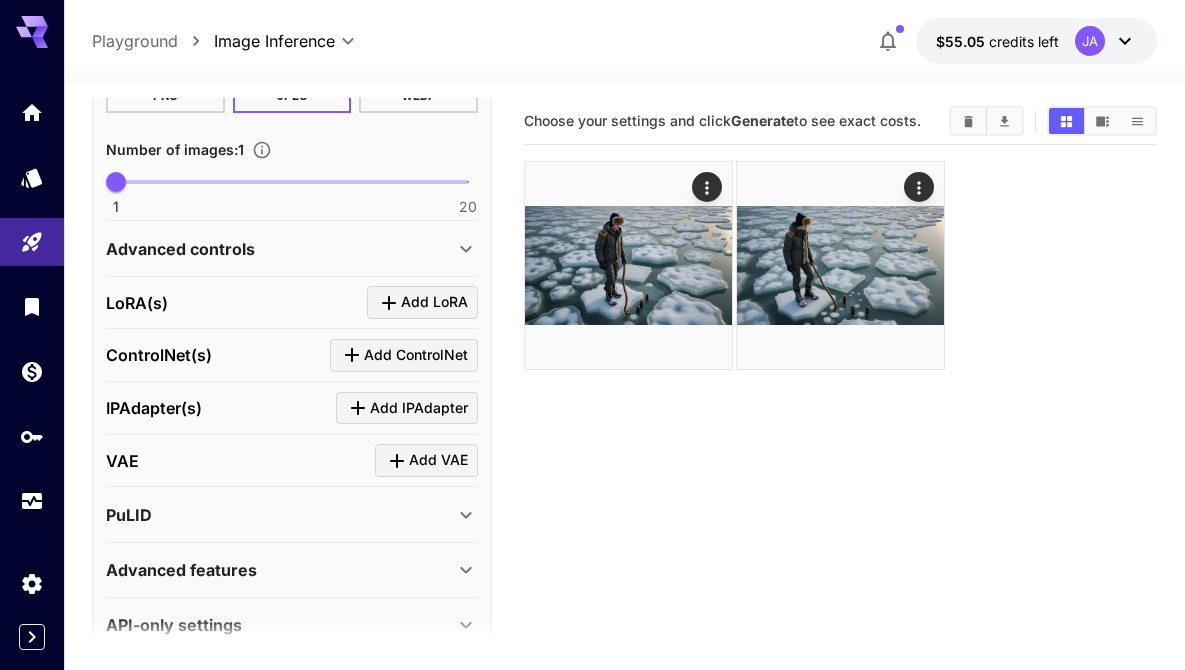 scroll, scrollTop: 651, scrollLeft: 0, axis: vertical 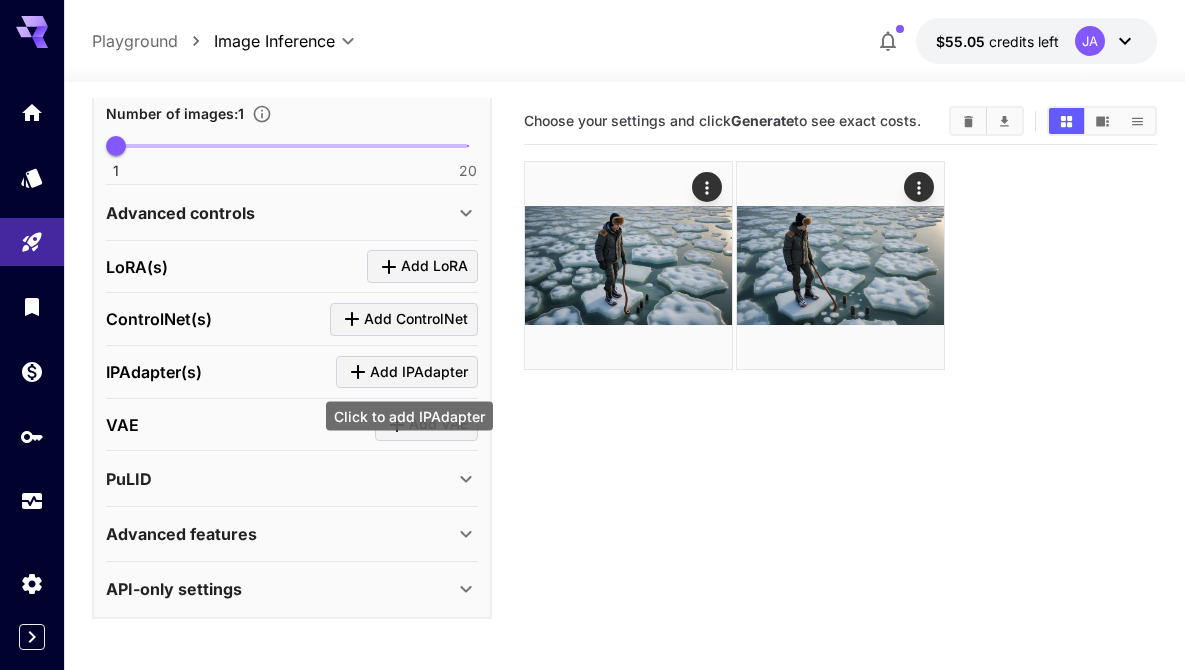 click 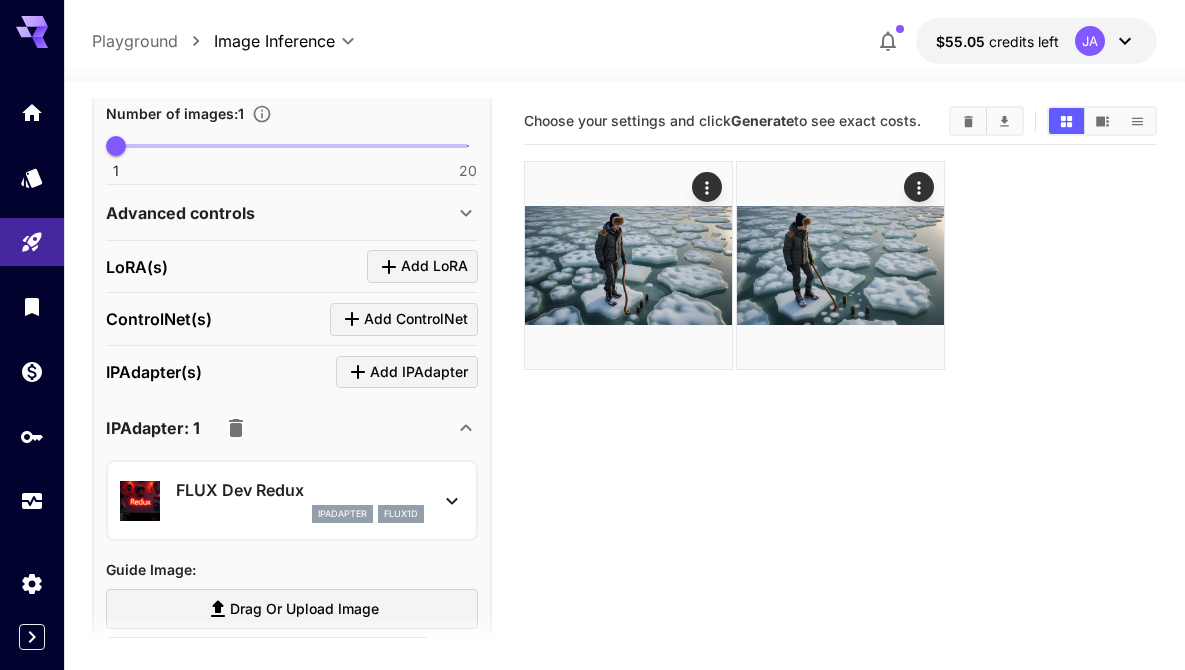 click on "Drag or upload image" at bounding box center [304, 609] 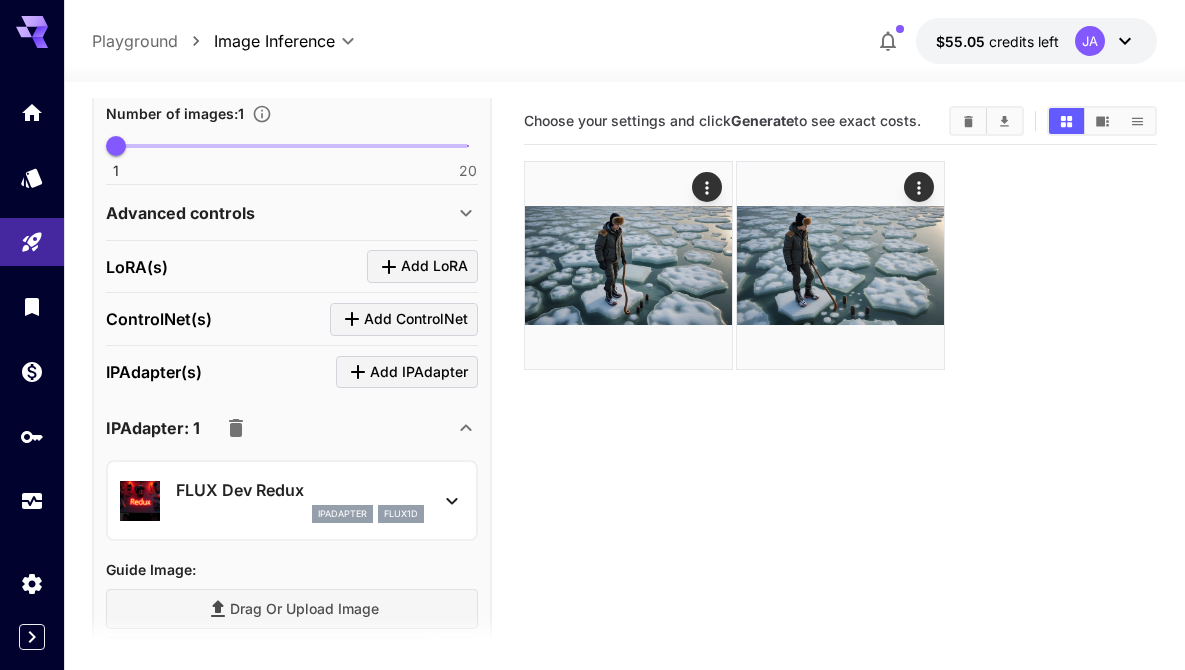 type on "**********" 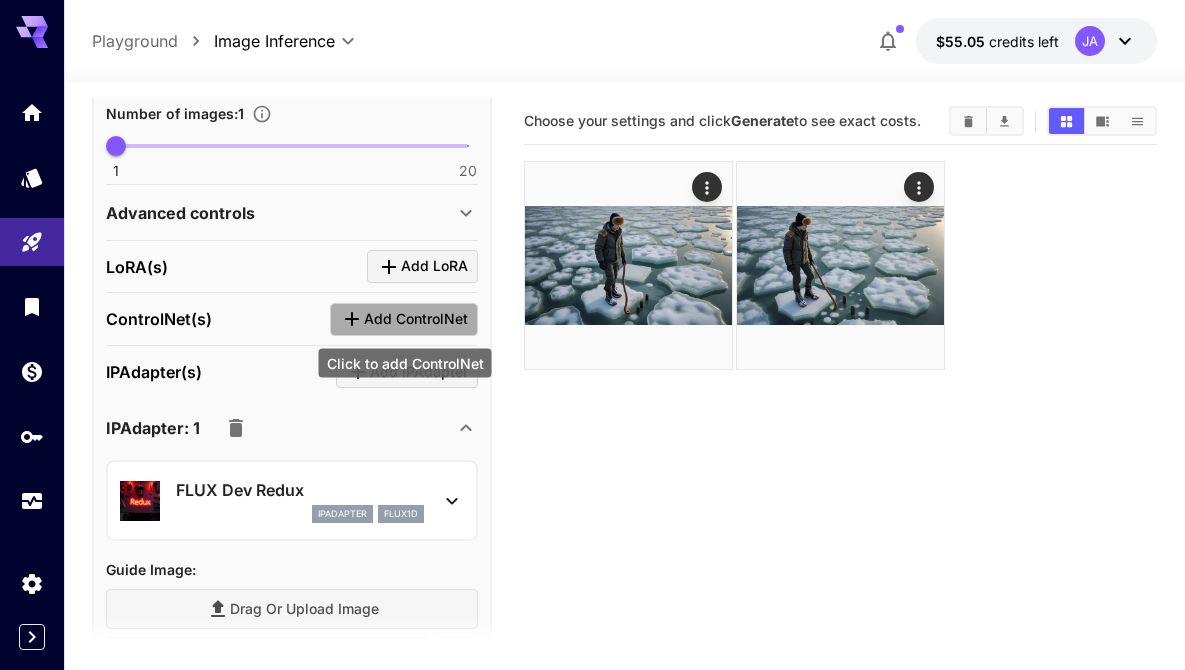 click on "Add ControlNet" at bounding box center [416, 319] 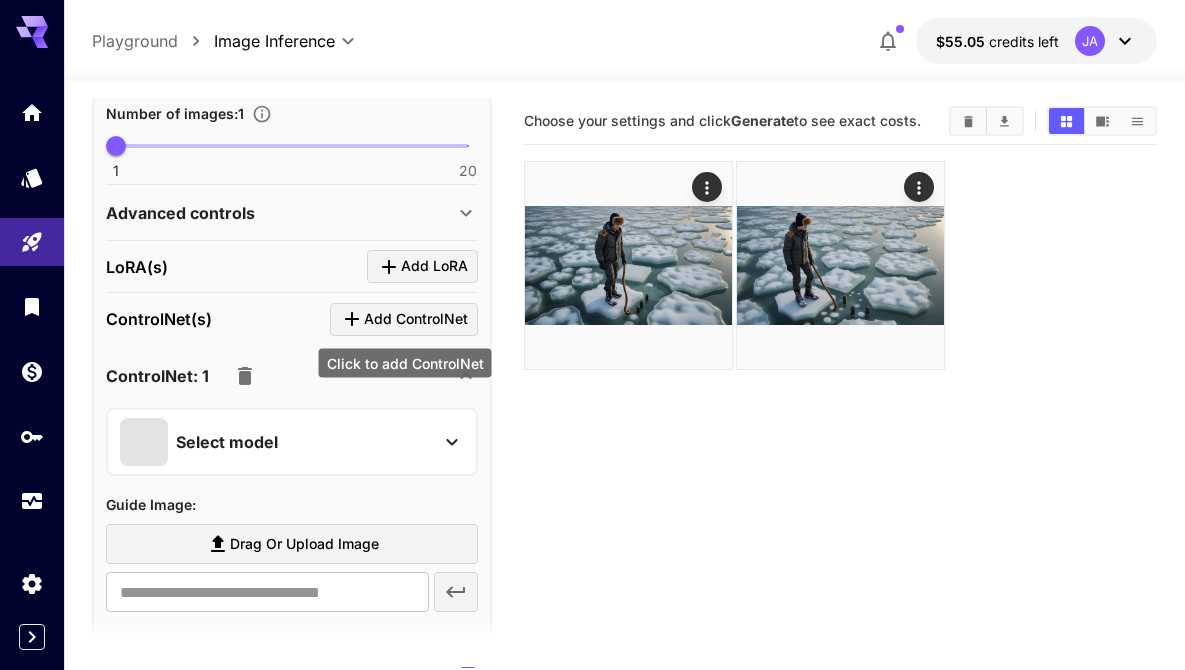click 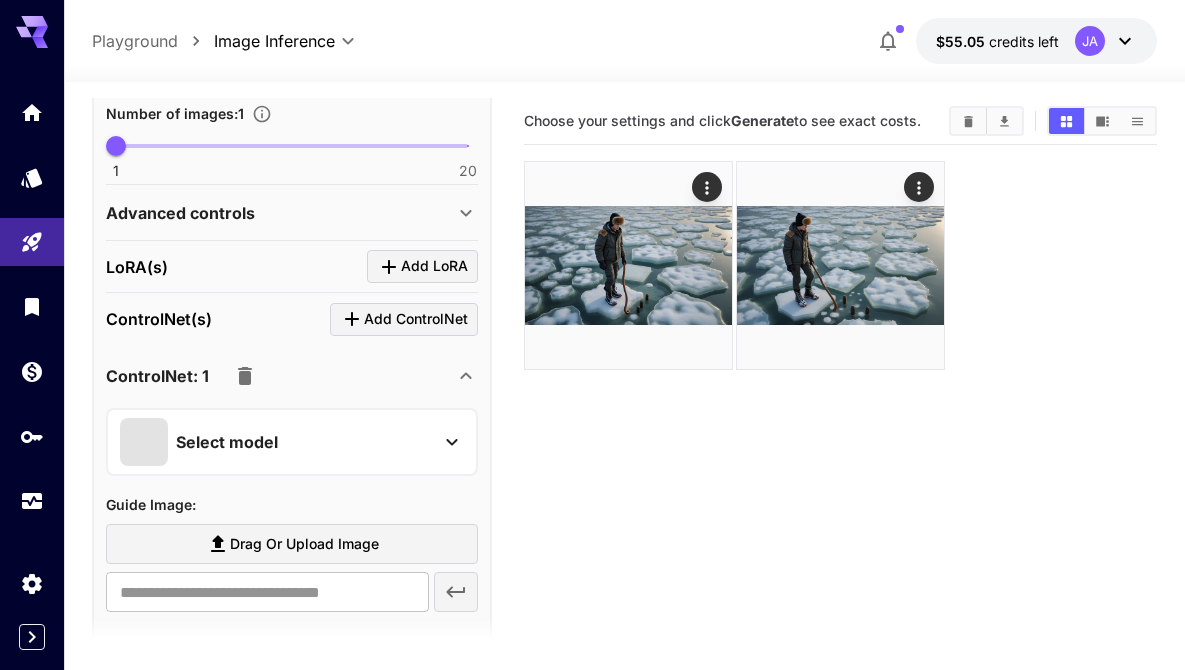 scroll, scrollTop: 655, scrollLeft: 0, axis: vertical 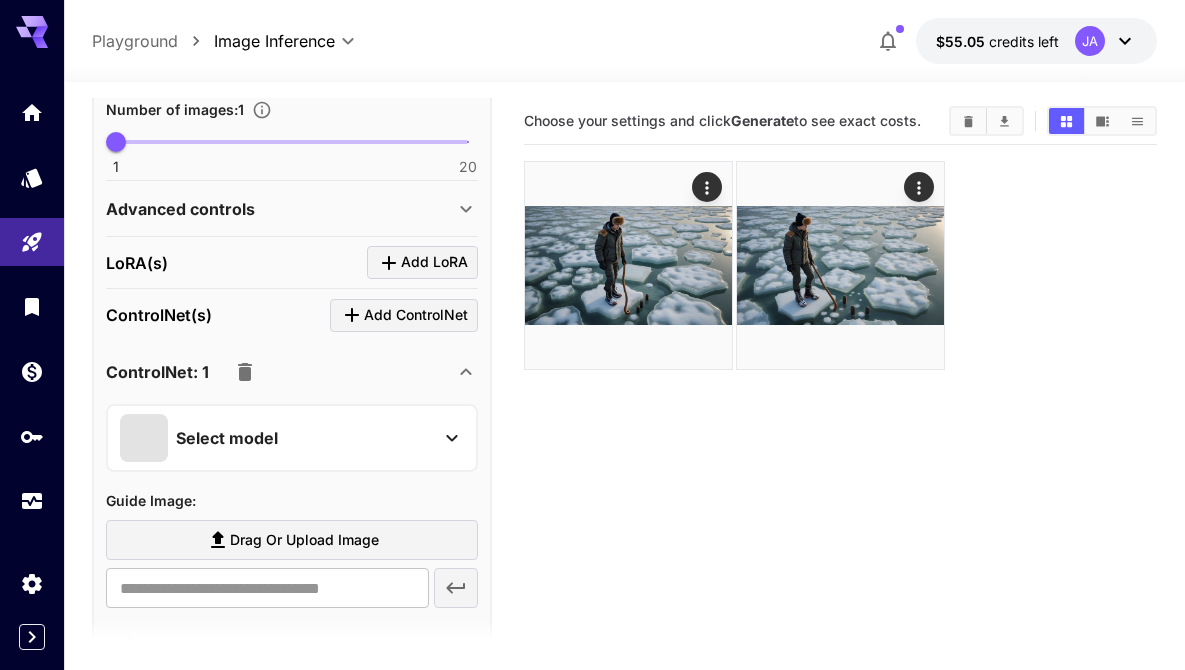 click on "Drag or upload image" at bounding box center (304, 540) 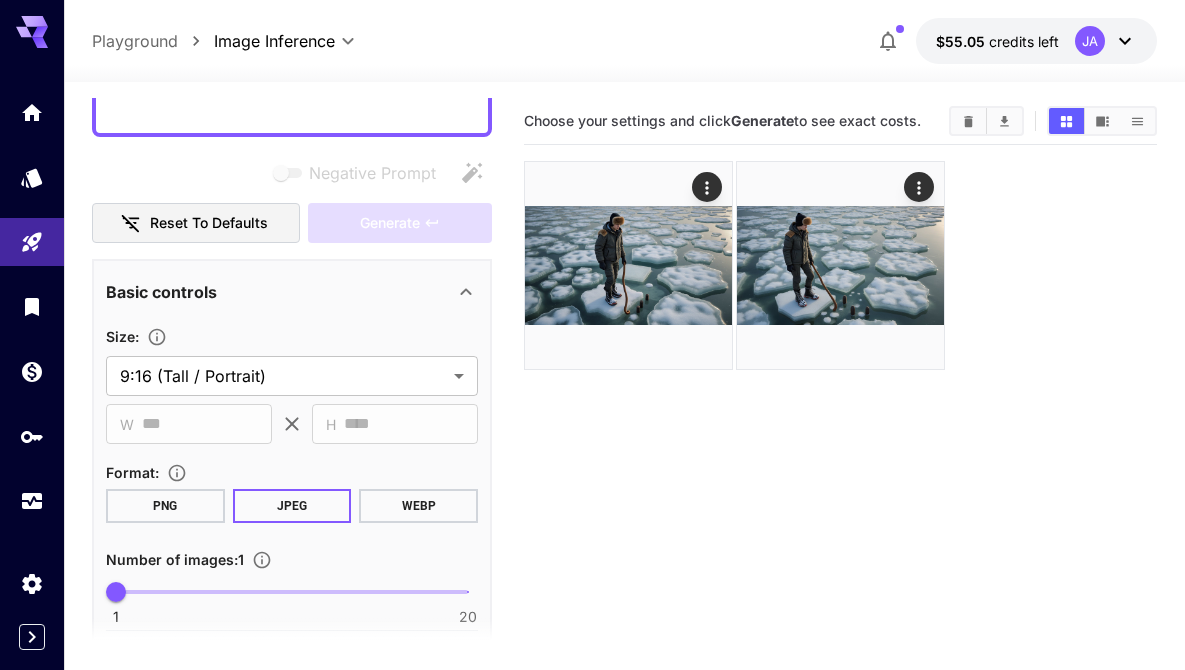 type on "**********" 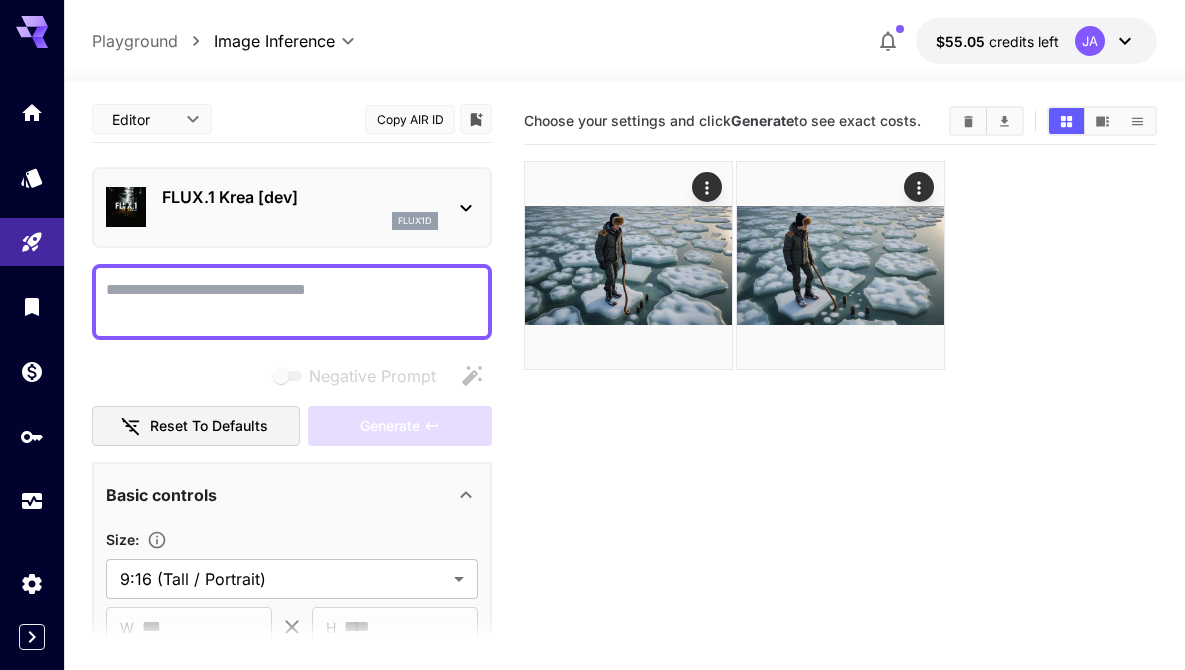 scroll, scrollTop: 0, scrollLeft: 0, axis: both 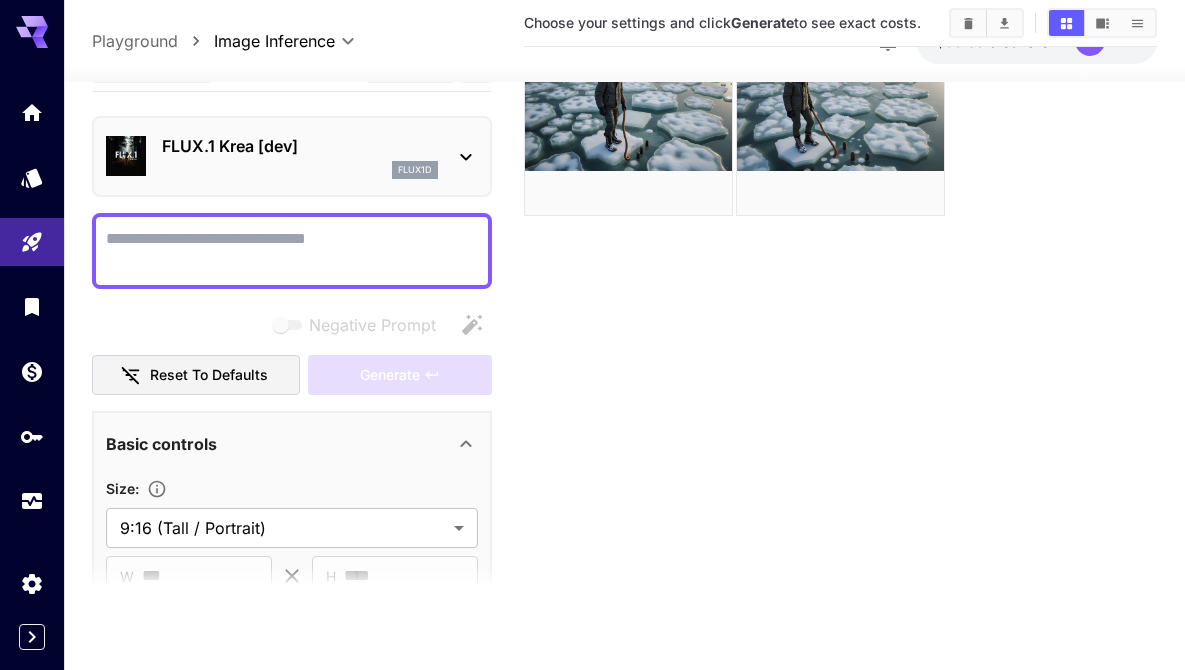 paste on "**********" 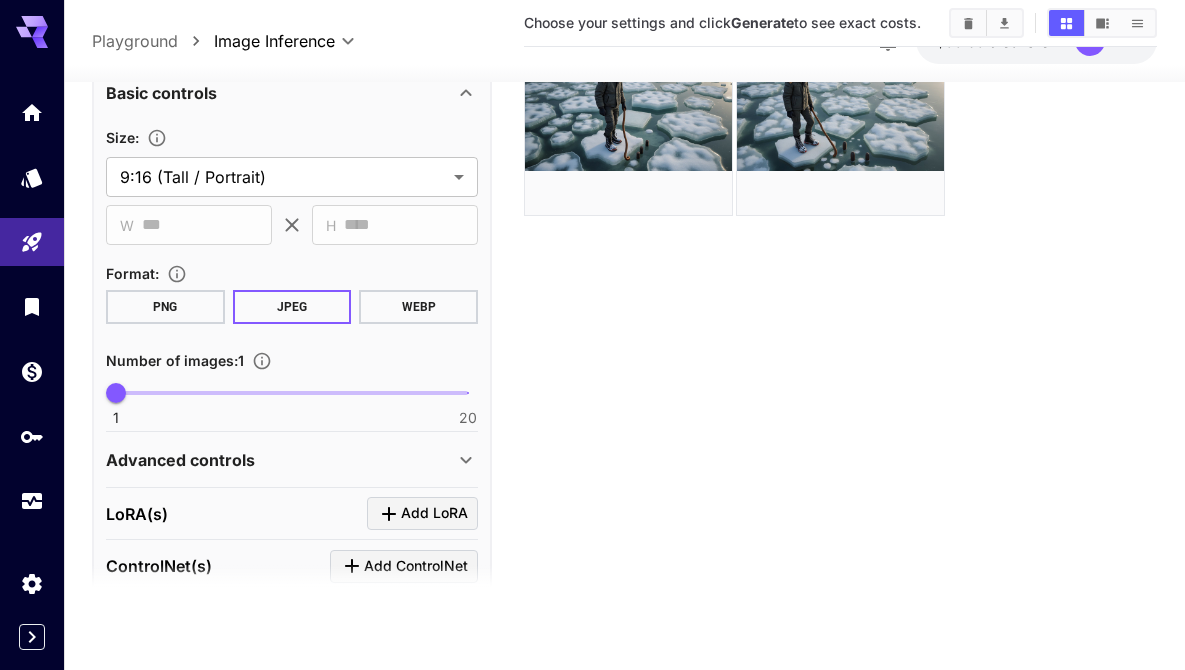 scroll, scrollTop: 867, scrollLeft: 0, axis: vertical 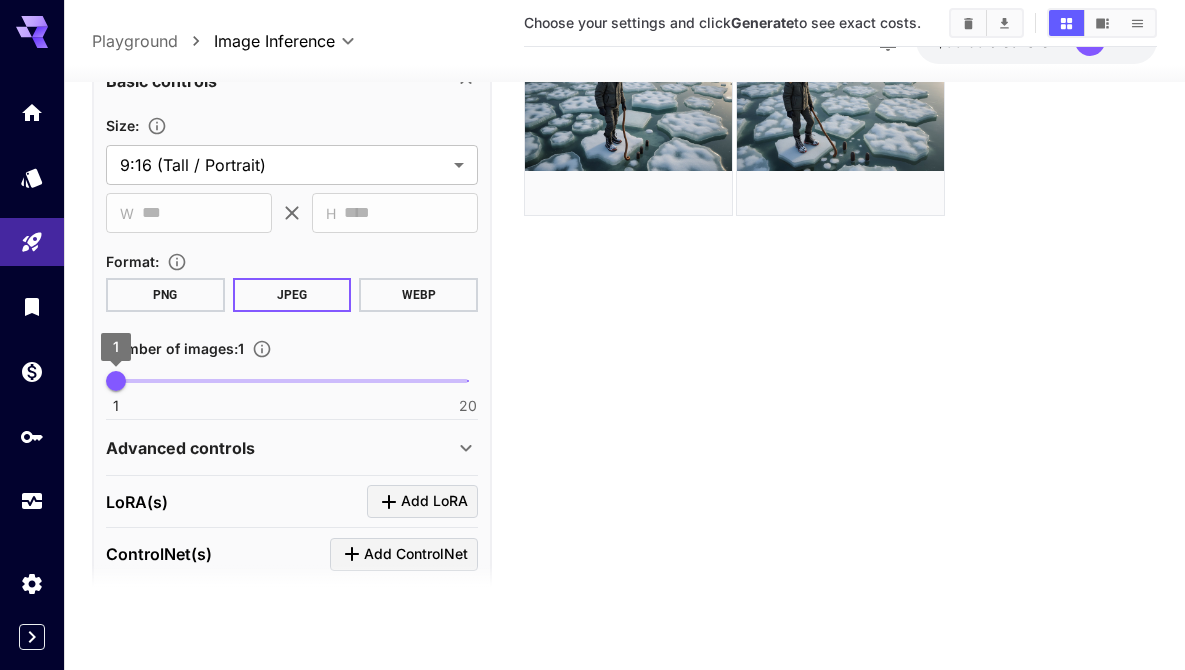 type on "**********" 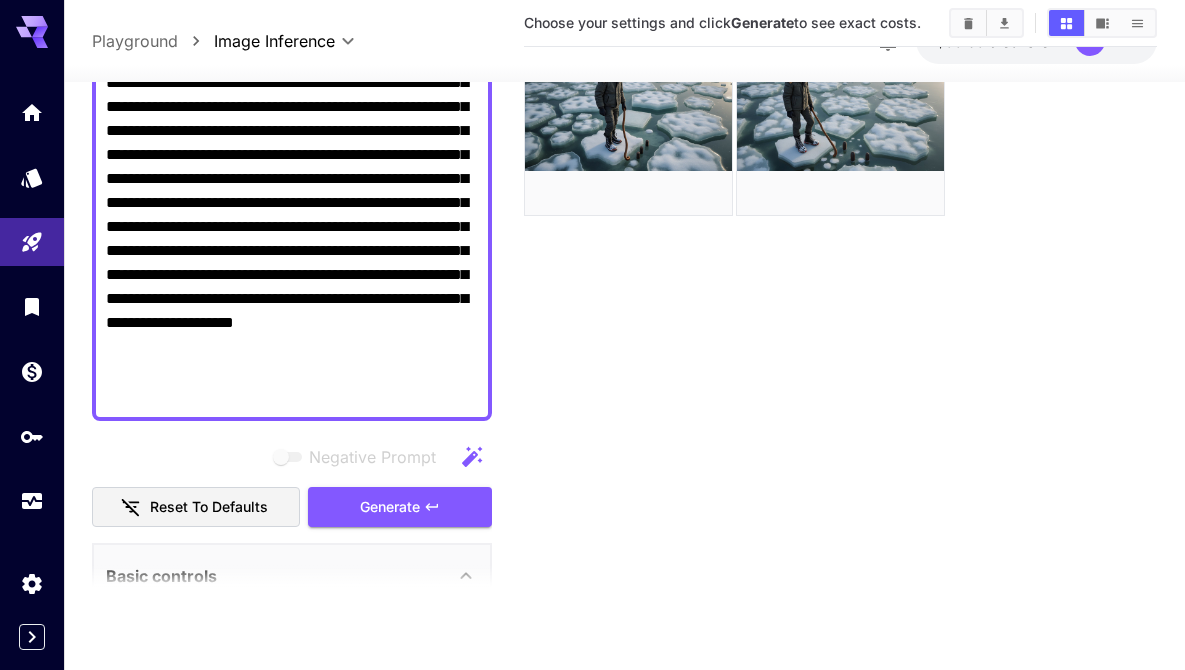 scroll, scrollTop: 327, scrollLeft: 0, axis: vertical 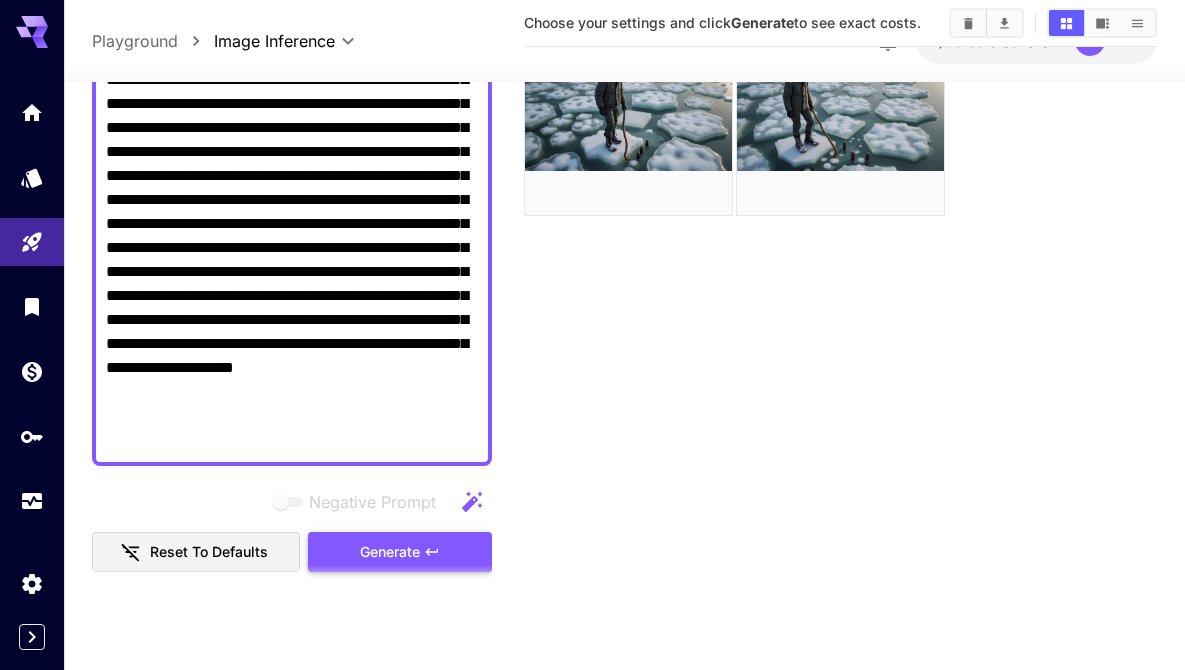 click on "Generate" at bounding box center (390, 551) 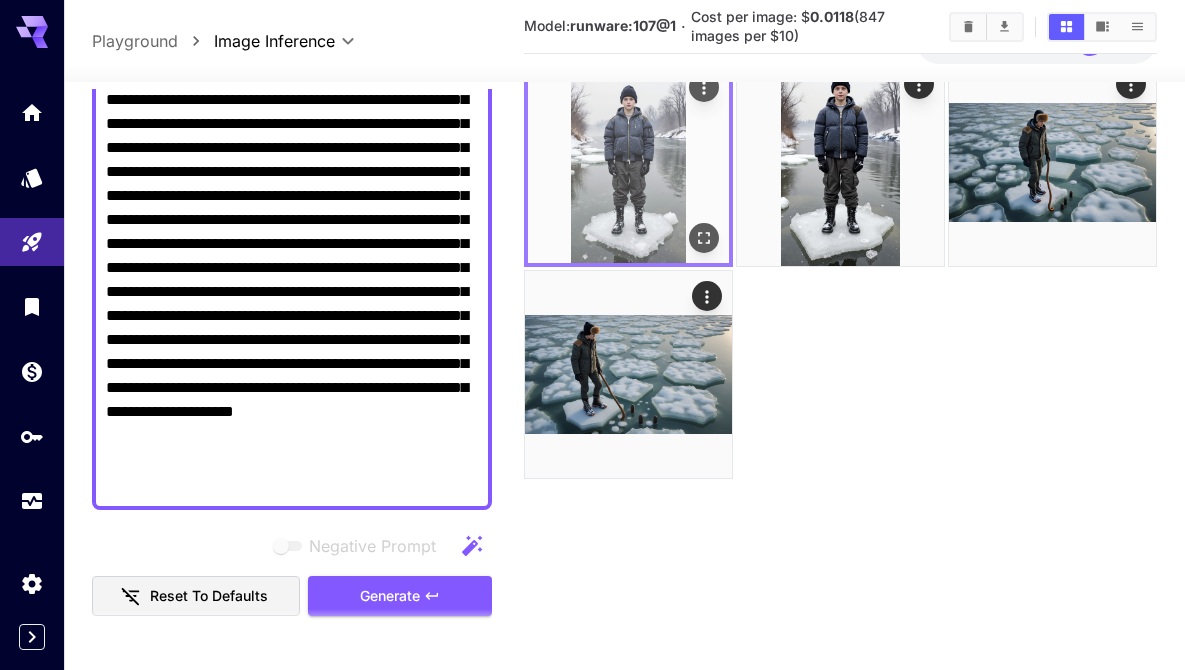 scroll, scrollTop: 0, scrollLeft: 0, axis: both 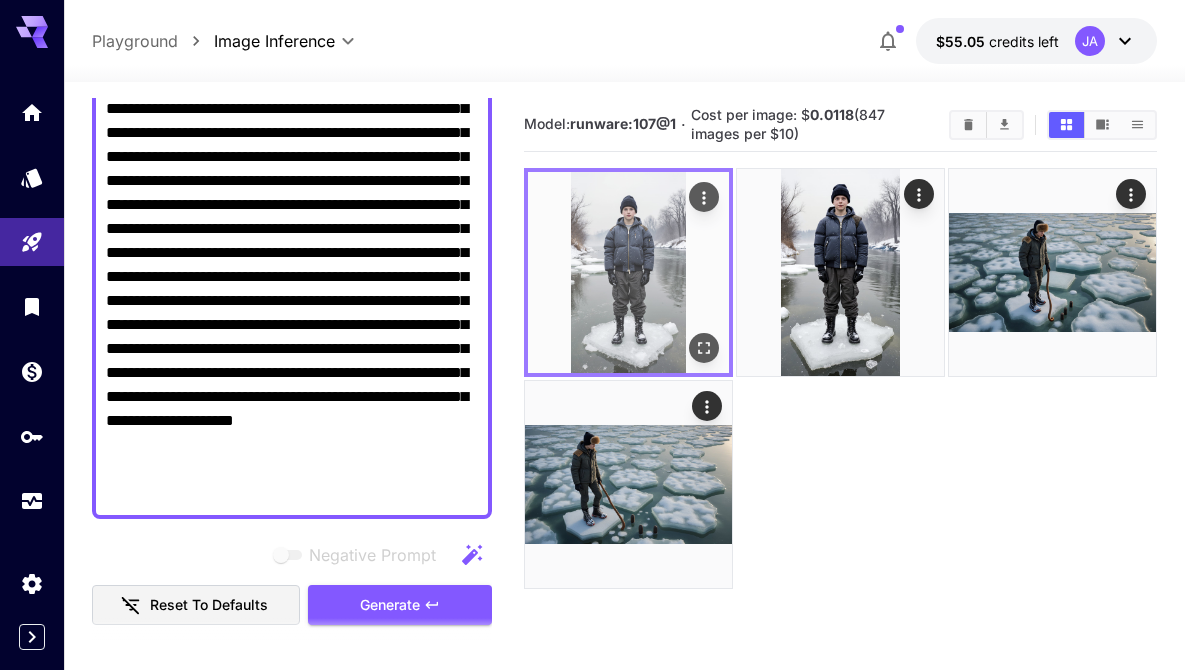 click at bounding box center (628, 272) 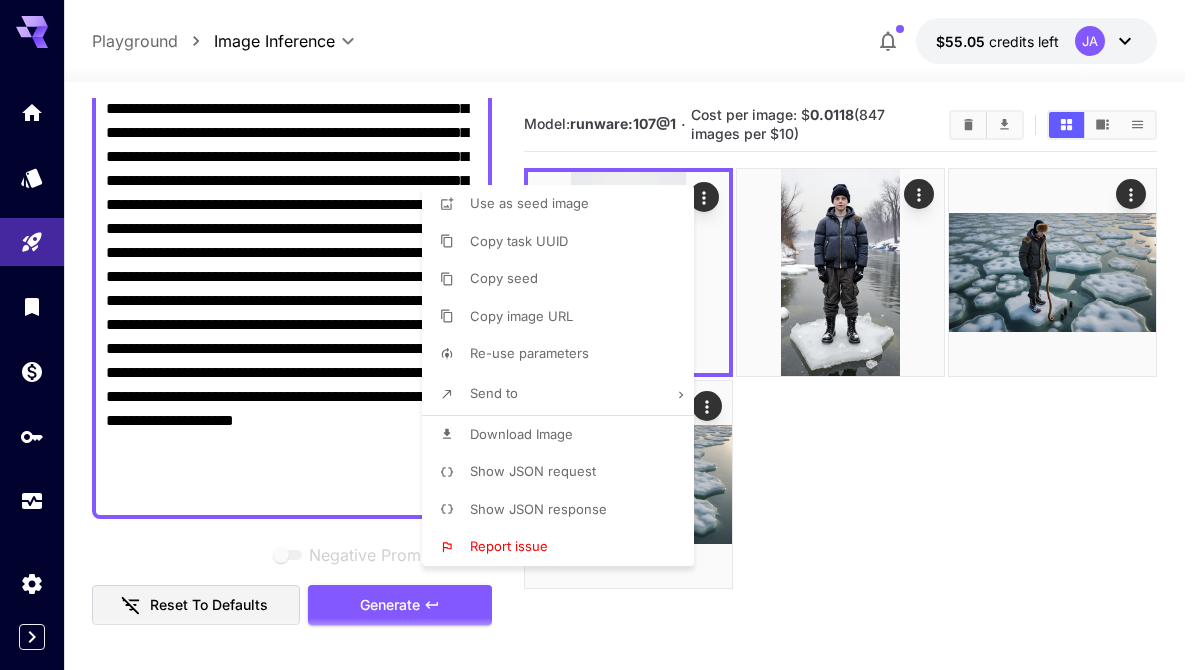 click at bounding box center [600, 335] 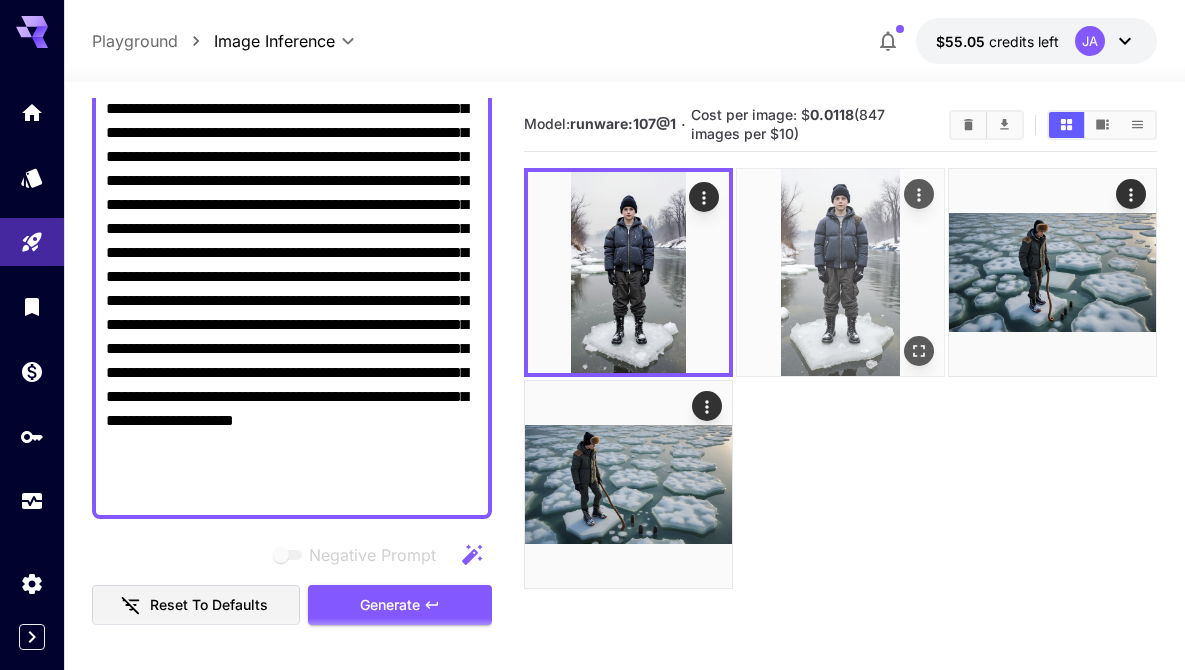 click at bounding box center (840, 272) 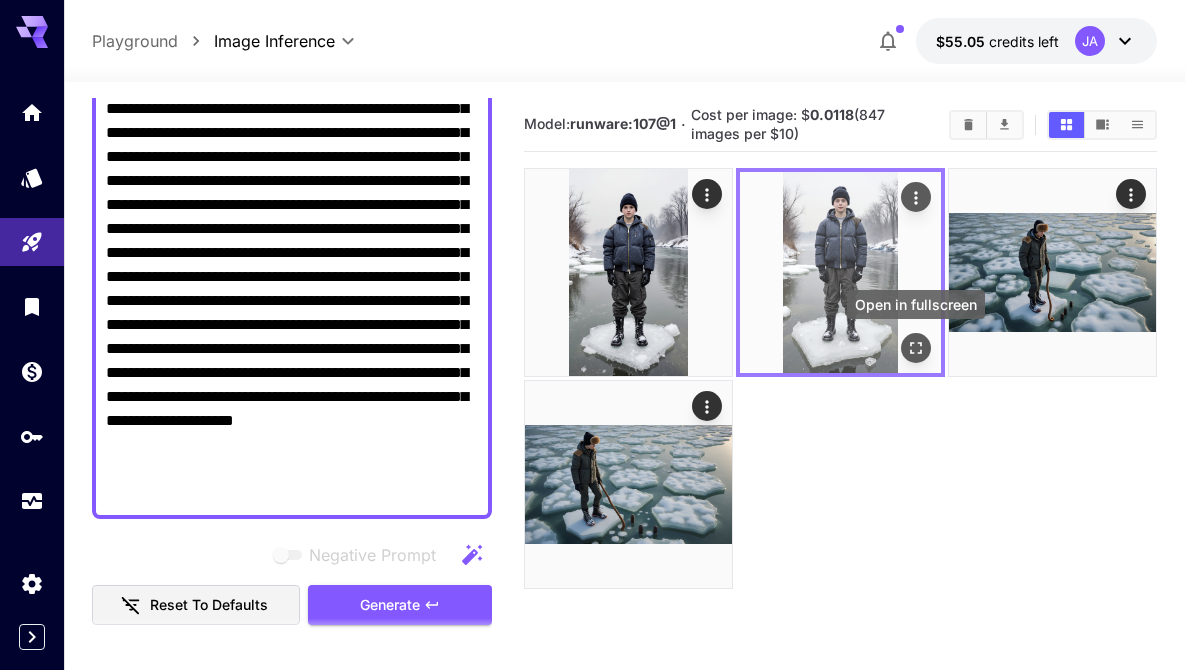 click 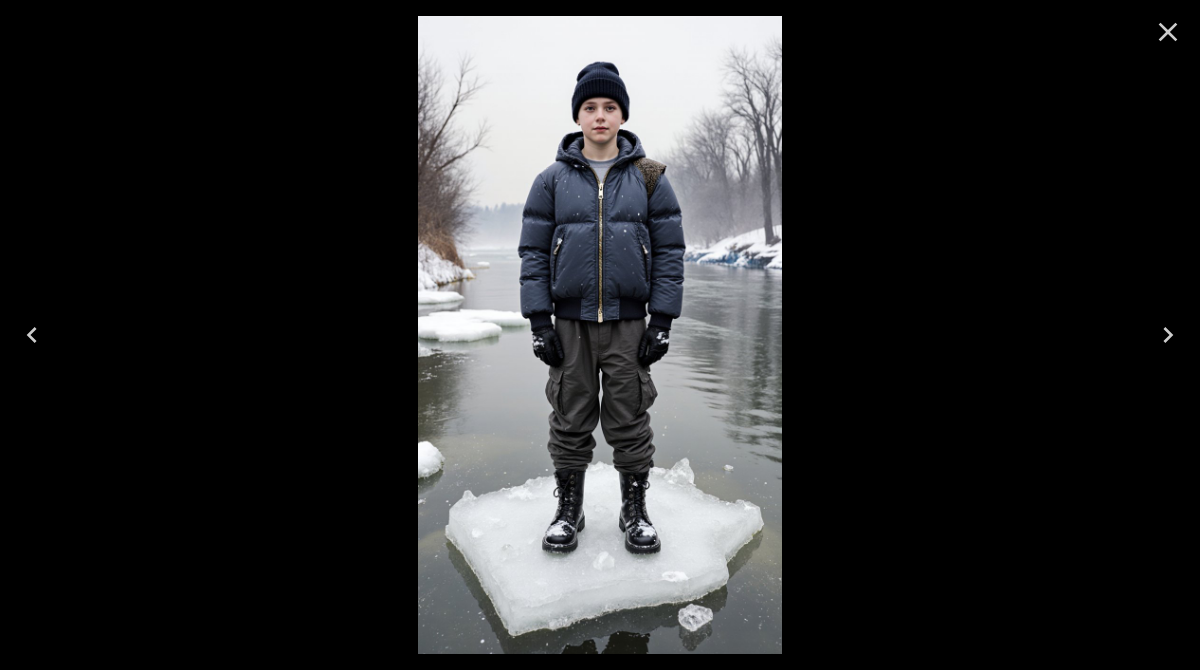 click 